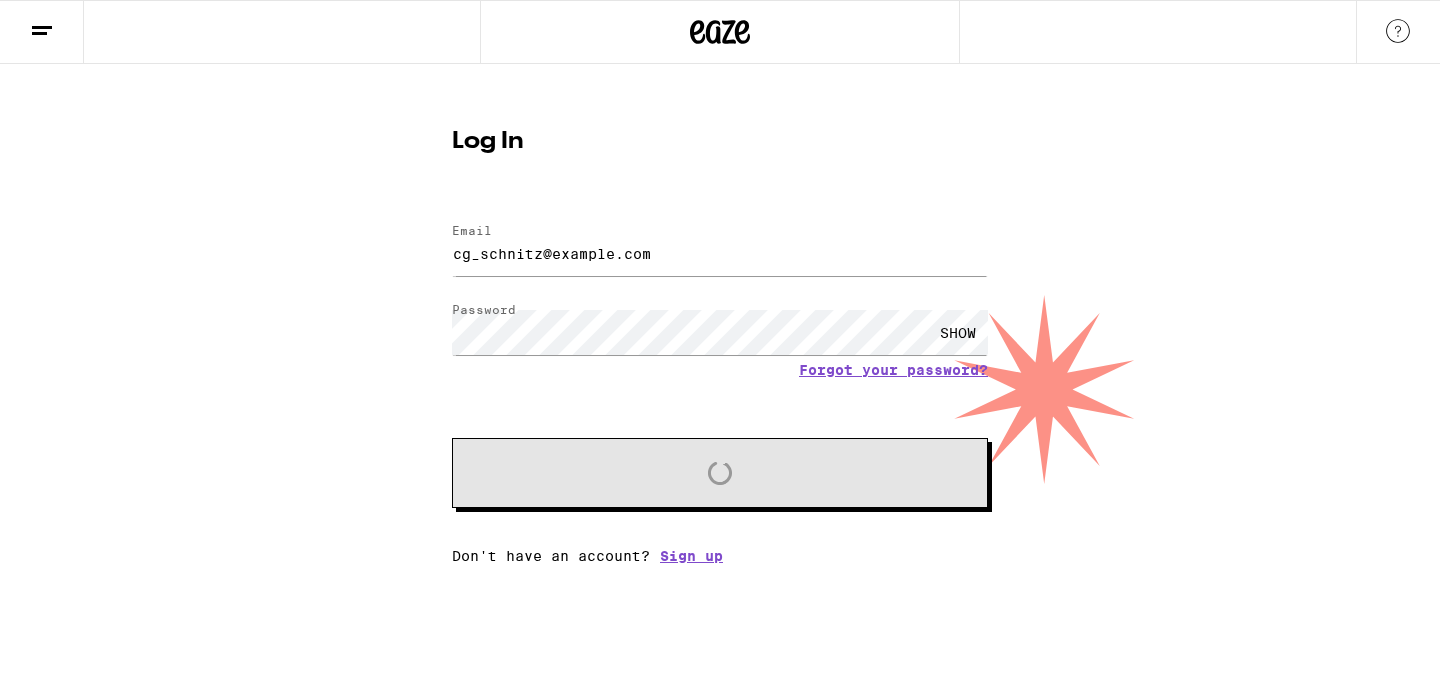 scroll, scrollTop: 0, scrollLeft: 0, axis: both 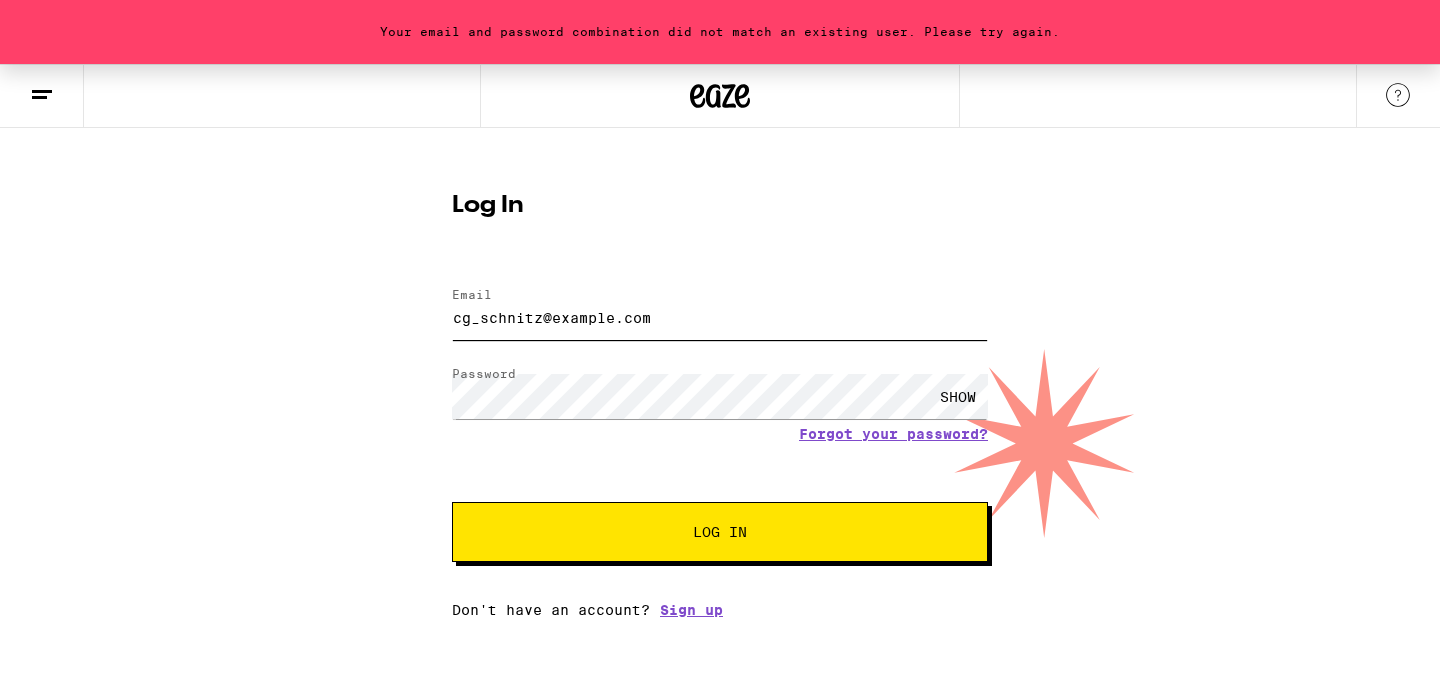 click on "cg_schnitz@example.com" at bounding box center [720, 317] 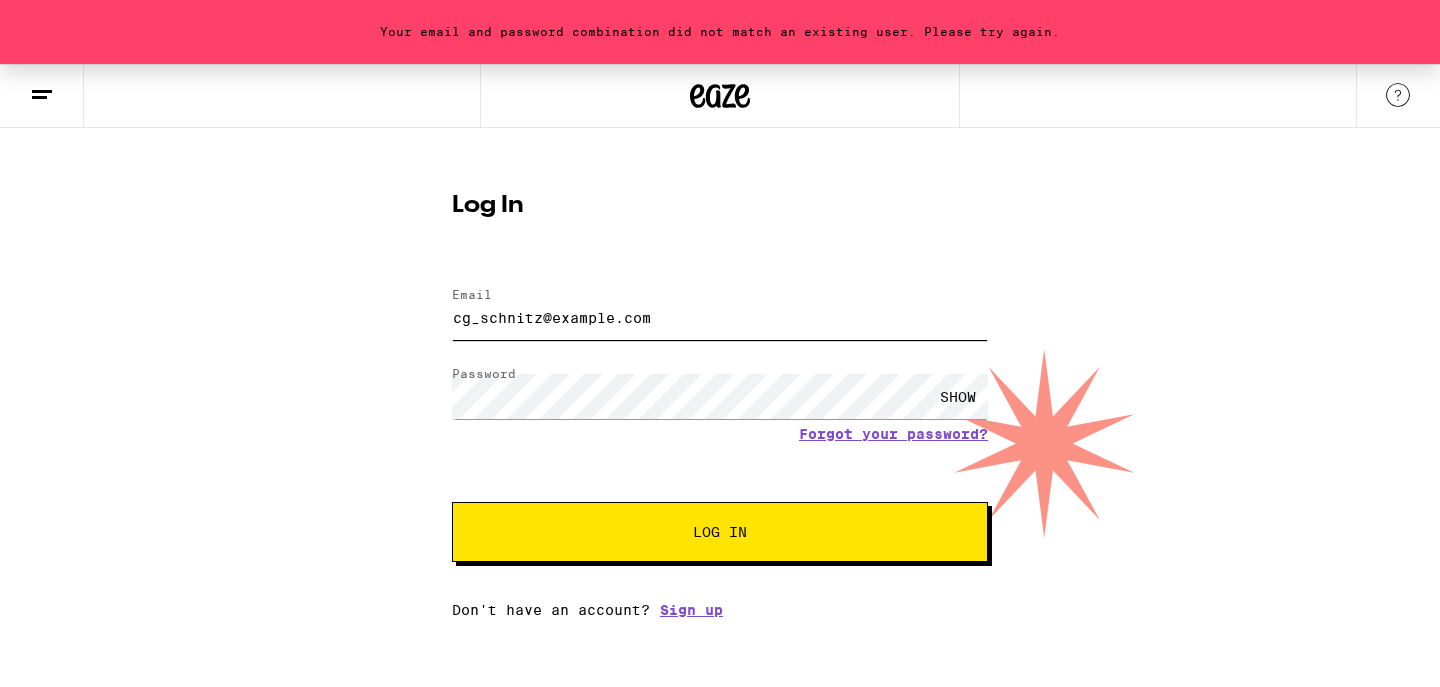 click on "cg_schnitz@example.com" at bounding box center (720, 317) 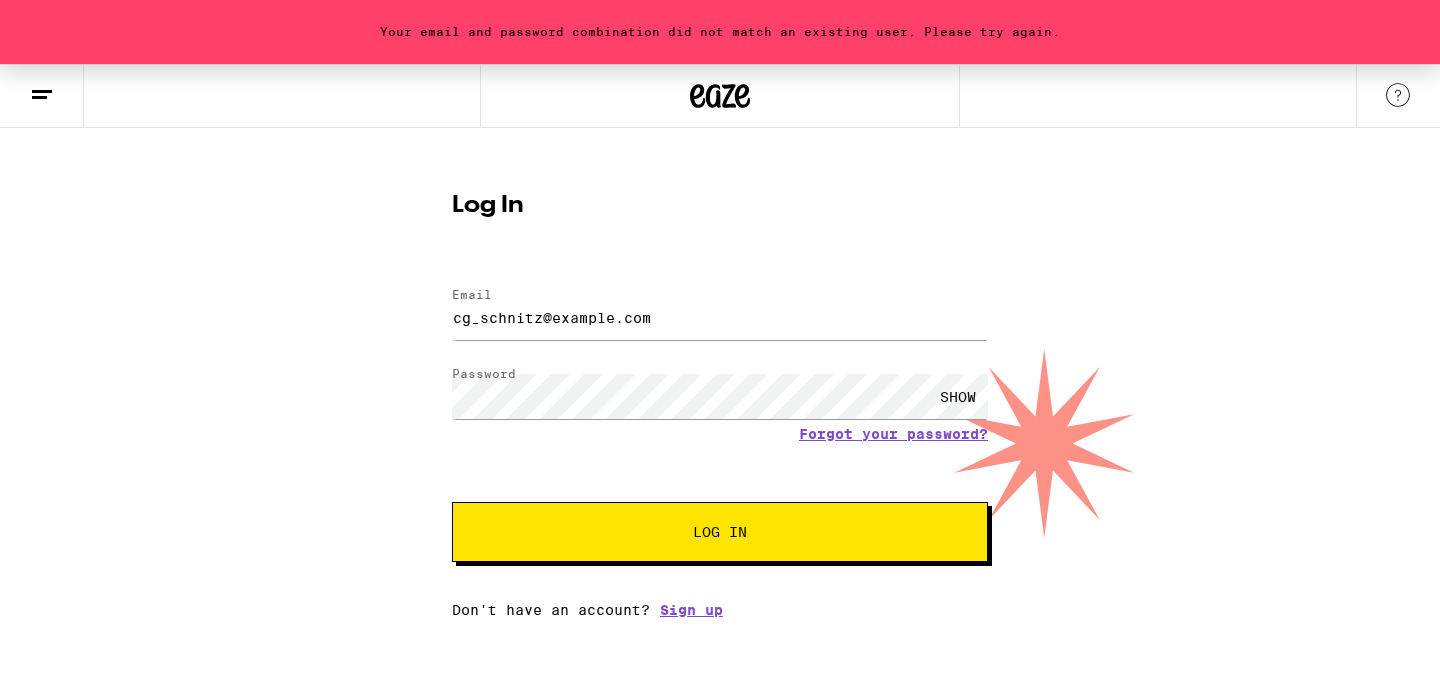click on "Log In" at bounding box center (720, 532) 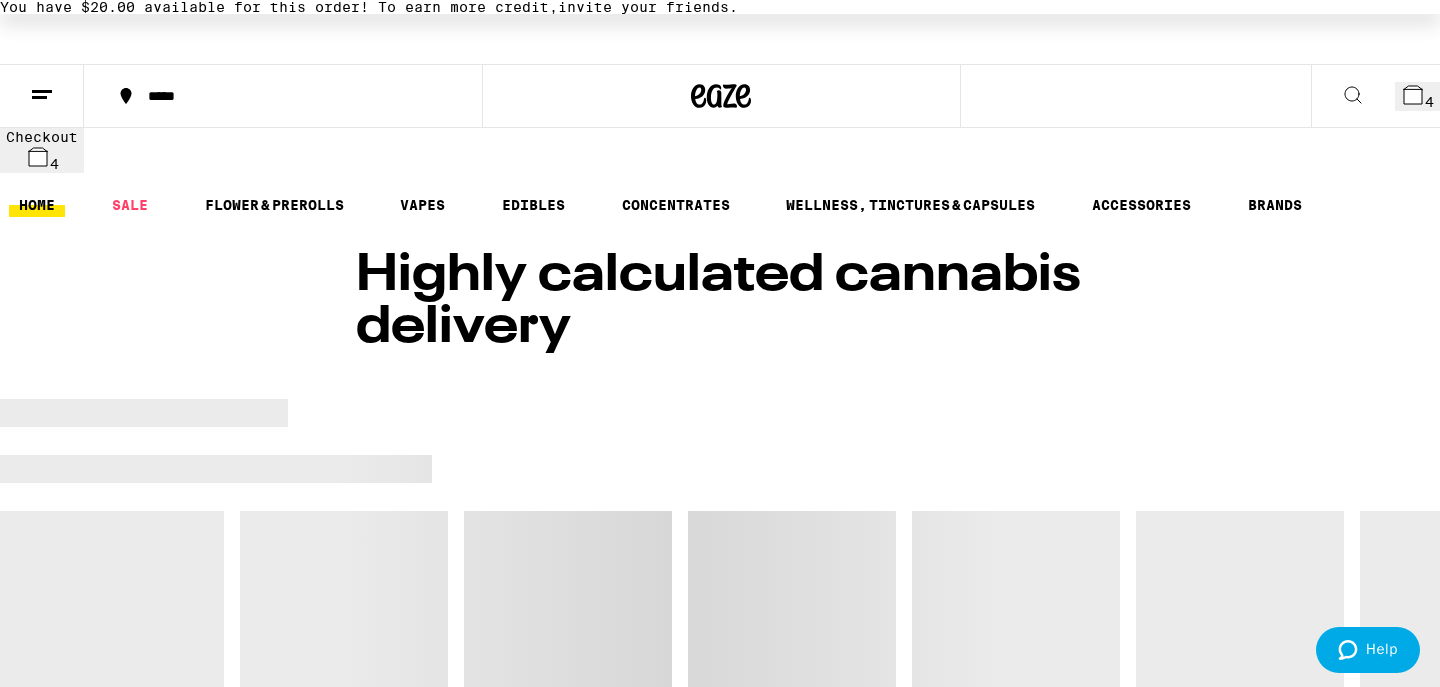 scroll, scrollTop: 0, scrollLeft: 0, axis: both 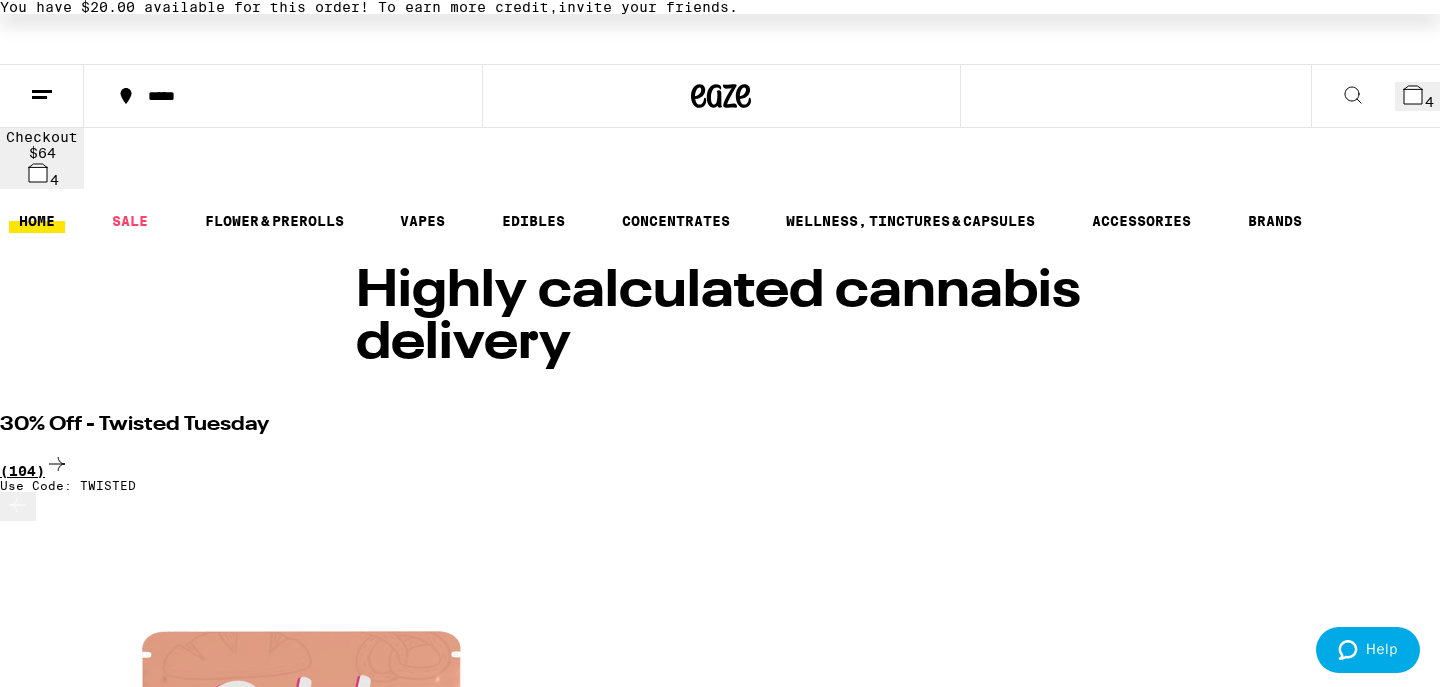 click on "(104)" at bounding box center [720, 465] 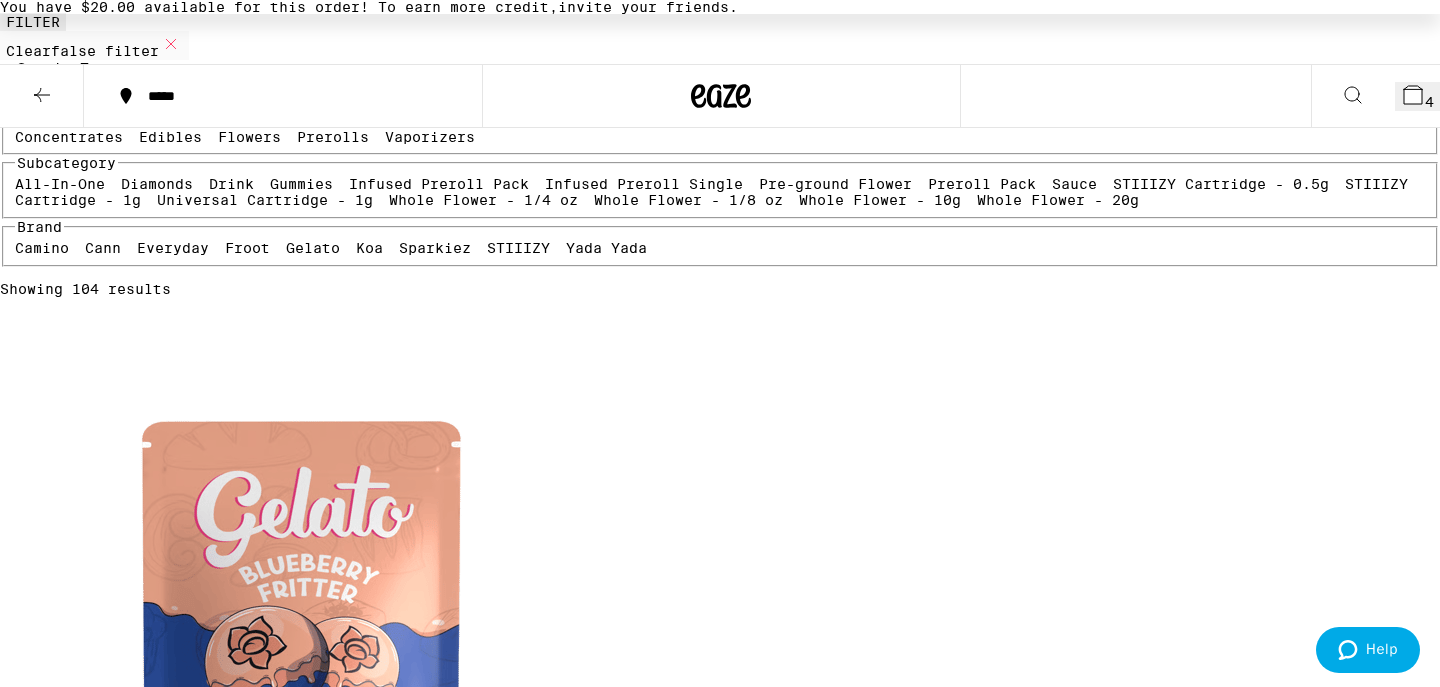 scroll, scrollTop: 0, scrollLeft: 0, axis: both 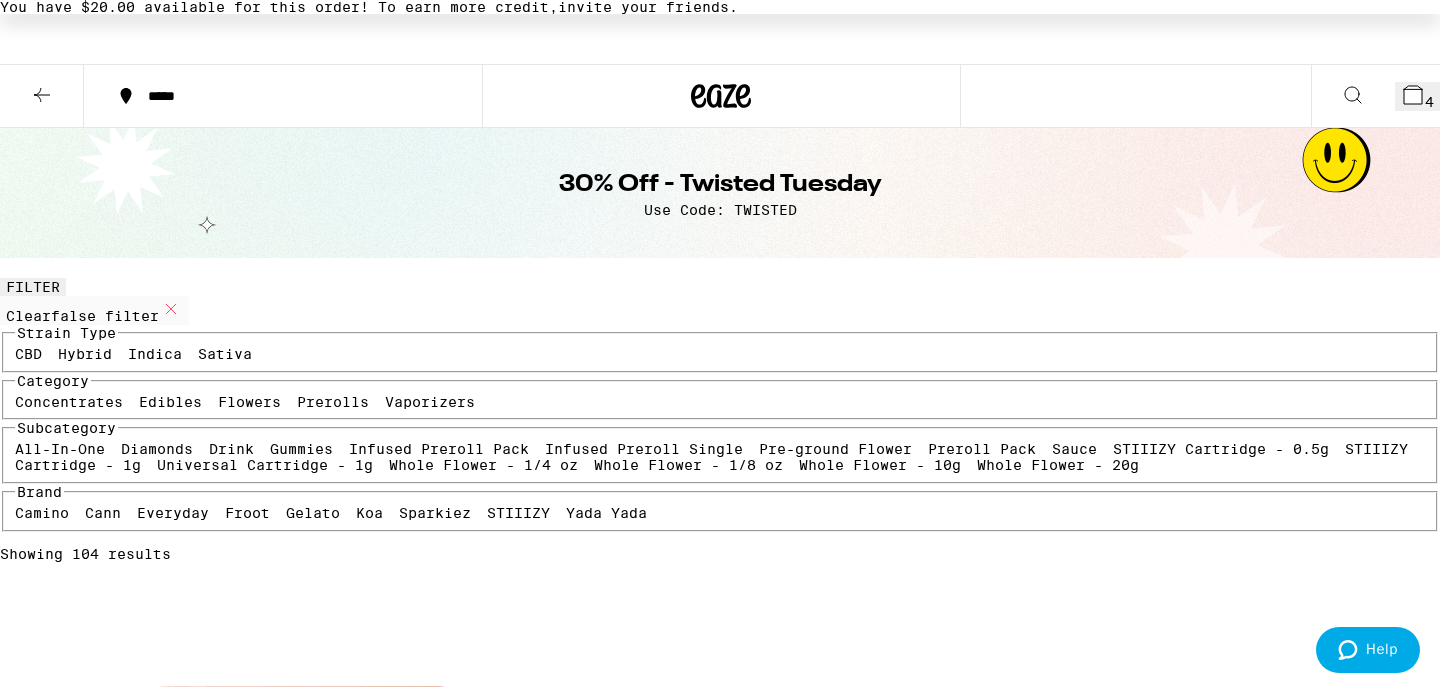 click 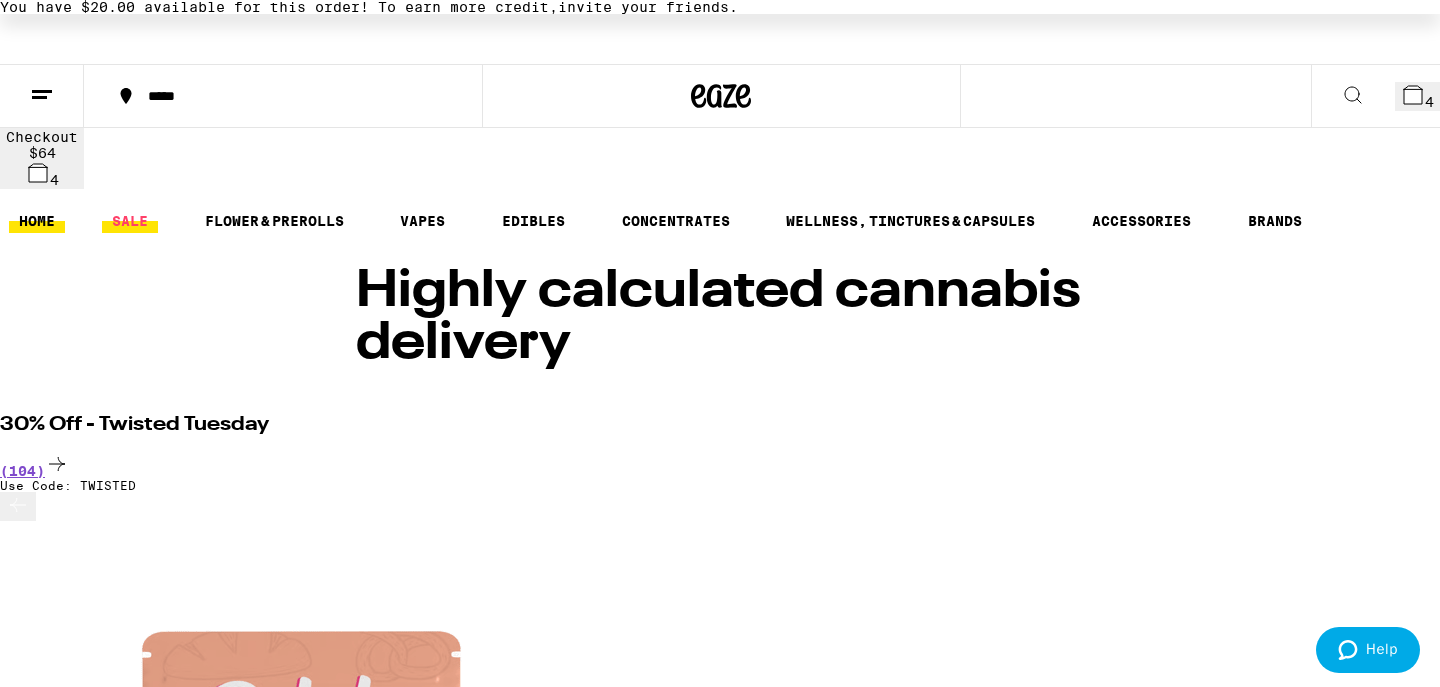 scroll, scrollTop: 0, scrollLeft: 0, axis: both 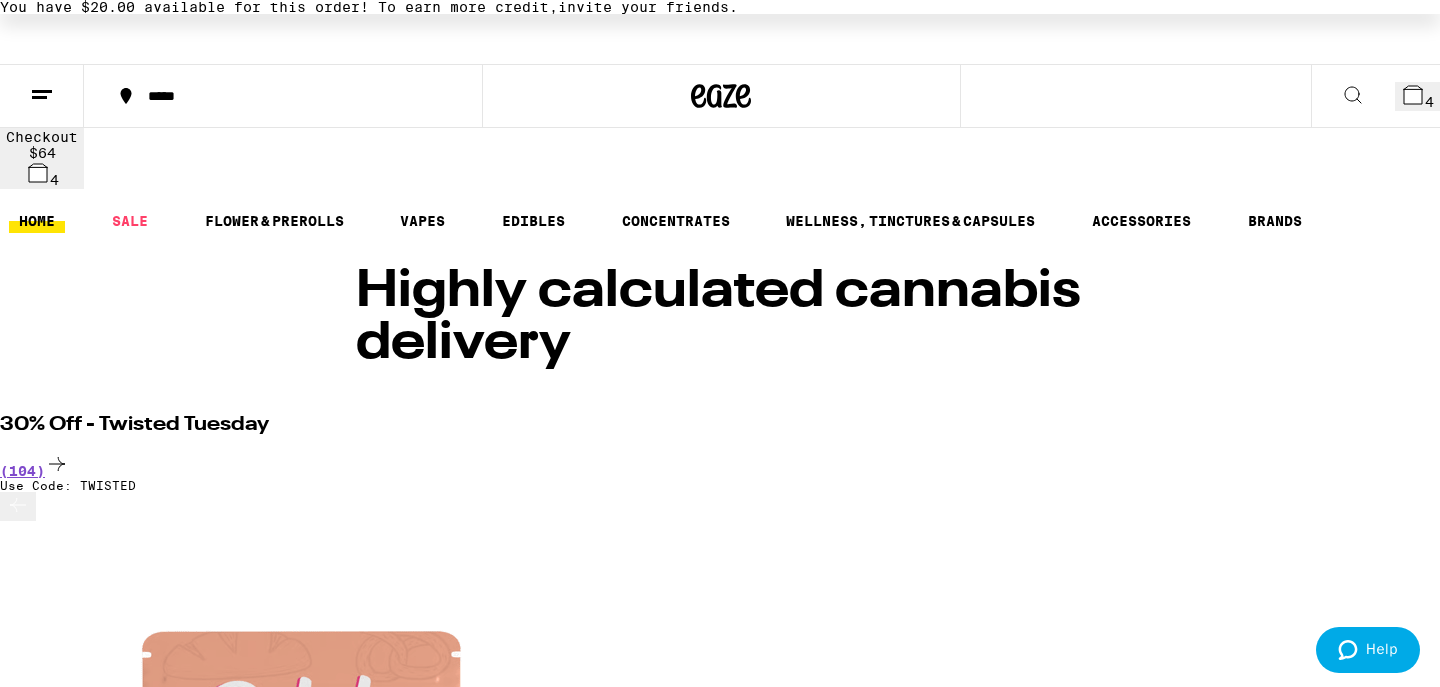 click on "*****" at bounding box center [295, 96] 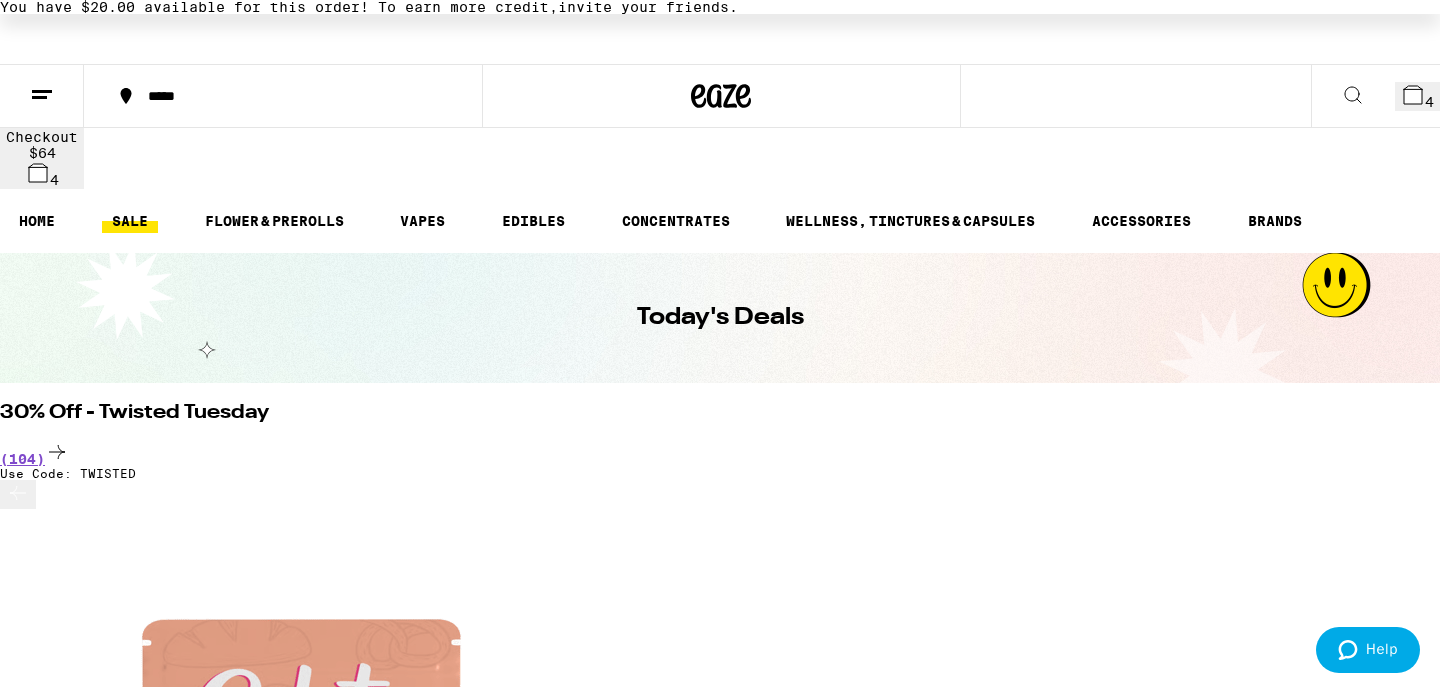 click on "*****" at bounding box center [295, 96] 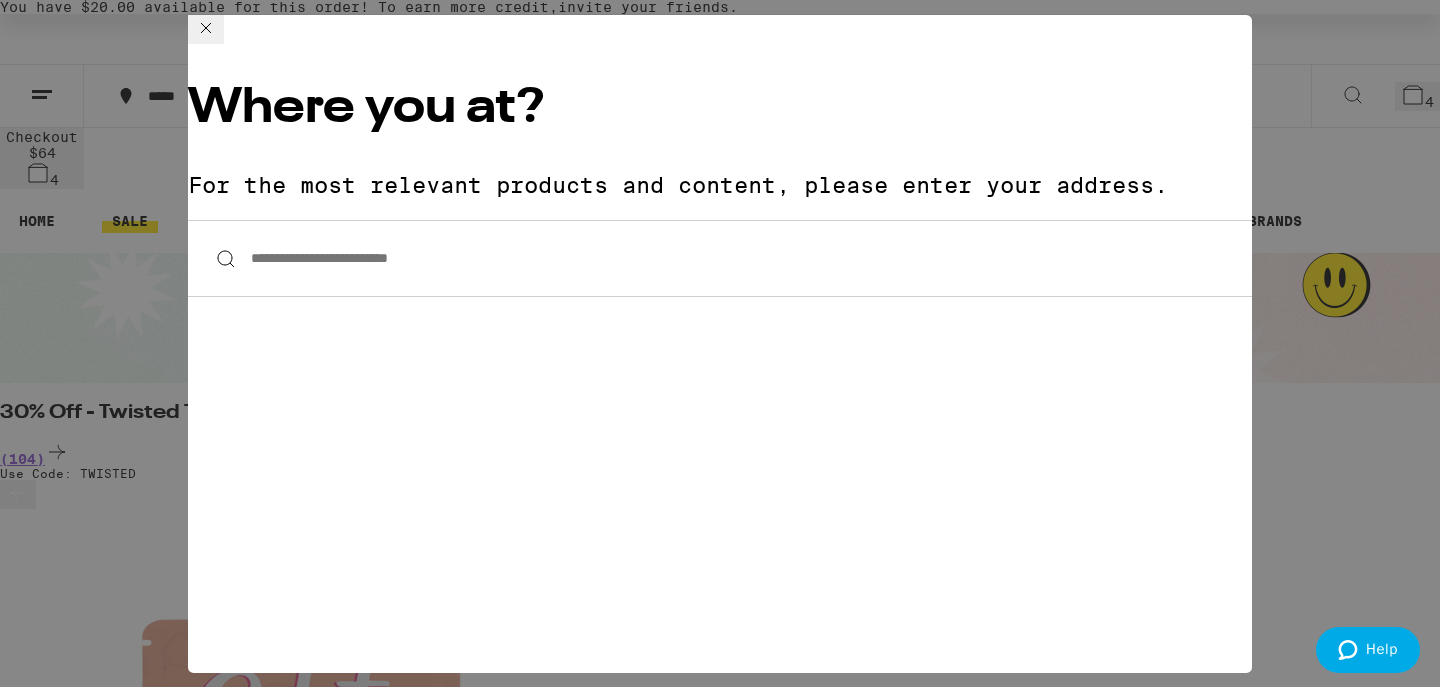 click on "**********" at bounding box center (720, 258) 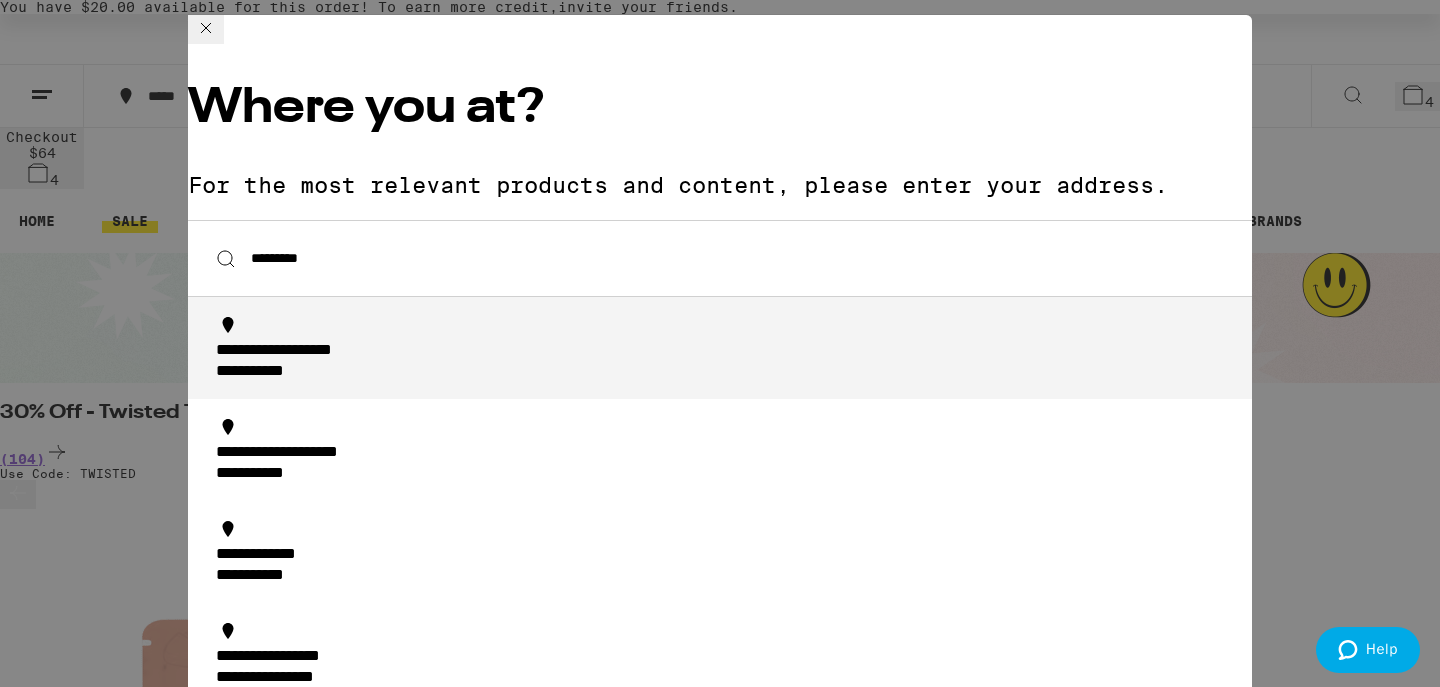 click on "**********" at bounding box center (314, 351) 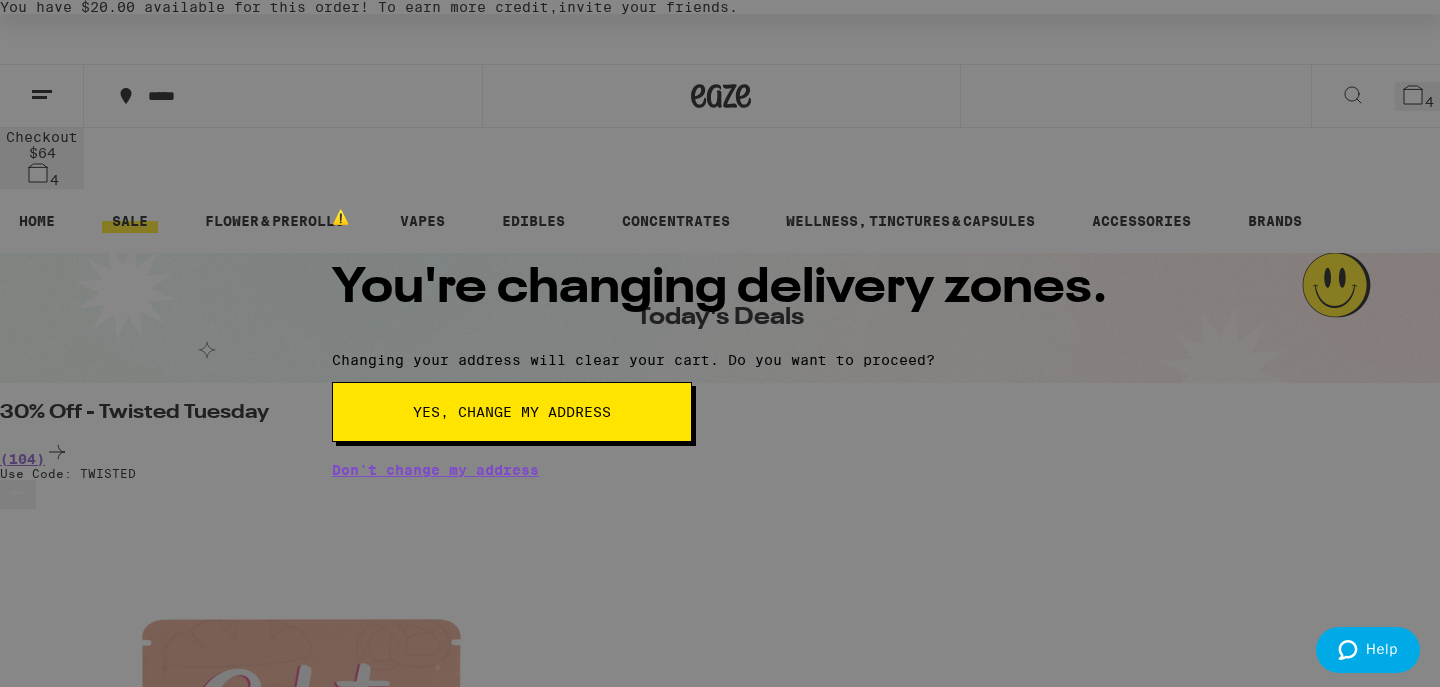 click on "Yes, change my address" at bounding box center [512, 412] 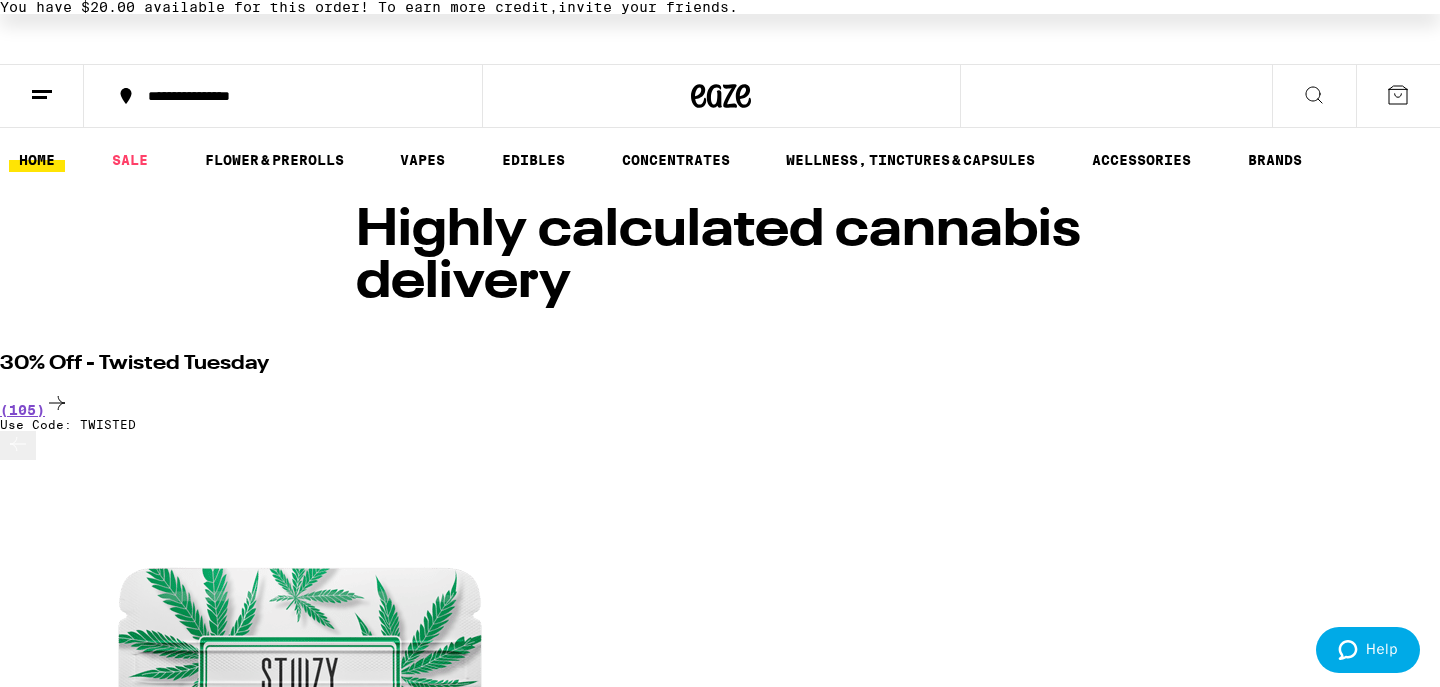 scroll, scrollTop: 0, scrollLeft: 0, axis: both 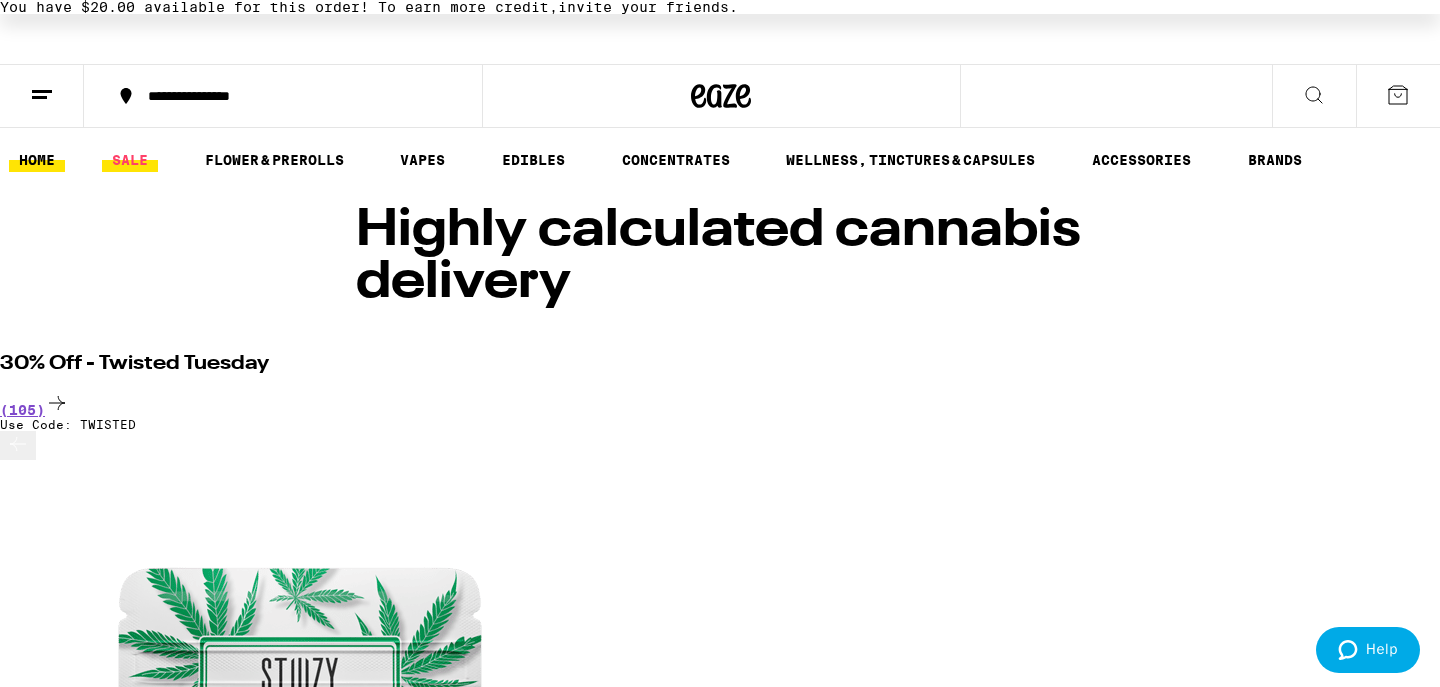 click on "SALE" at bounding box center (130, 160) 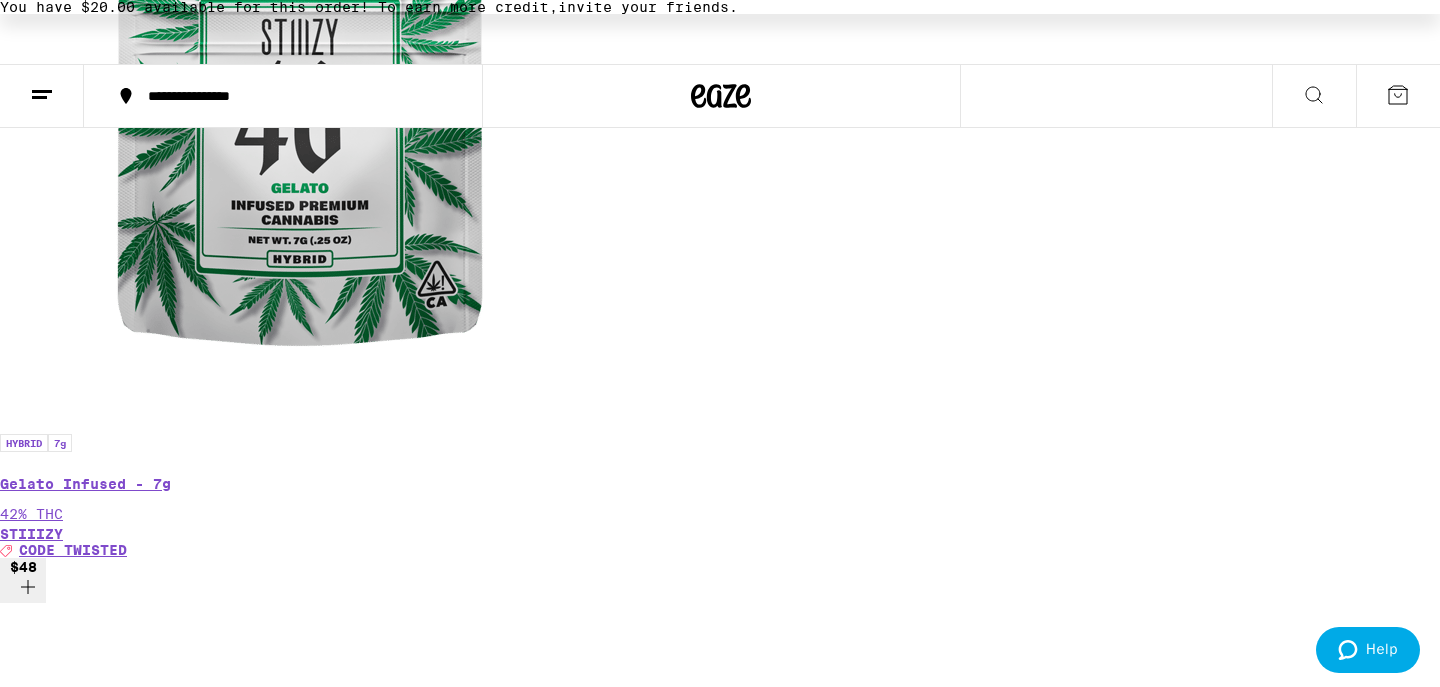 scroll, scrollTop: 645, scrollLeft: 0, axis: vertical 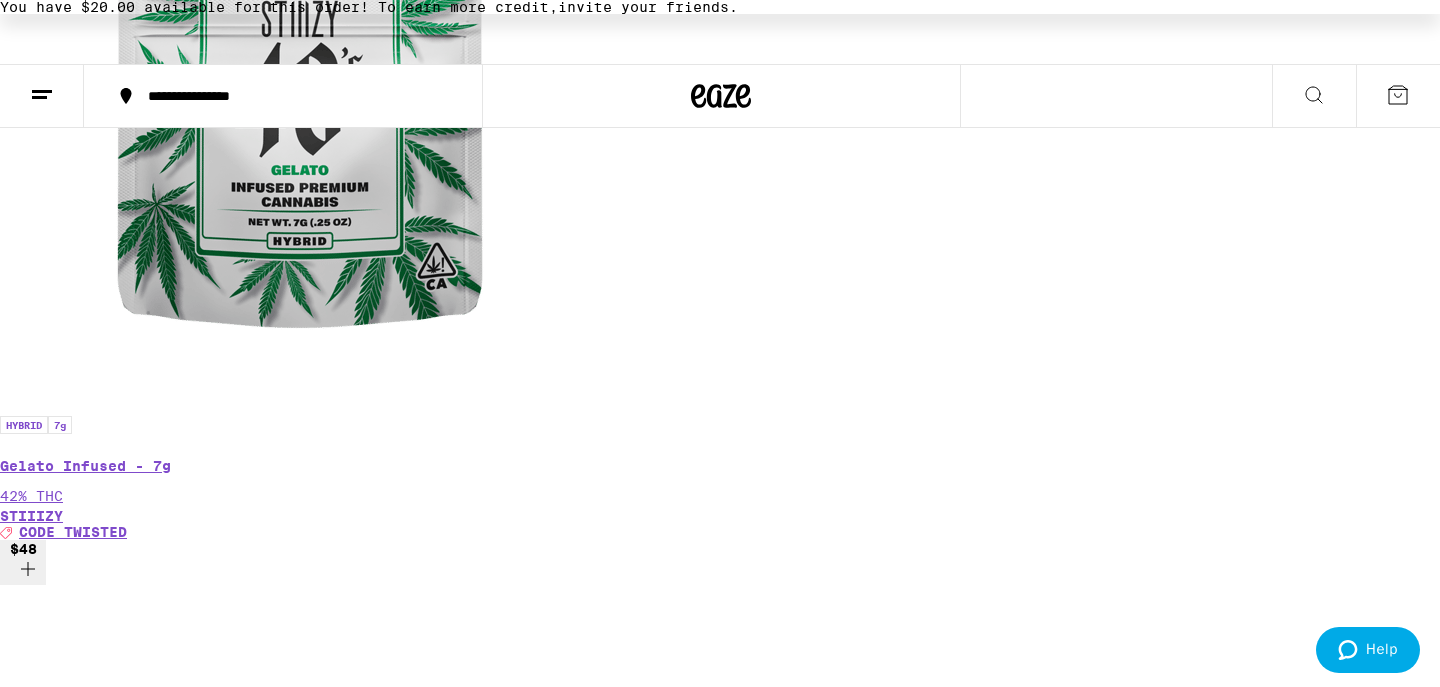 click 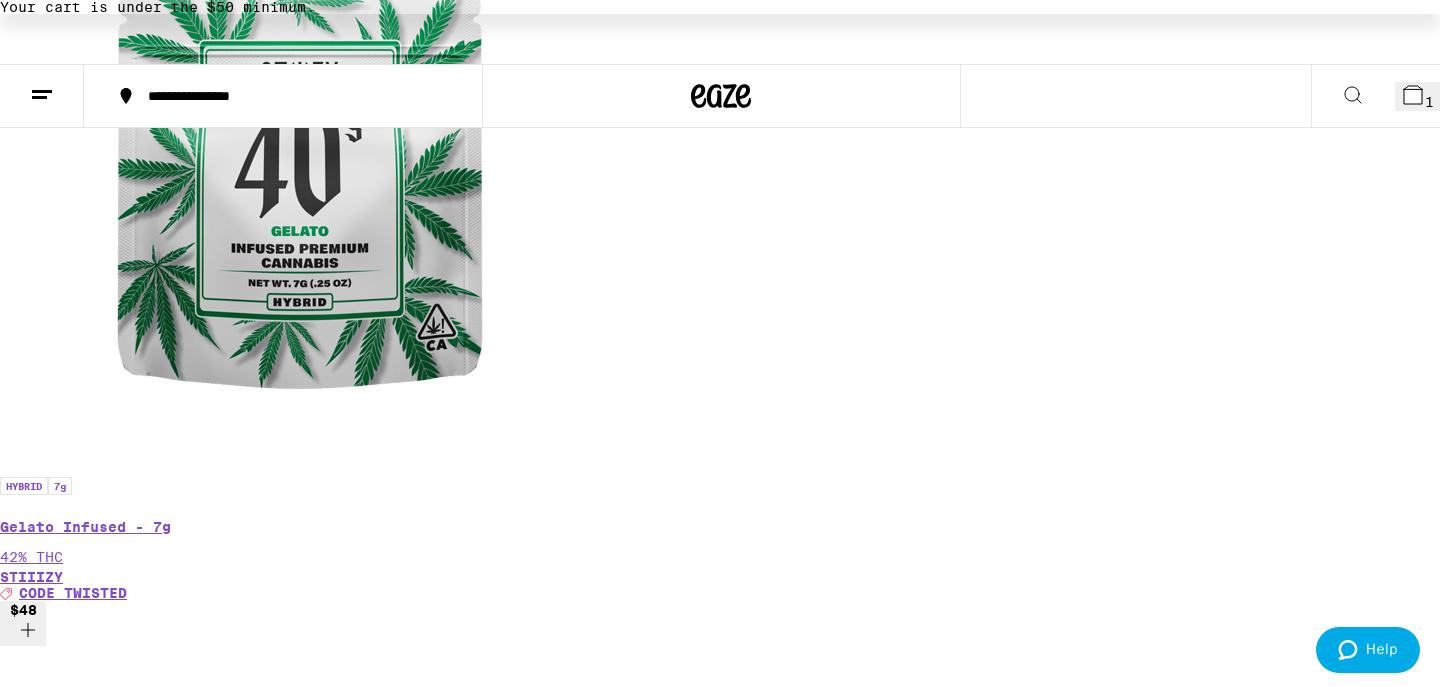 click 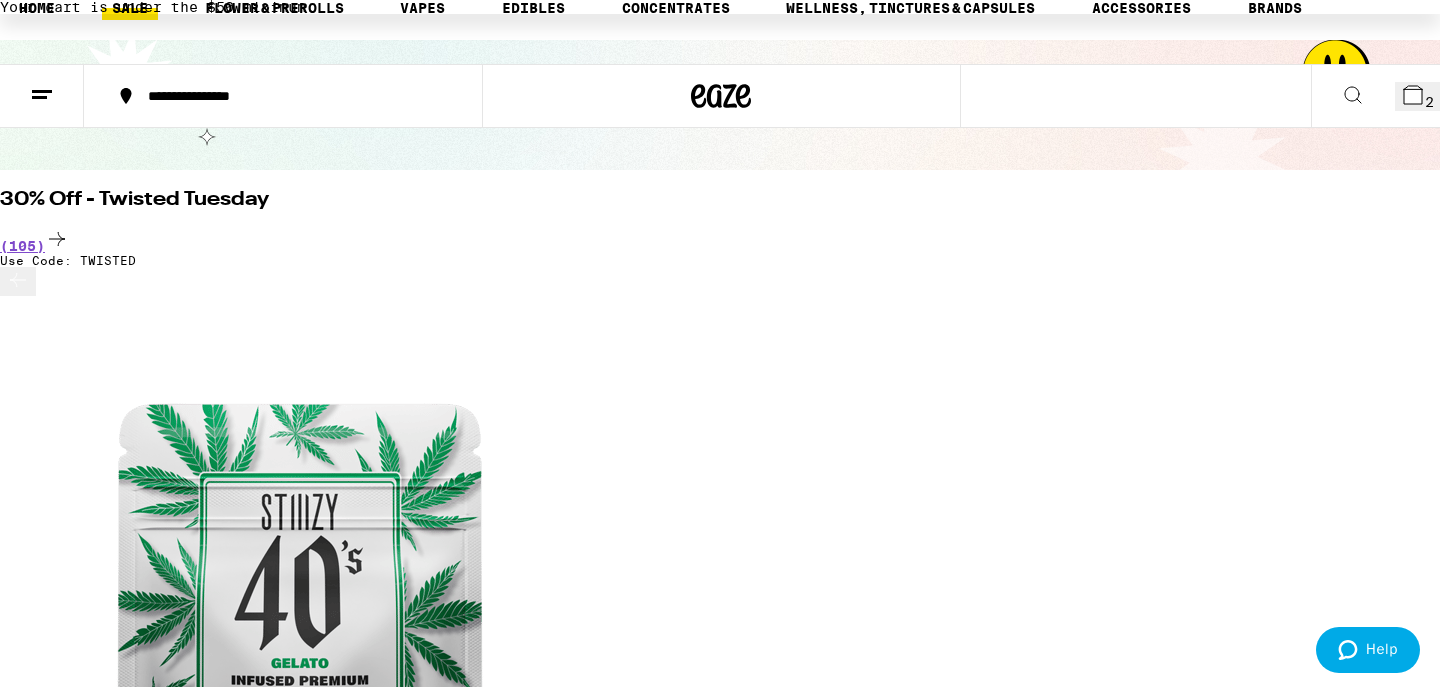 scroll, scrollTop: 212, scrollLeft: 0, axis: vertical 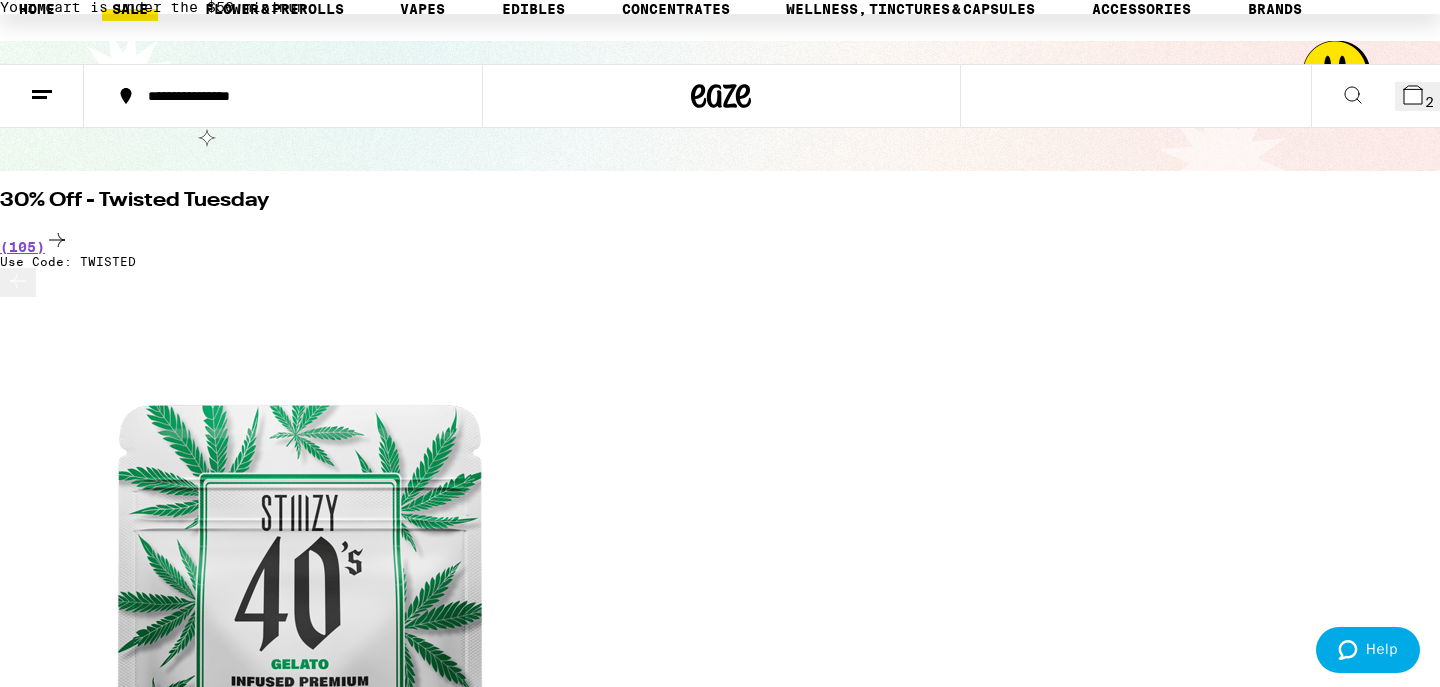 click 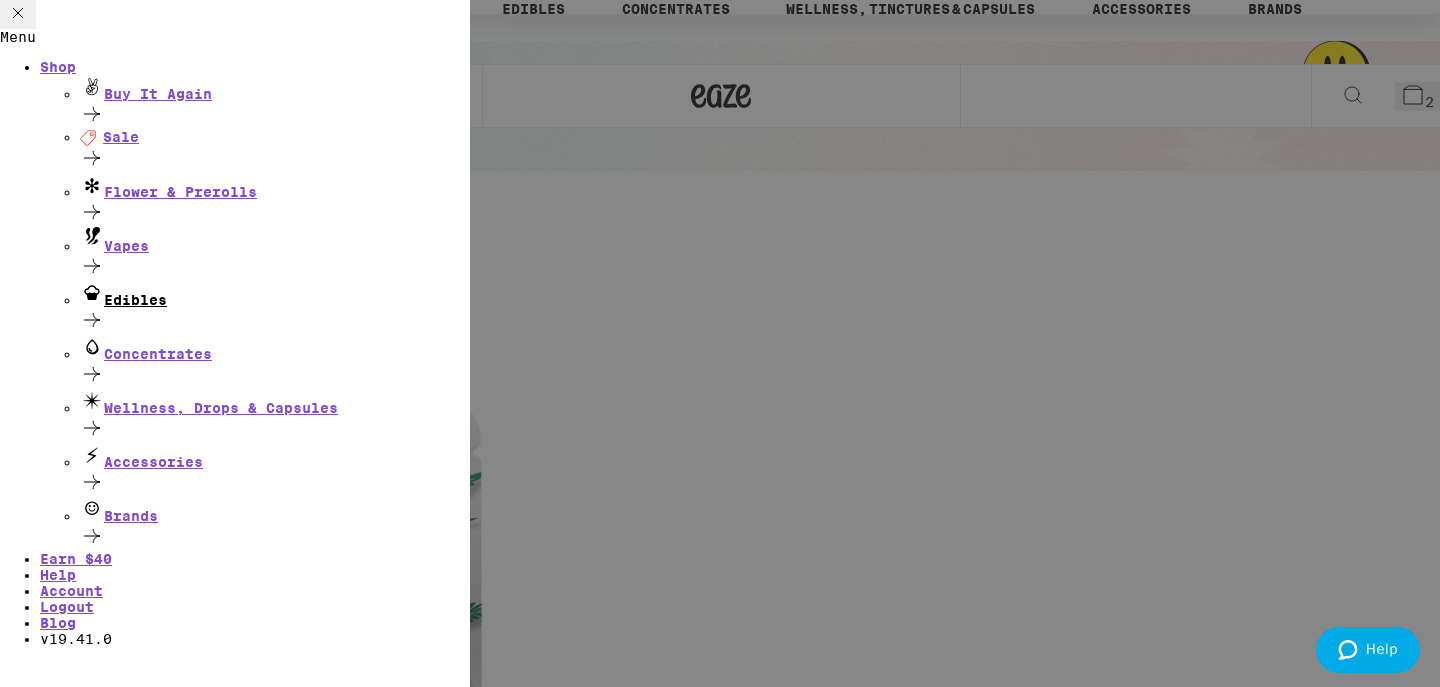 click on "Edibles" at bounding box center (275, 294) 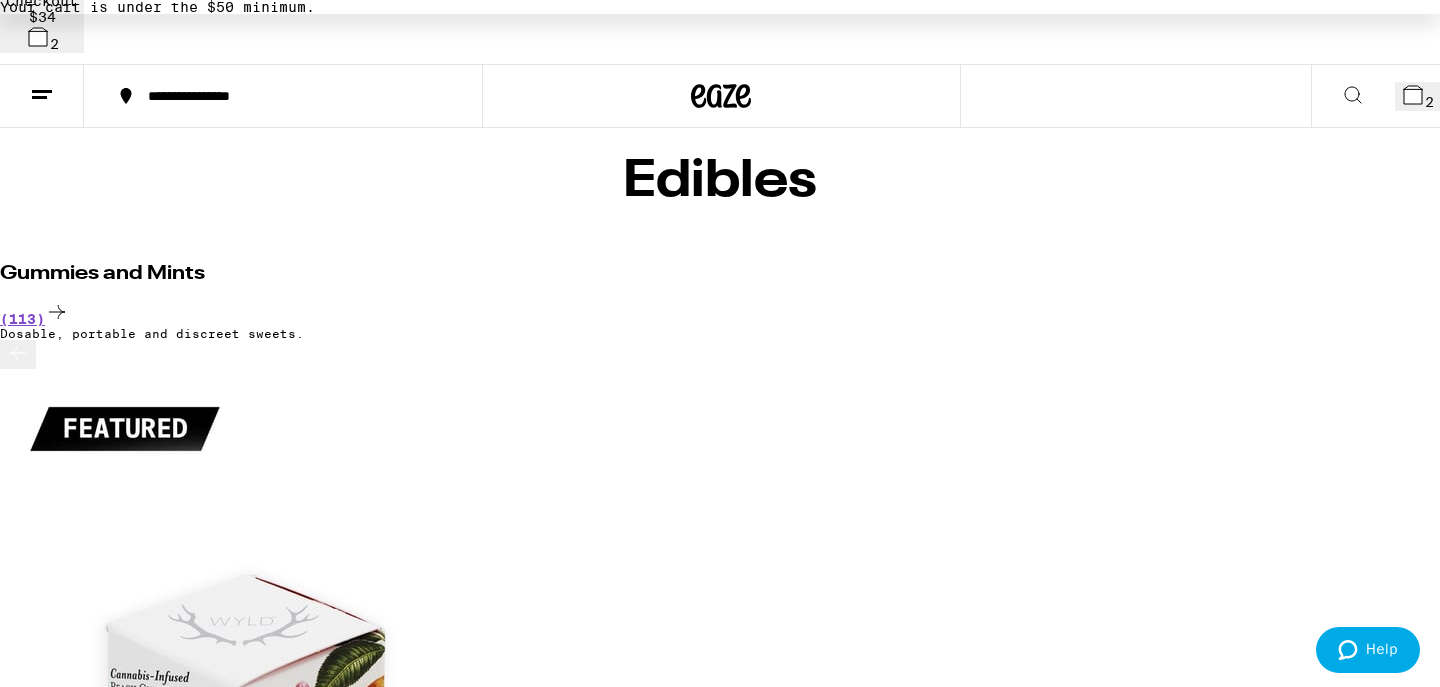 scroll, scrollTop: 141, scrollLeft: 0, axis: vertical 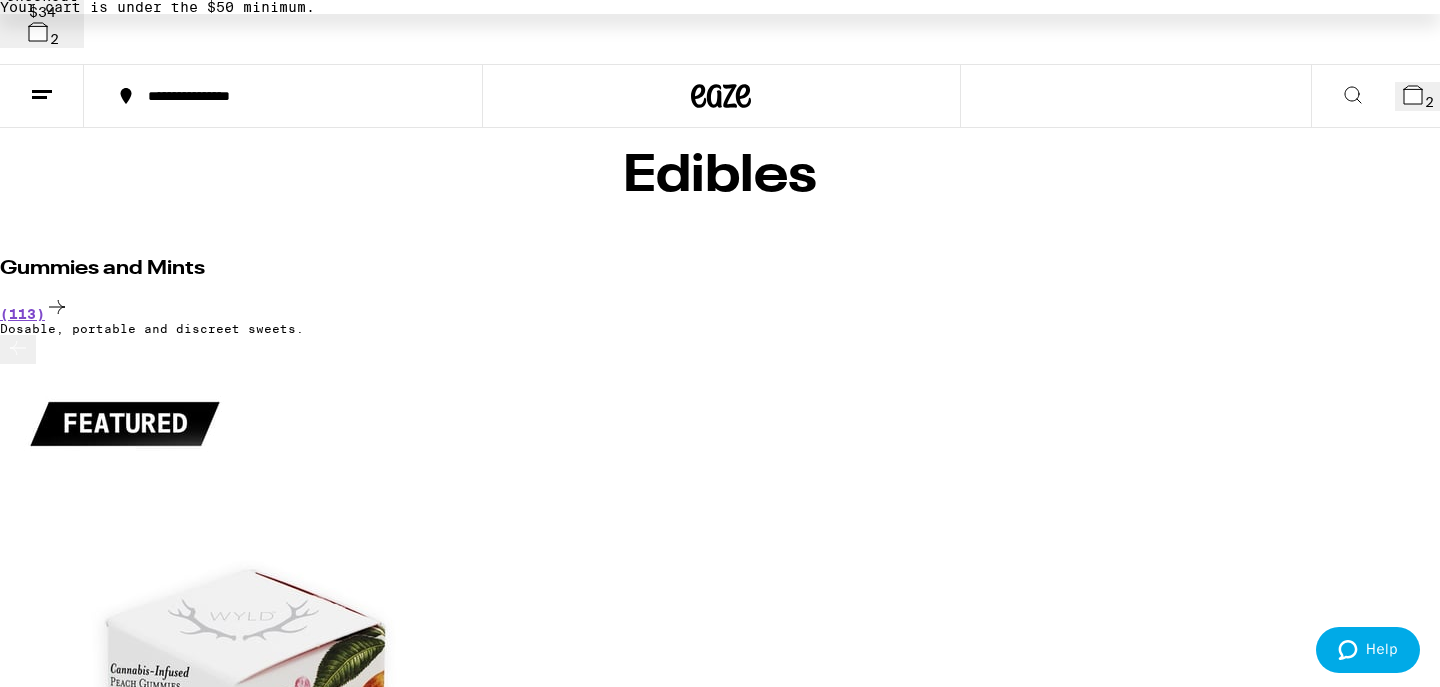 click 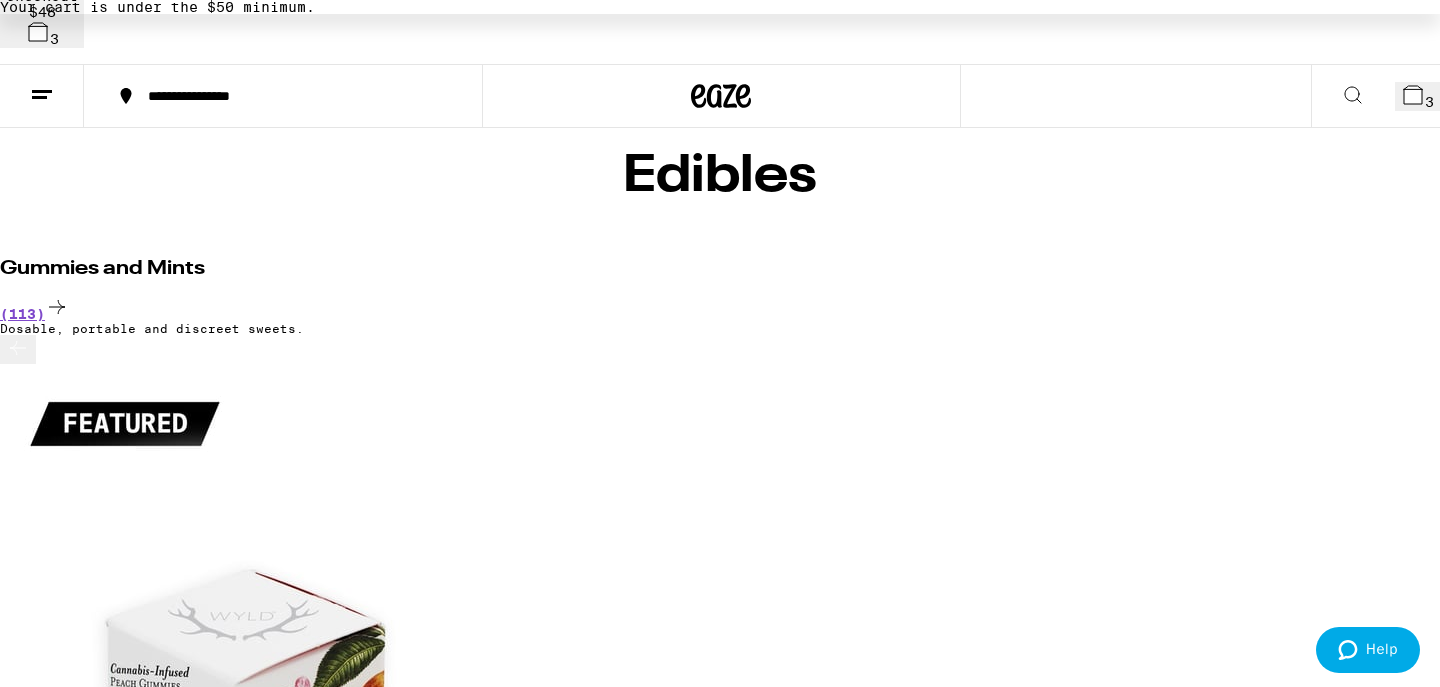 scroll, scrollTop: 0, scrollLeft: 7927, axis: horizontal 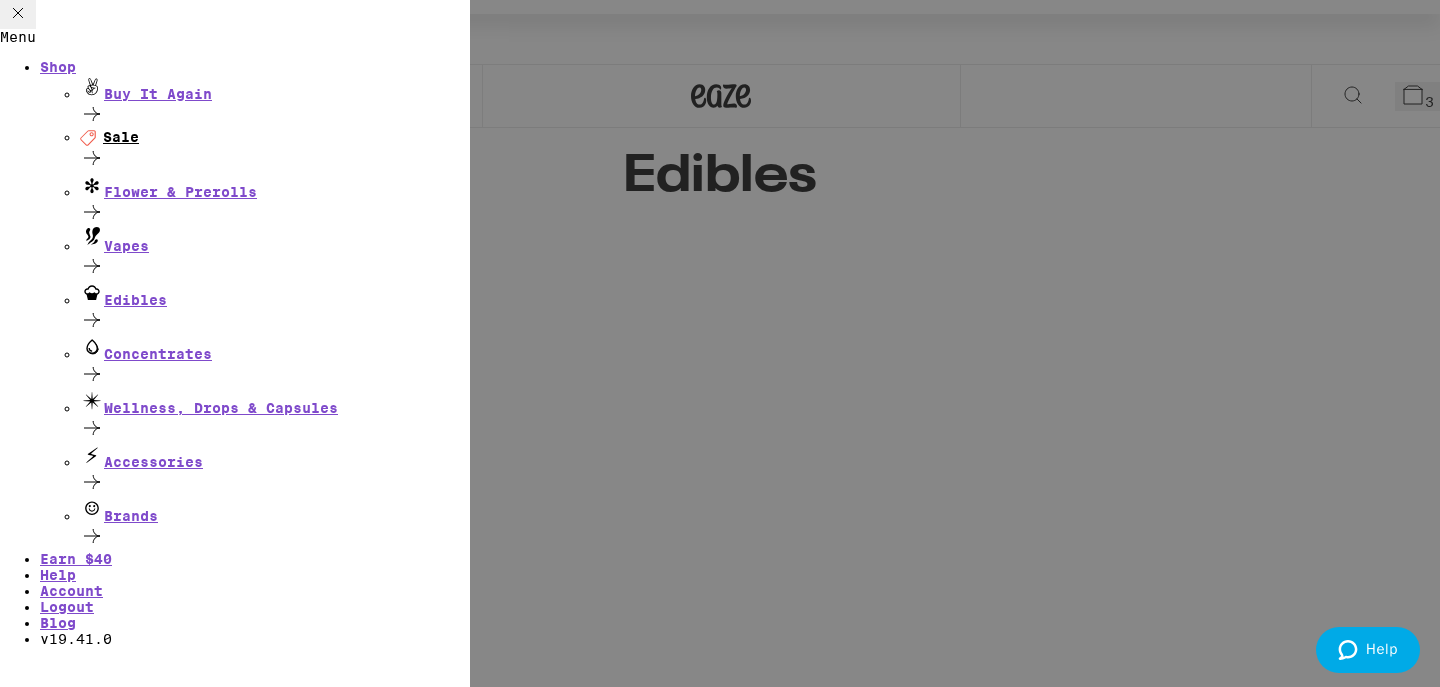 click on "Deal Created with Sketch. Sale" at bounding box center (275, 137) 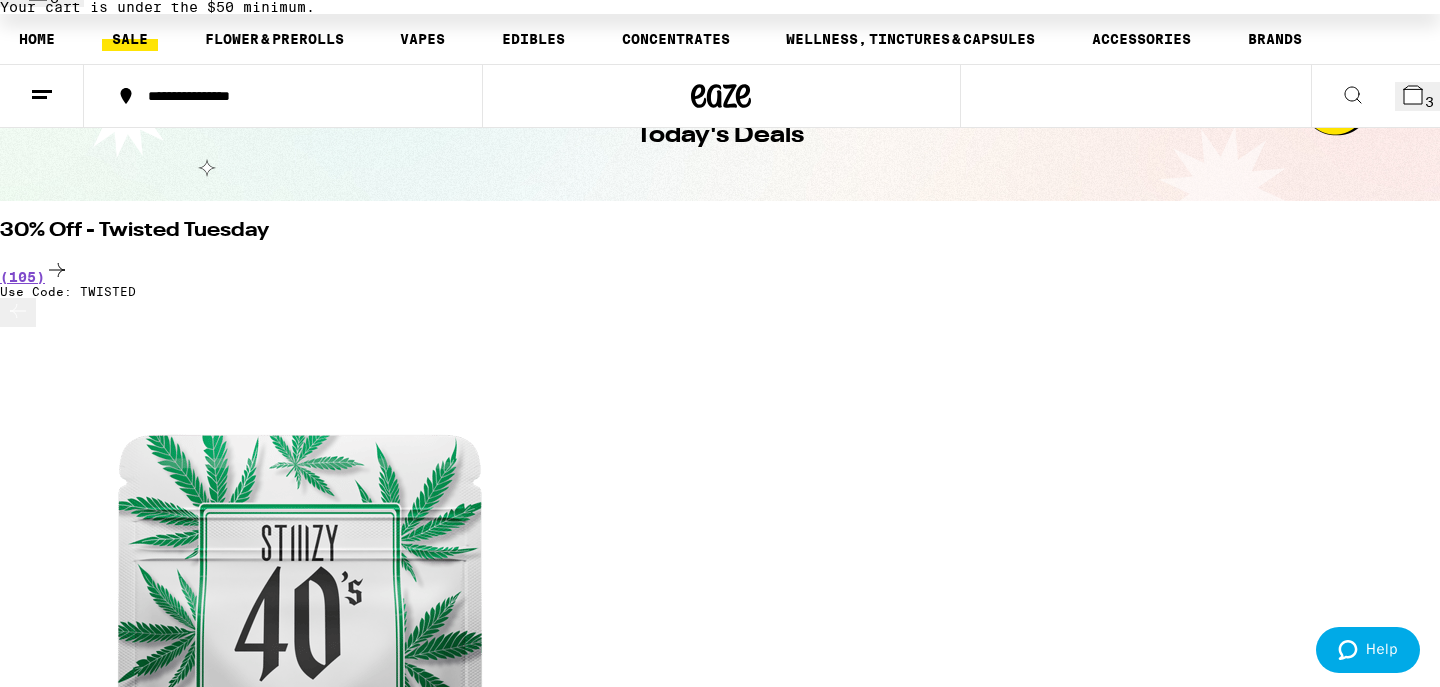 scroll, scrollTop: 185, scrollLeft: 0, axis: vertical 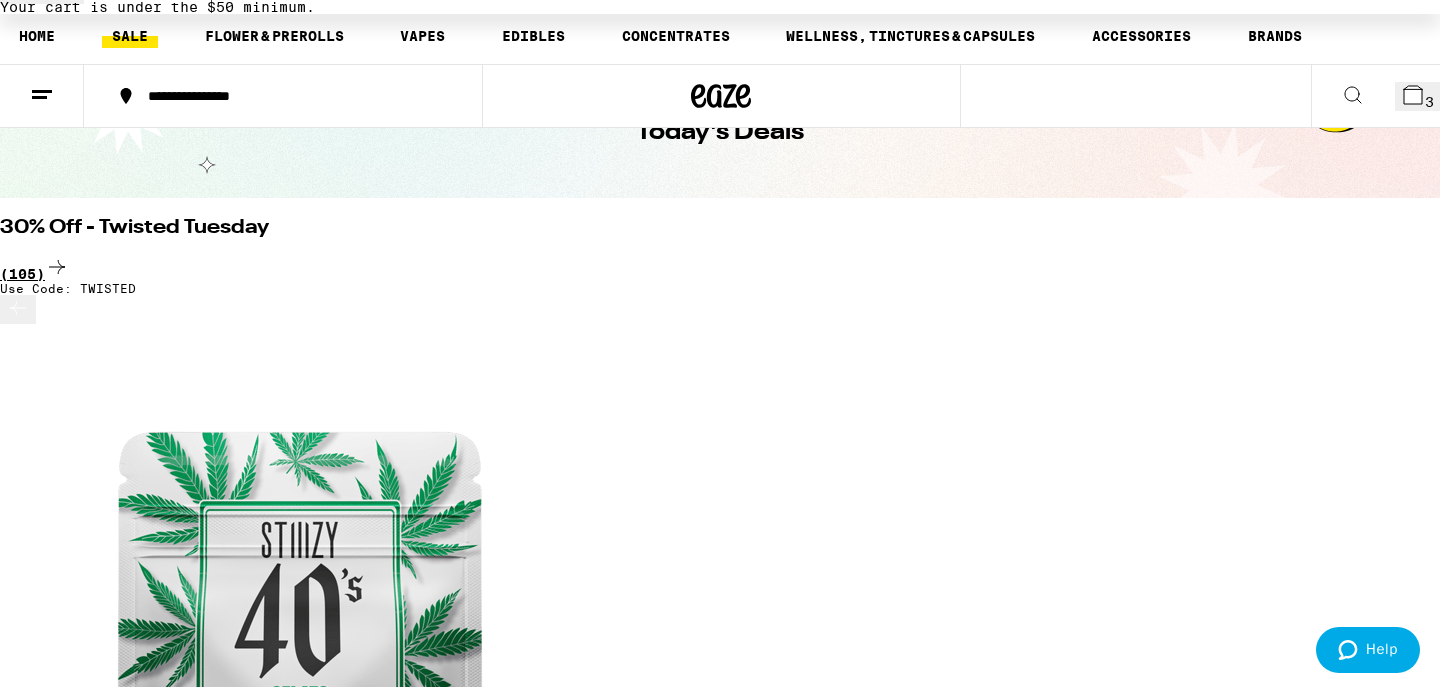 click on "(105)" at bounding box center [720, 268] 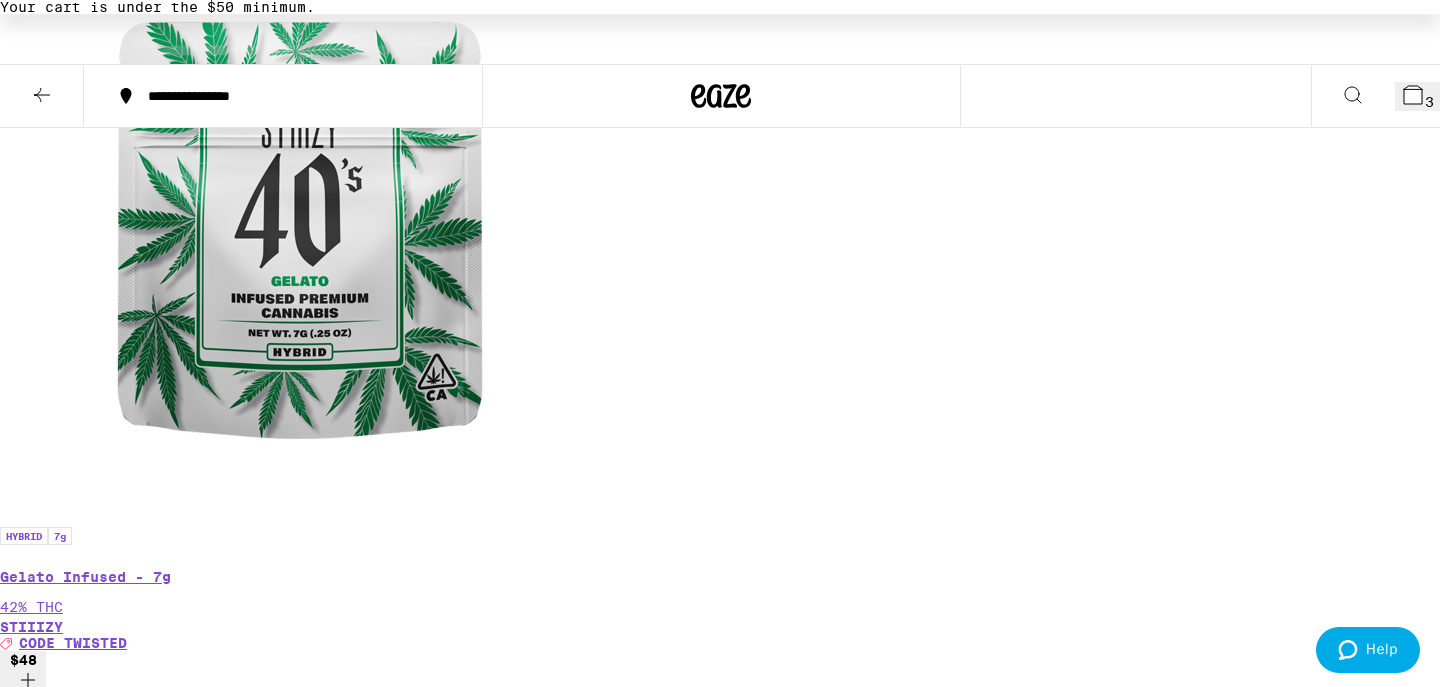 scroll, scrollTop: 668, scrollLeft: 0, axis: vertical 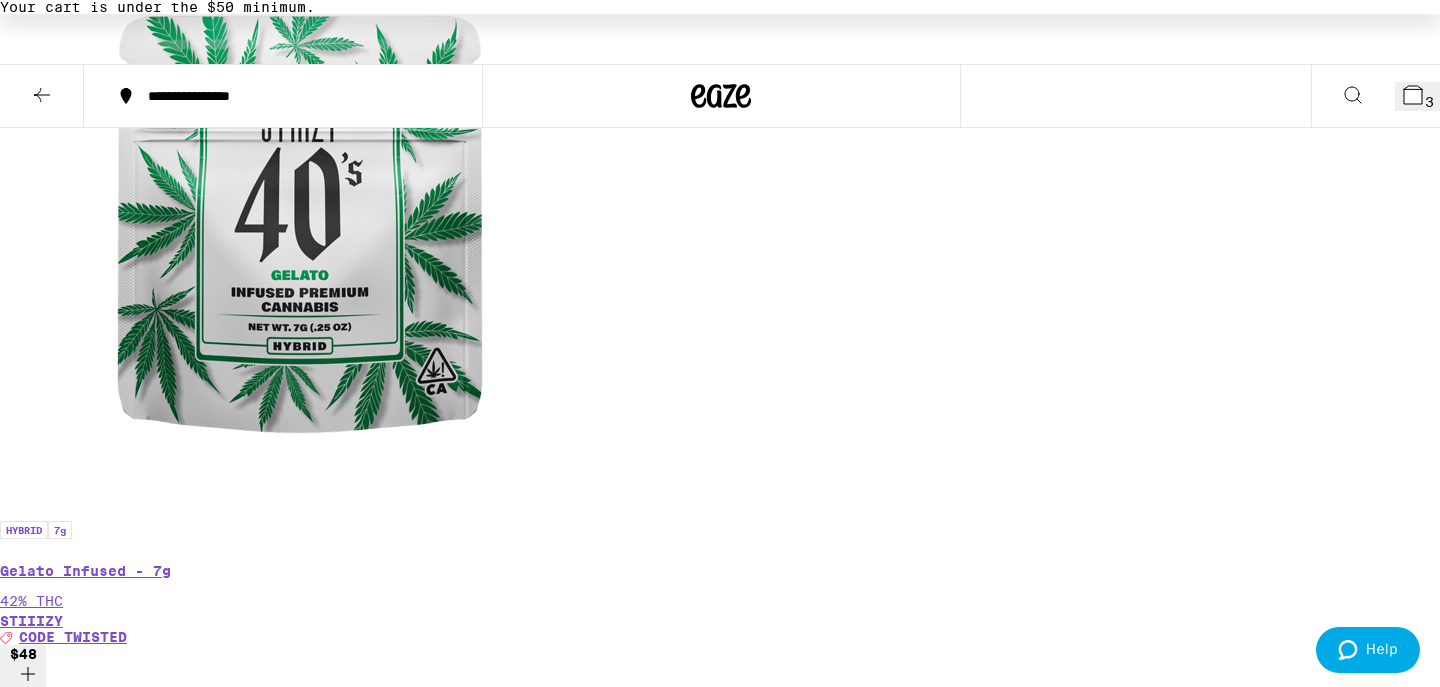 click on "$20" at bounding box center (23, 7705) 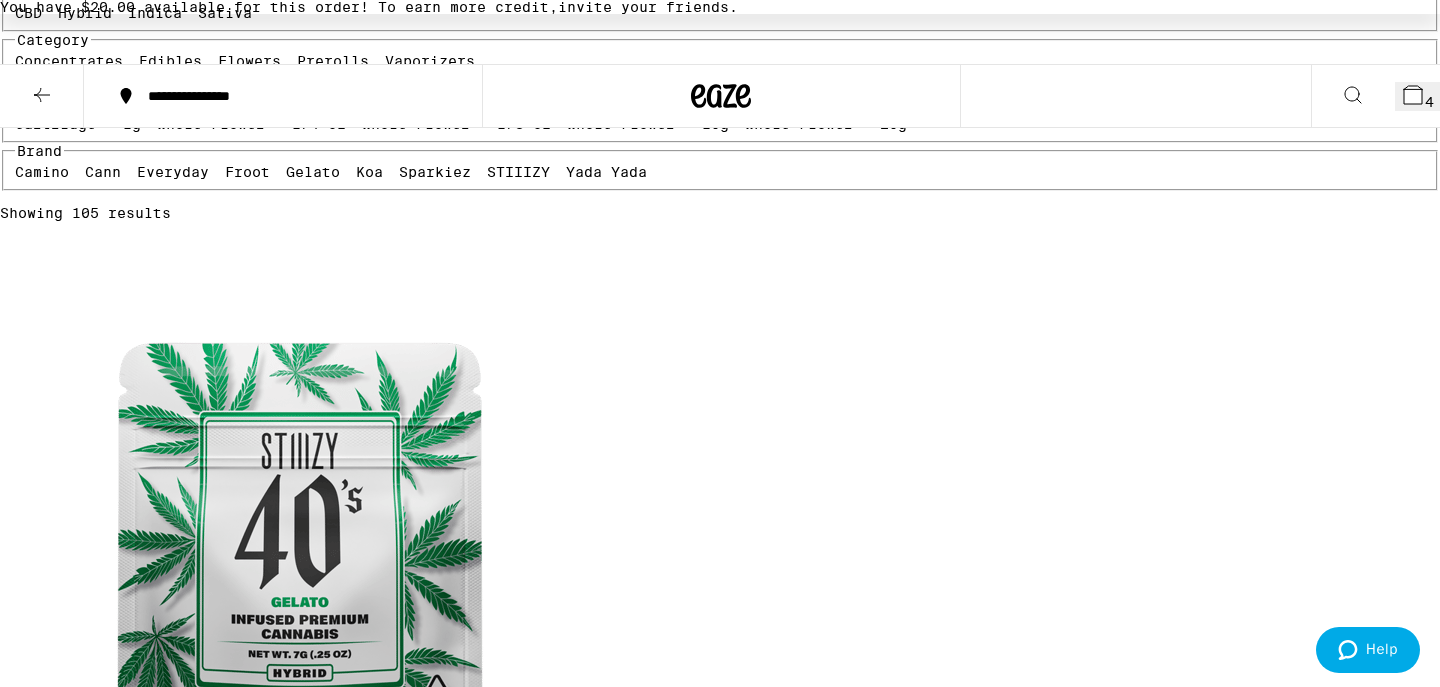 scroll, scrollTop: 0, scrollLeft: 0, axis: both 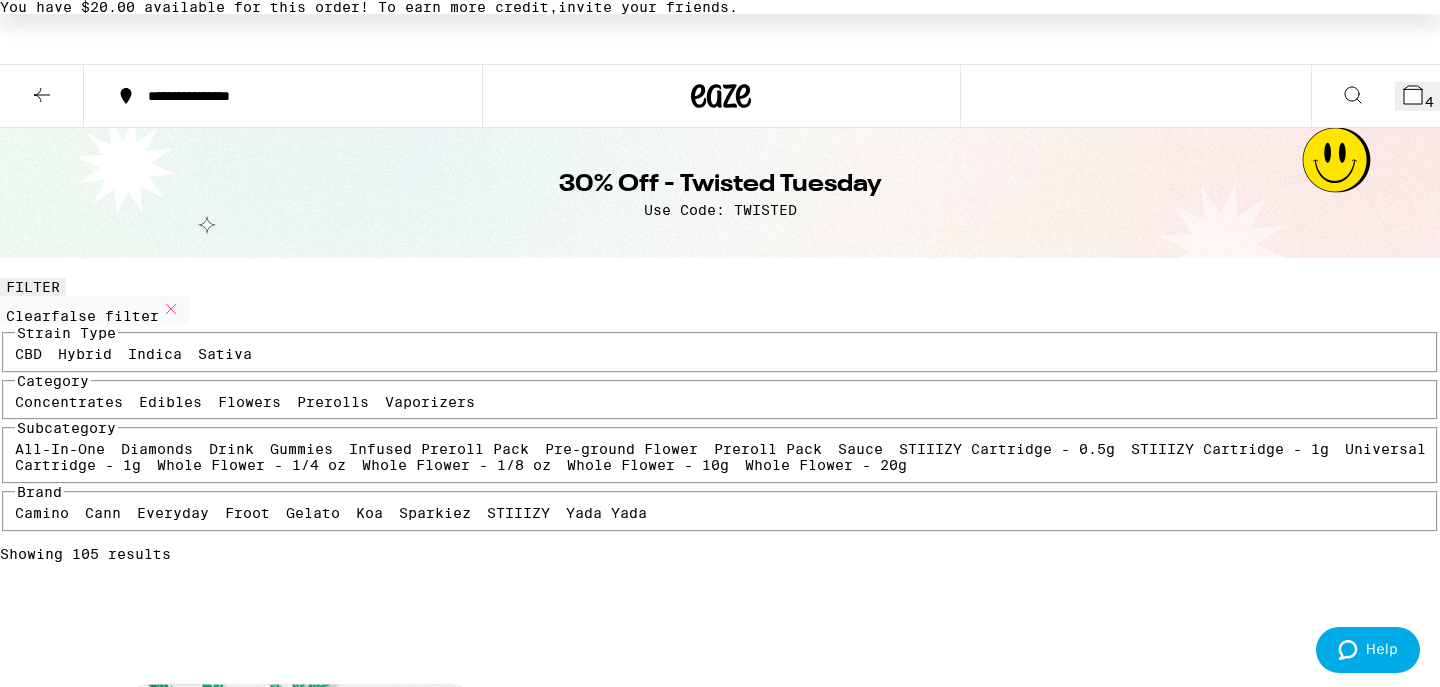 click 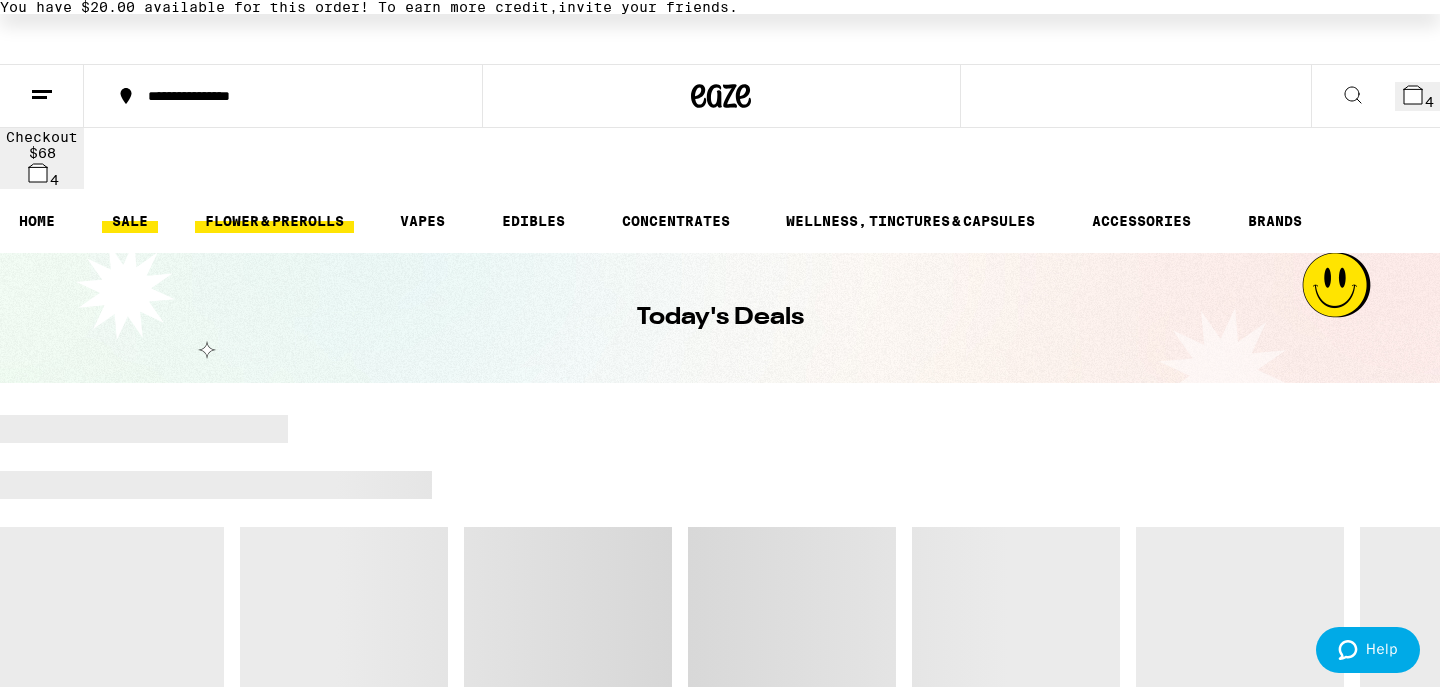 click on "FLOWER & PREROLLS" at bounding box center (274, 221) 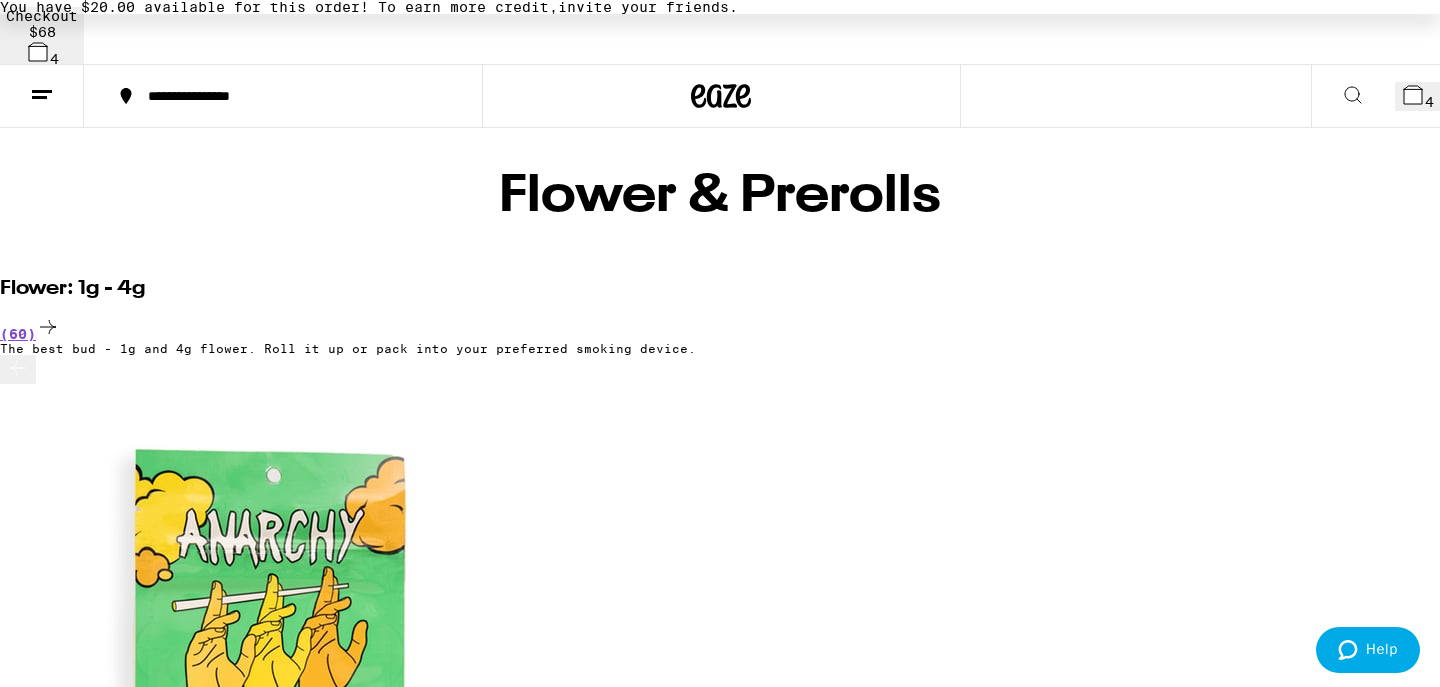 scroll, scrollTop: 118, scrollLeft: 0, axis: vertical 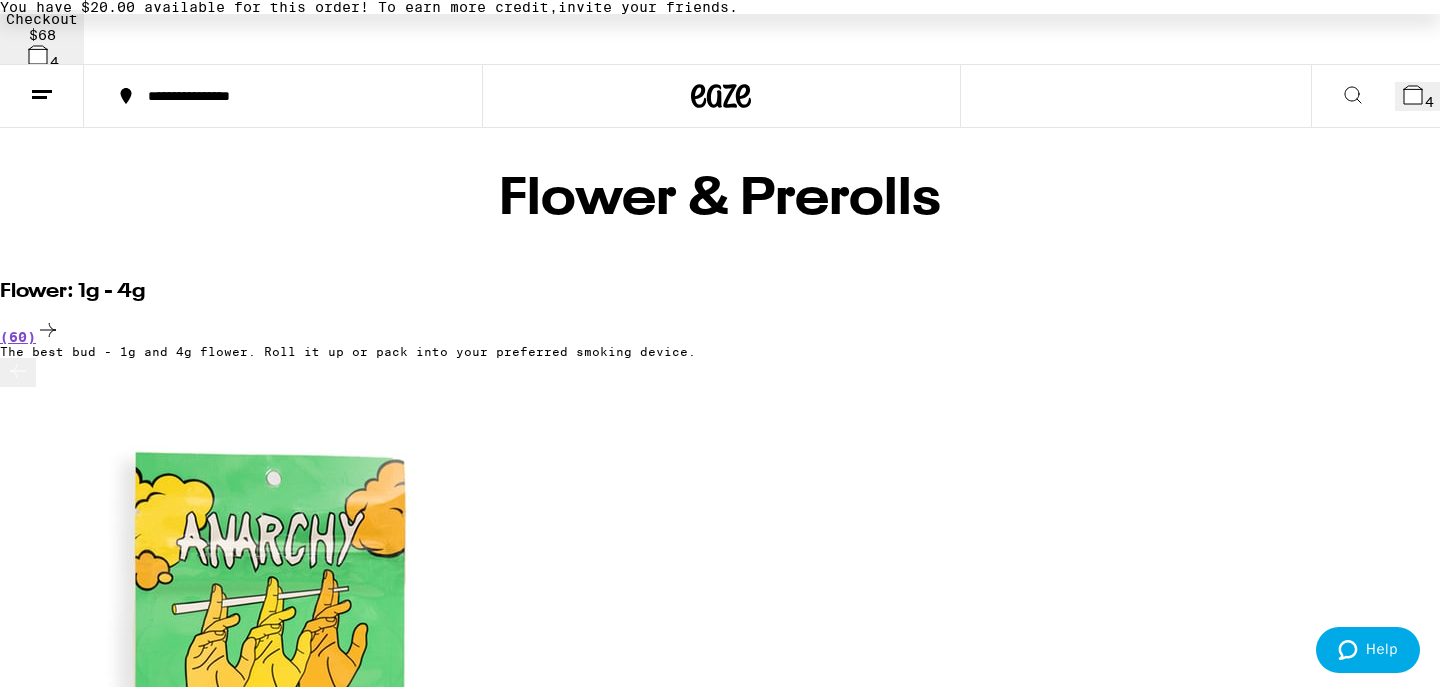 click on "$12" at bounding box center [23, 1896] 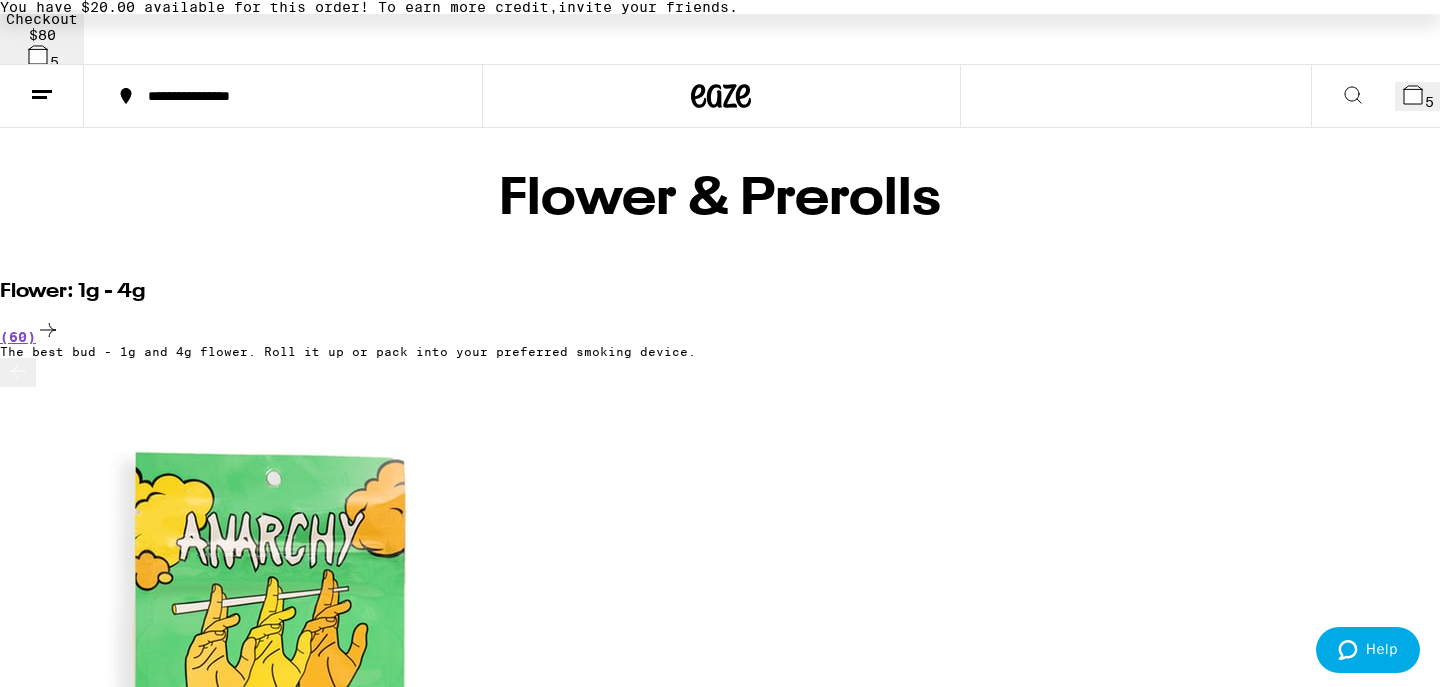 click at bounding box center (720, 1756) 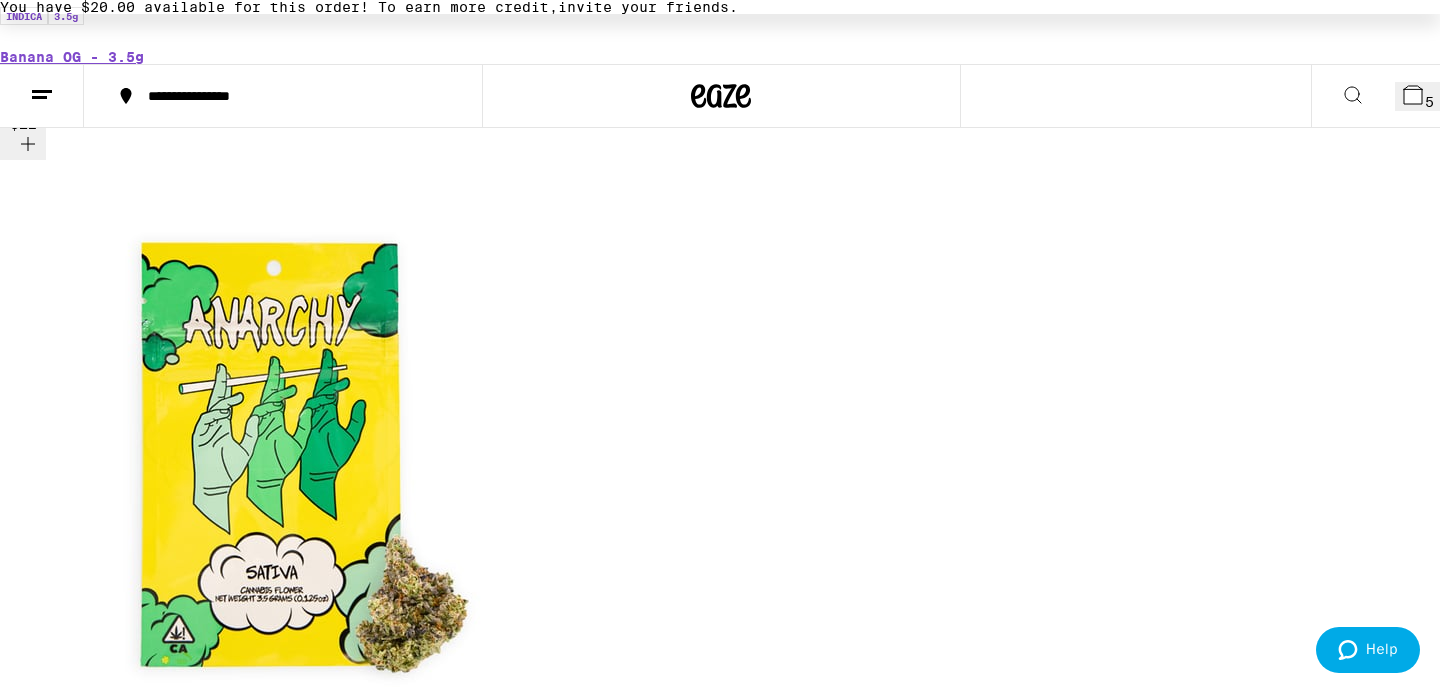 scroll, scrollTop: 1110, scrollLeft: 0, axis: vertical 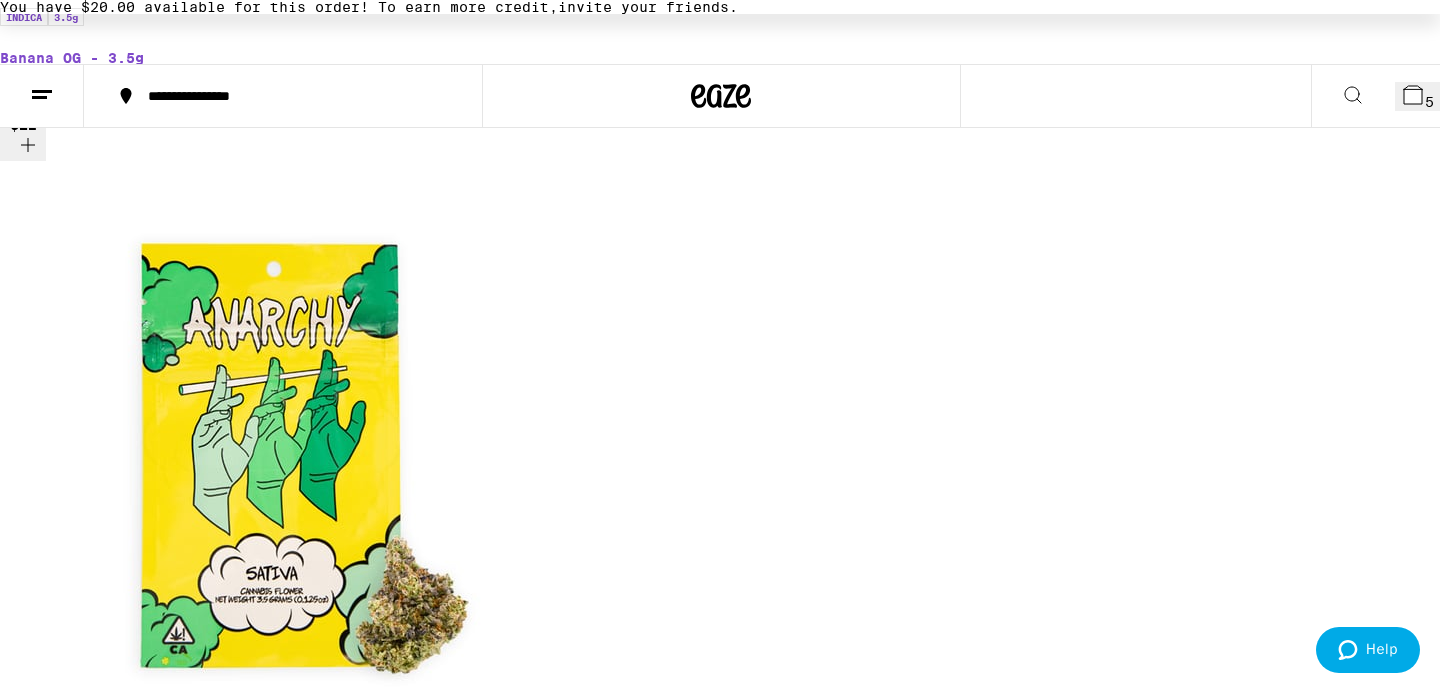 click on "Fast, easy, and classic." at bounding box center (720, 16657) 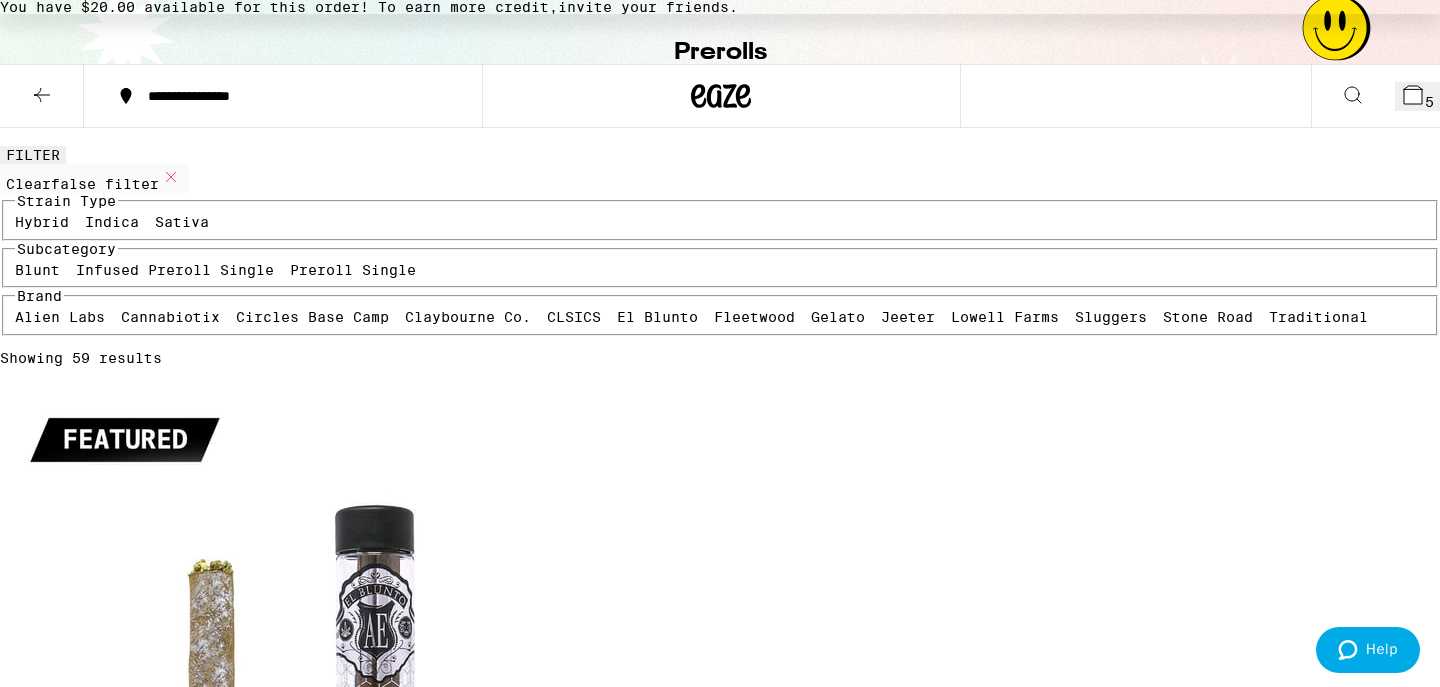 scroll, scrollTop: 139, scrollLeft: 0, axis: vertical 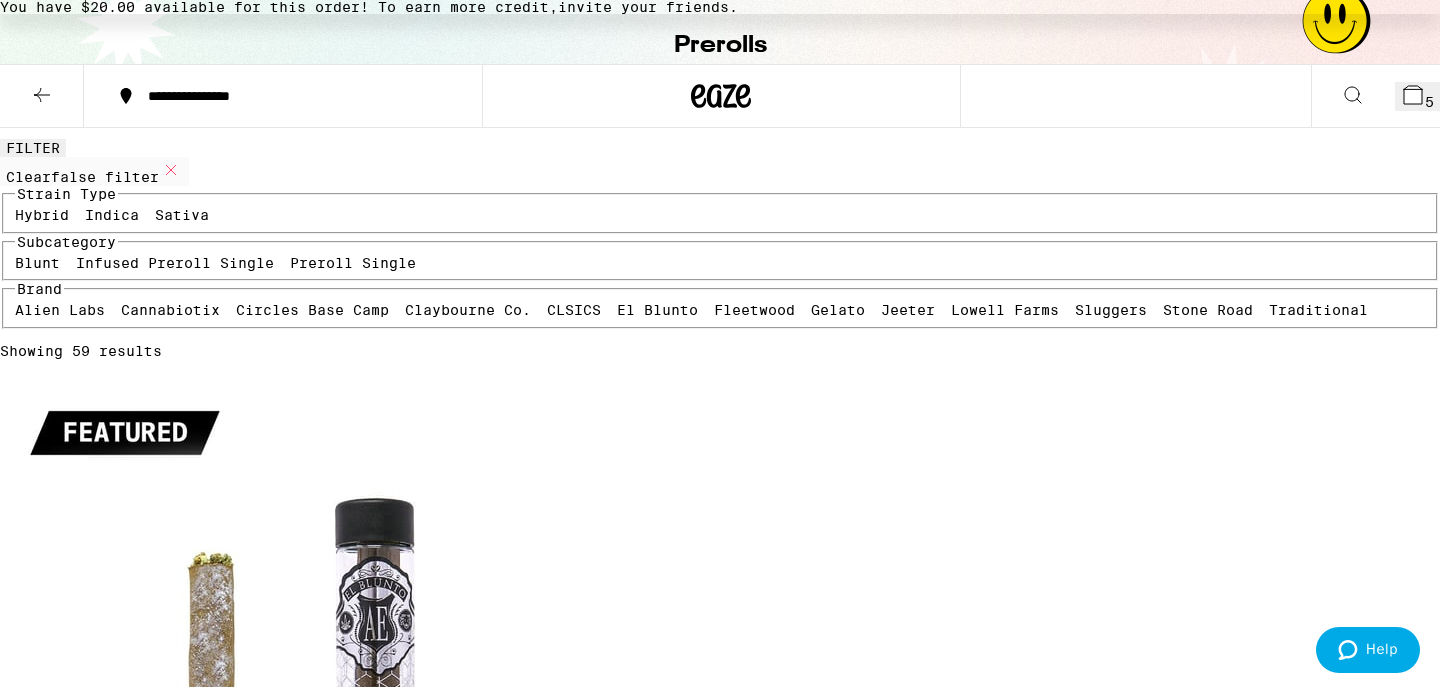 click 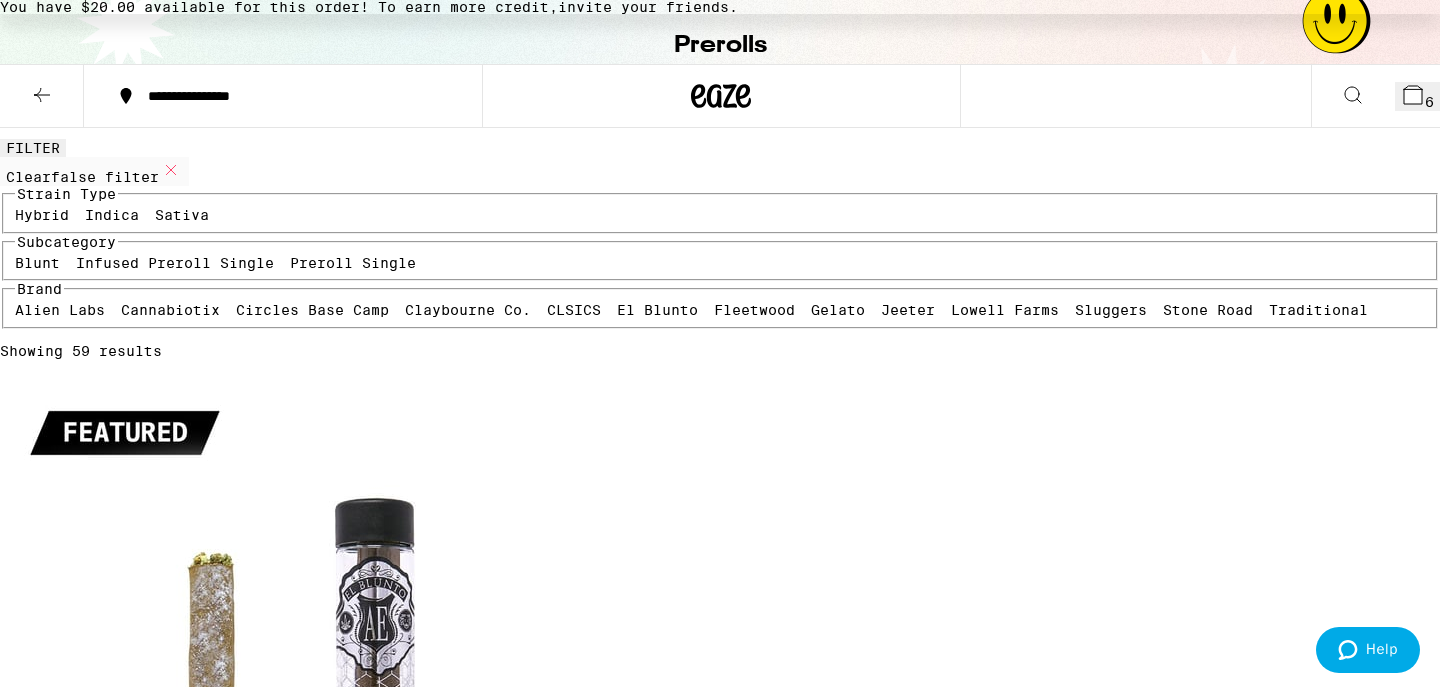 click 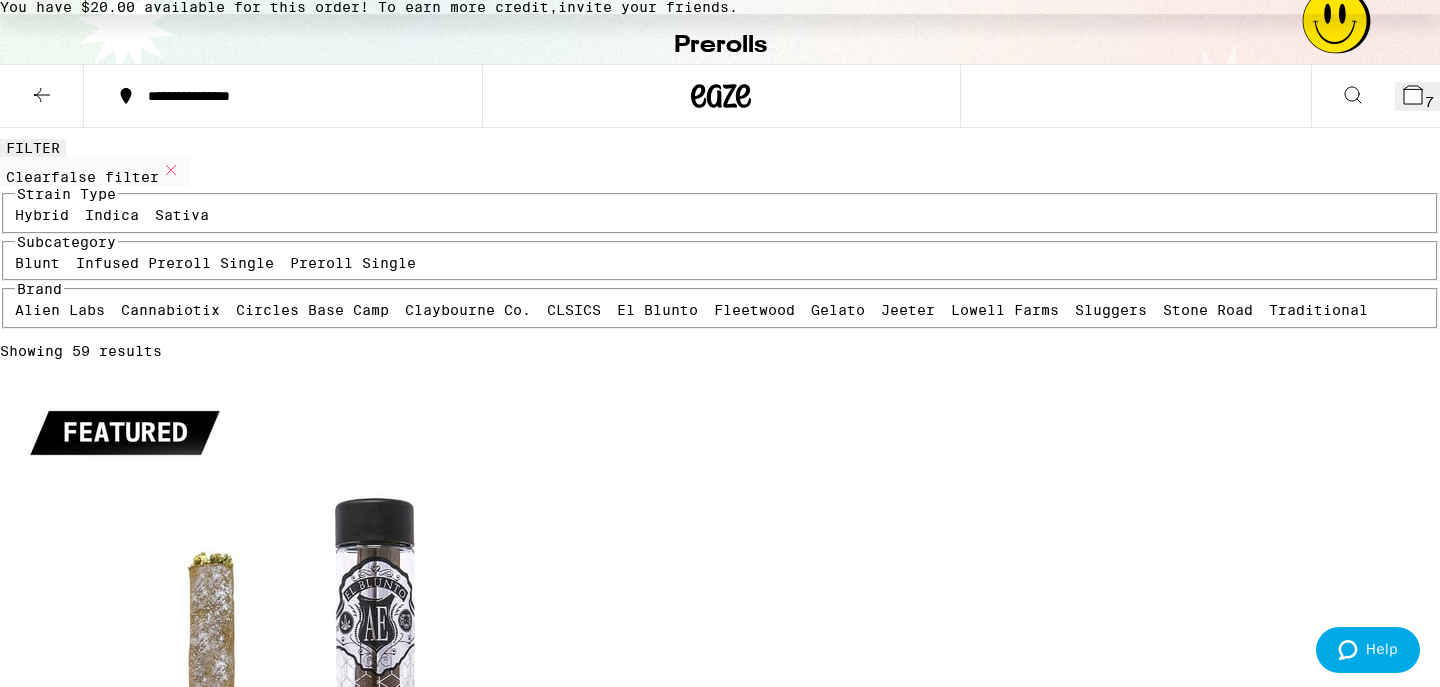 click on "7" at bounding box center (1417, 96) 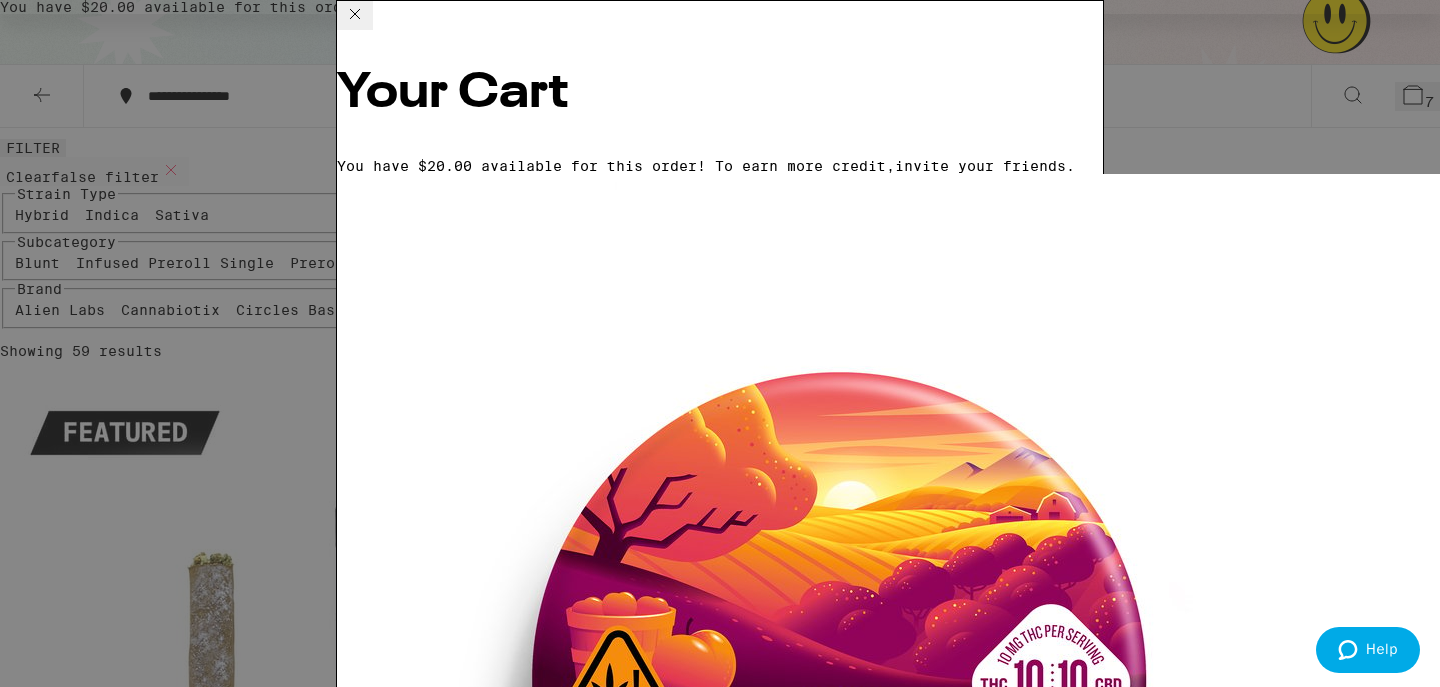 scroll, scrollTop: 176, scrollLeft: 0, axis: vertical 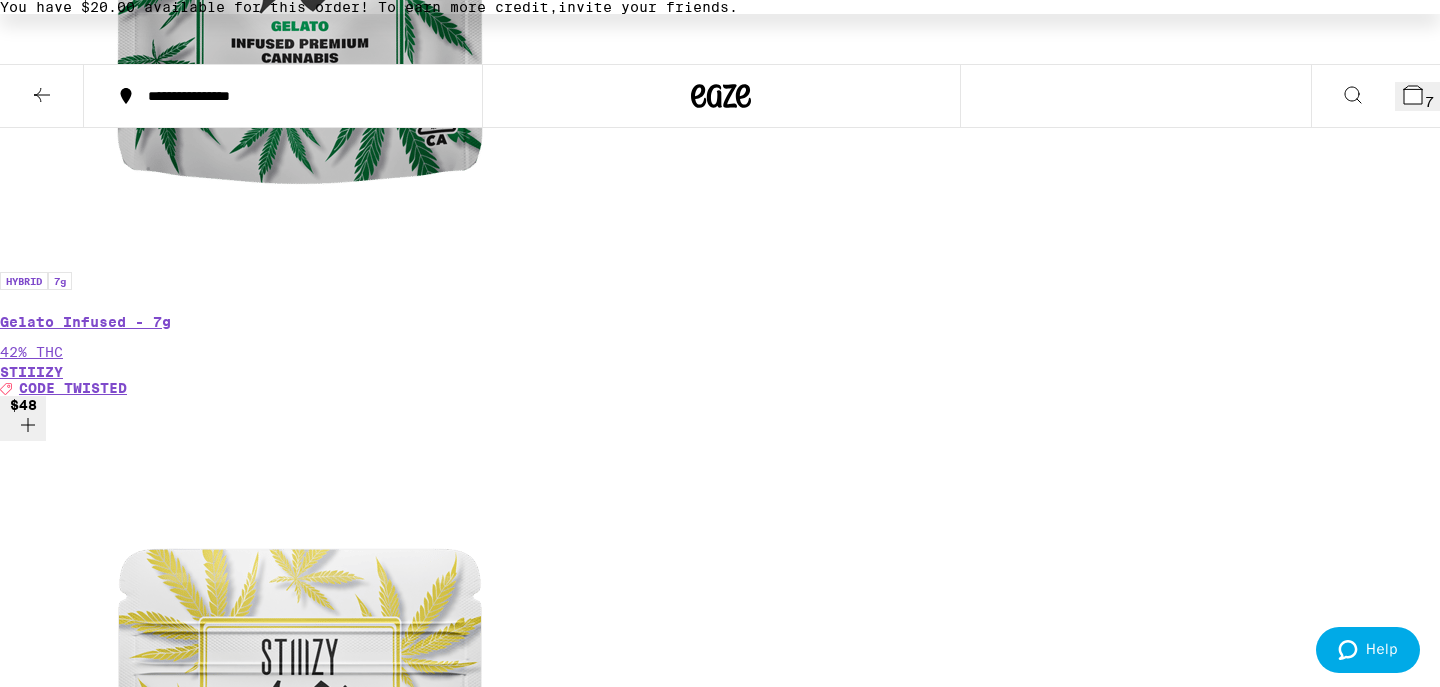 click on "Gummies" at bounding box center [240, -404] 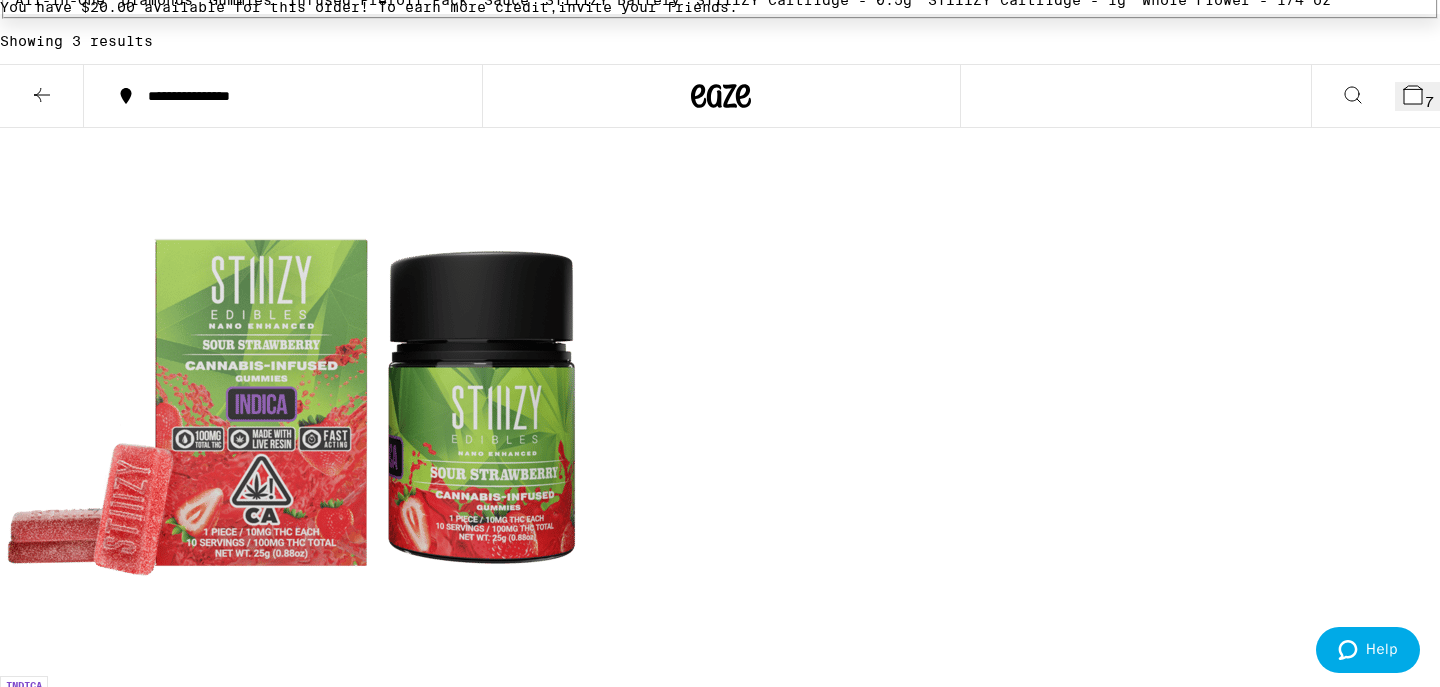 scroll, scrollTop: 476, scrollLeft: 0, axis: vertical 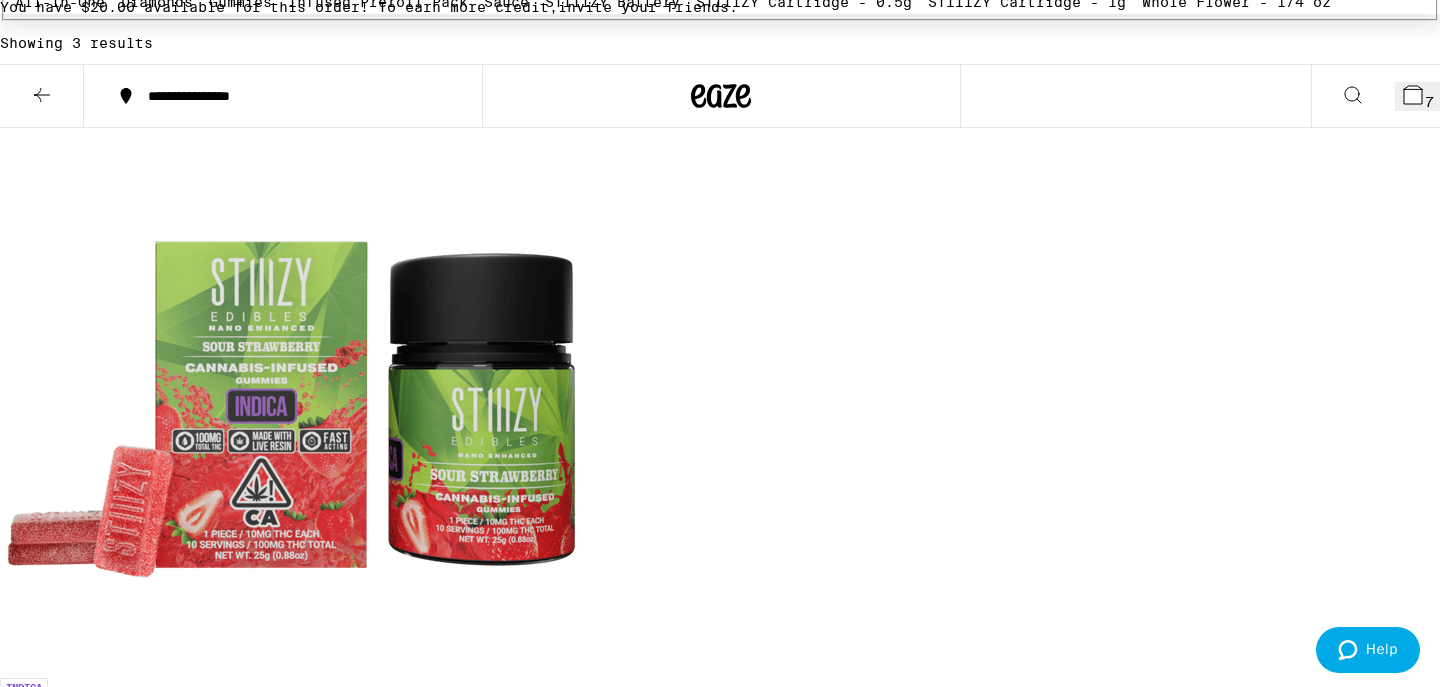 click 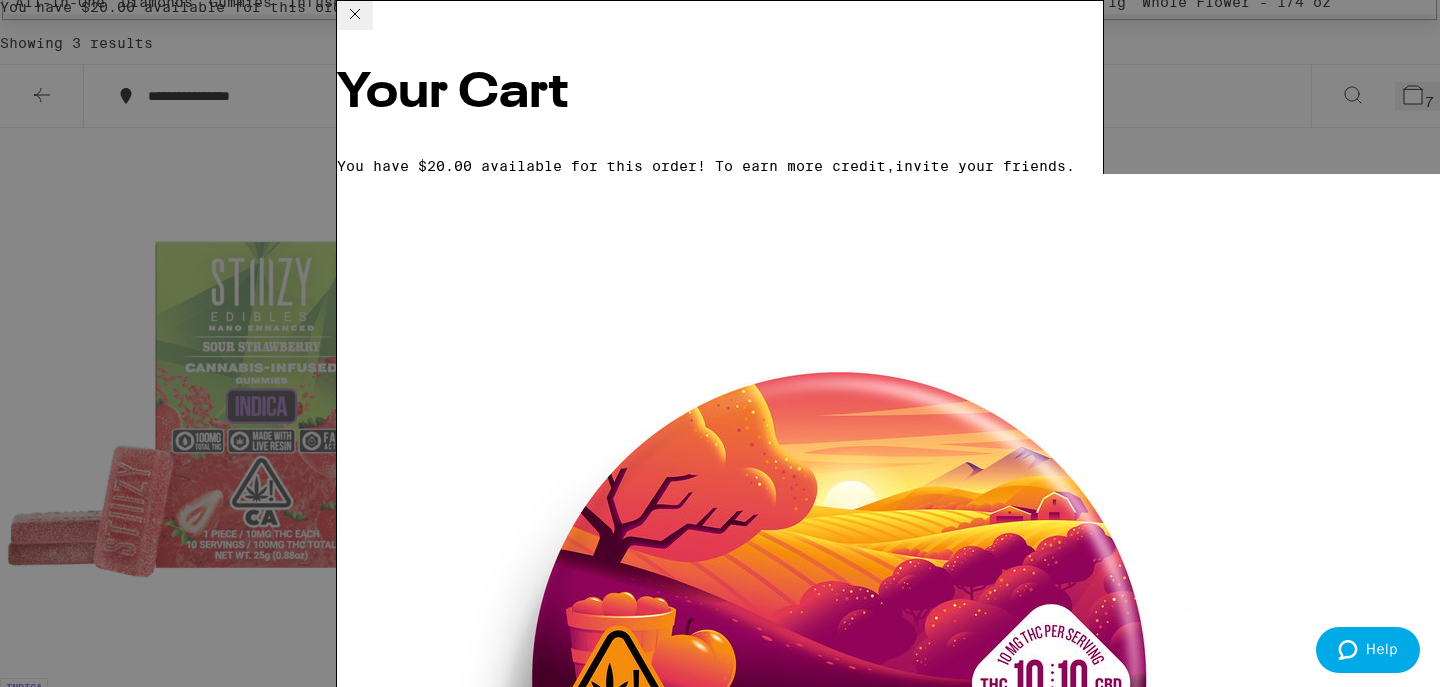 scroll, scrollTop: 0, scrollLeft: 0, axis: both 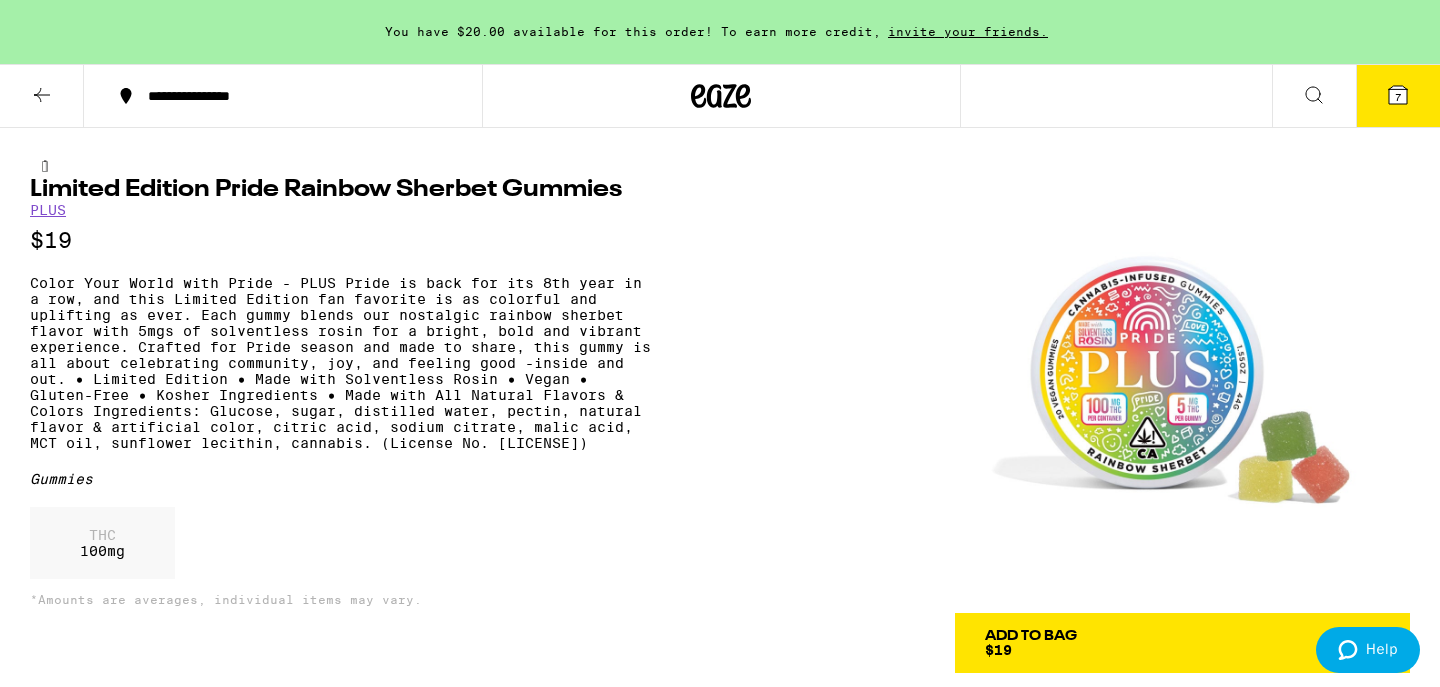 click 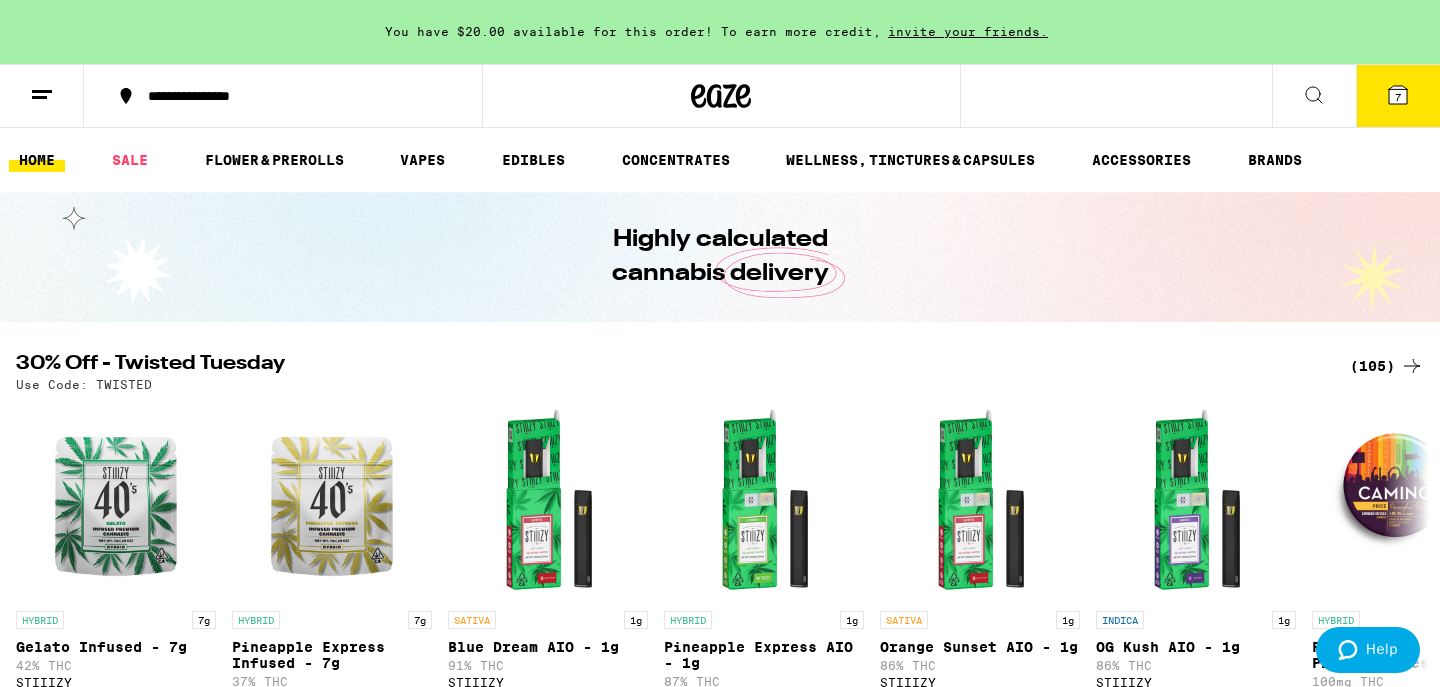 scroll, scrollTop: 0, scrollLeft: 0, axis: both 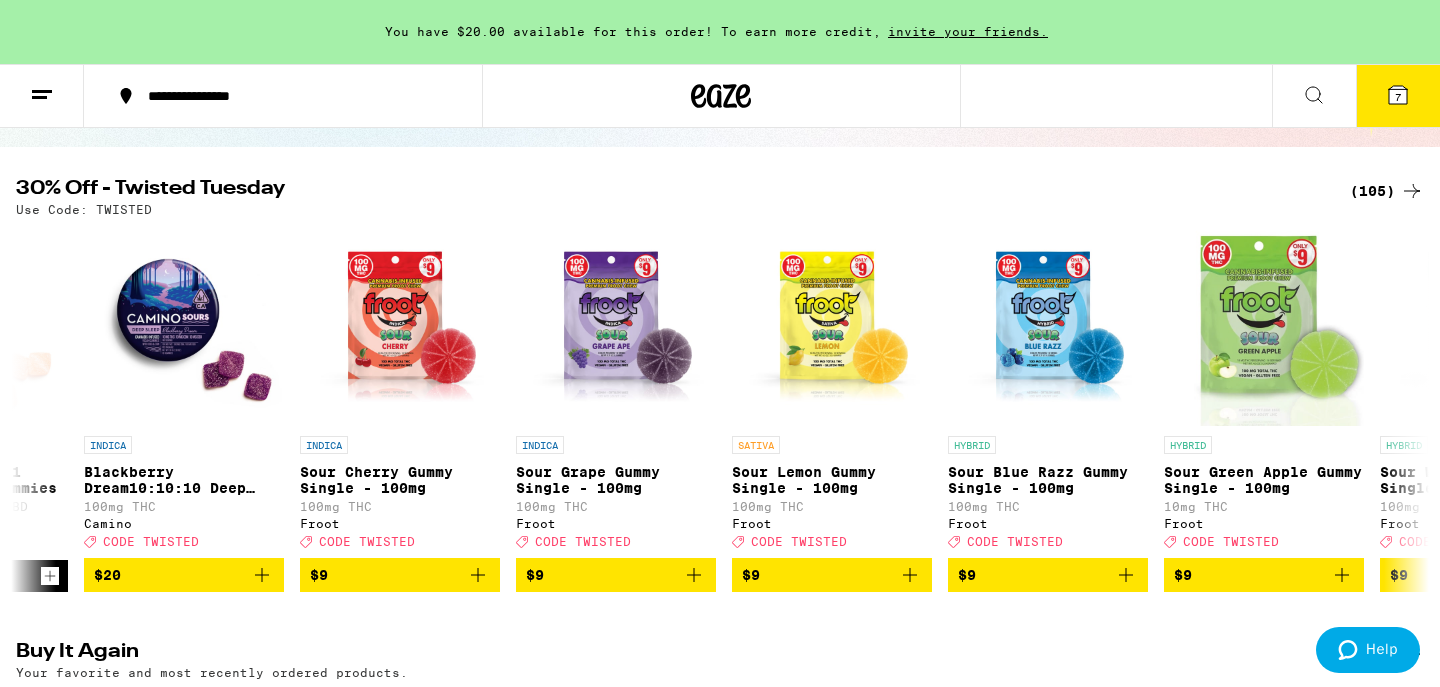 click on "(105)" at bounding box center (1387, 191) 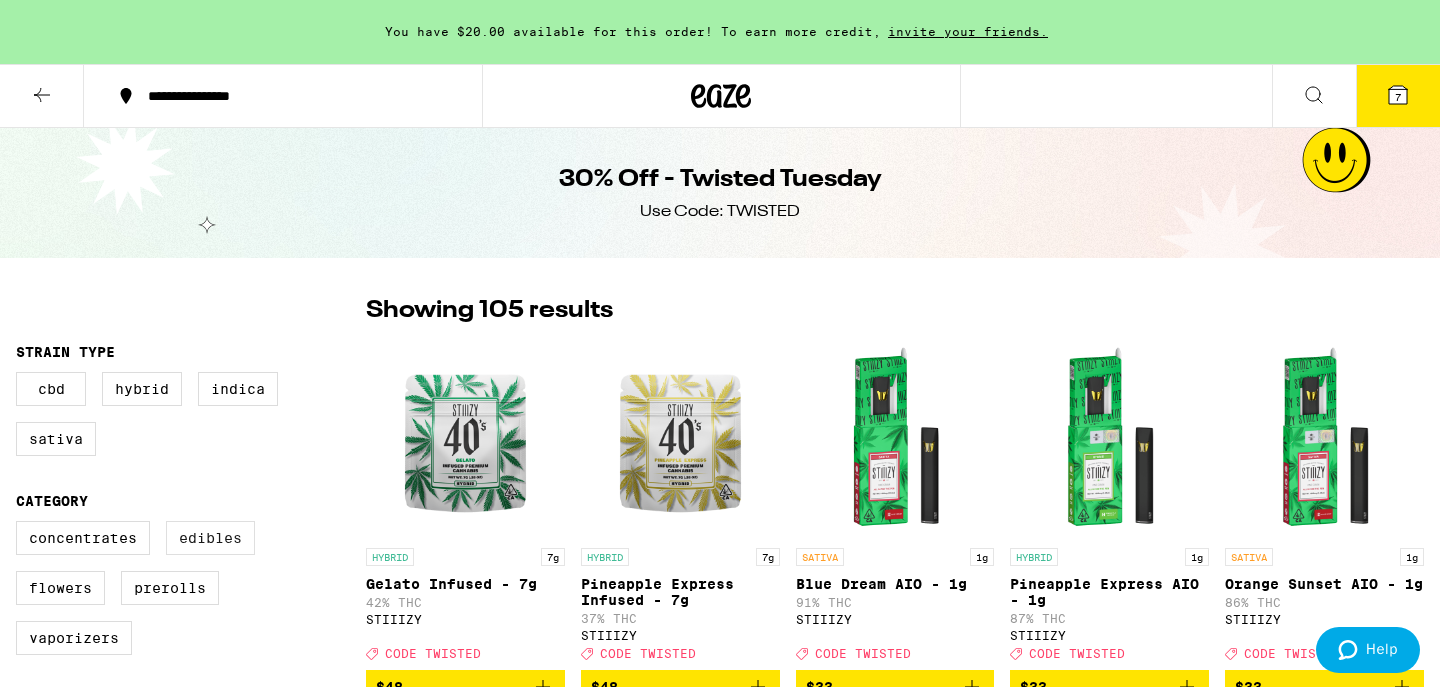 click on "Edibles" at bounding box center (210, 538) 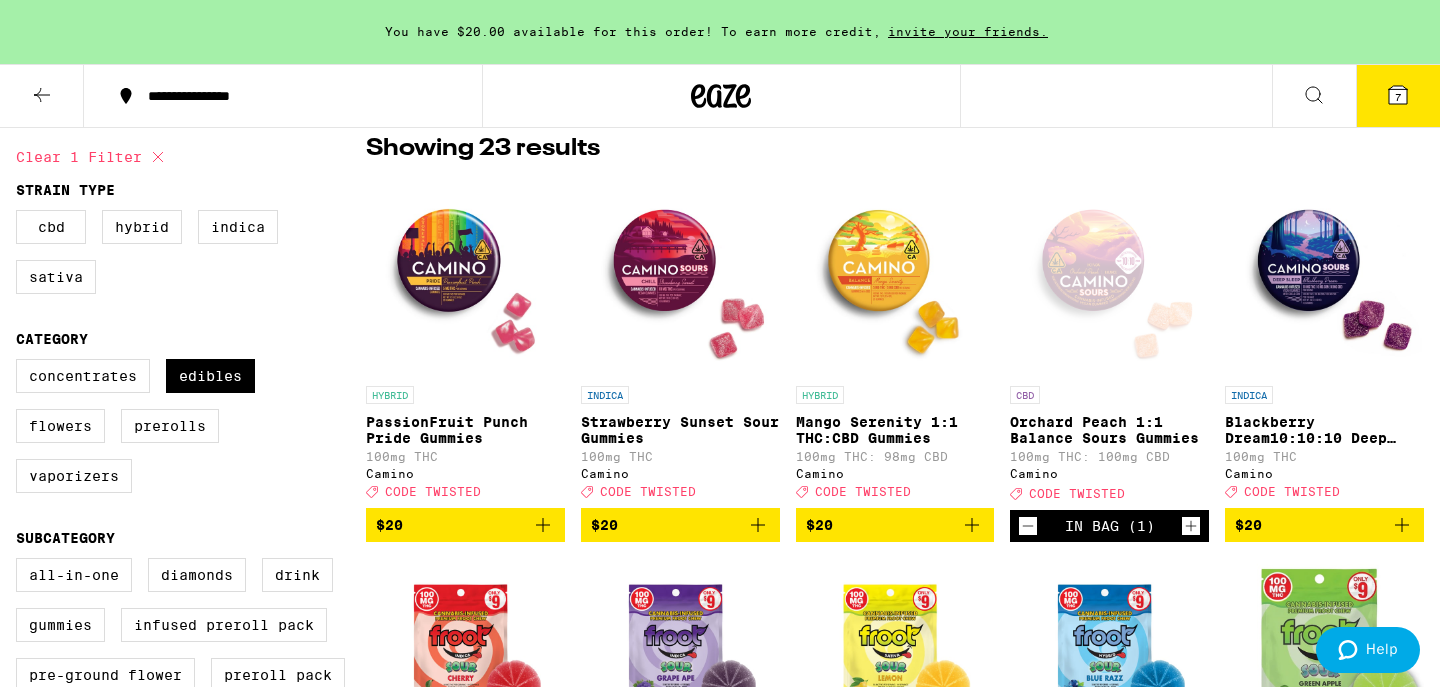 scroll, scrollTop: 148, scrollLeft: 0, axis: vertical 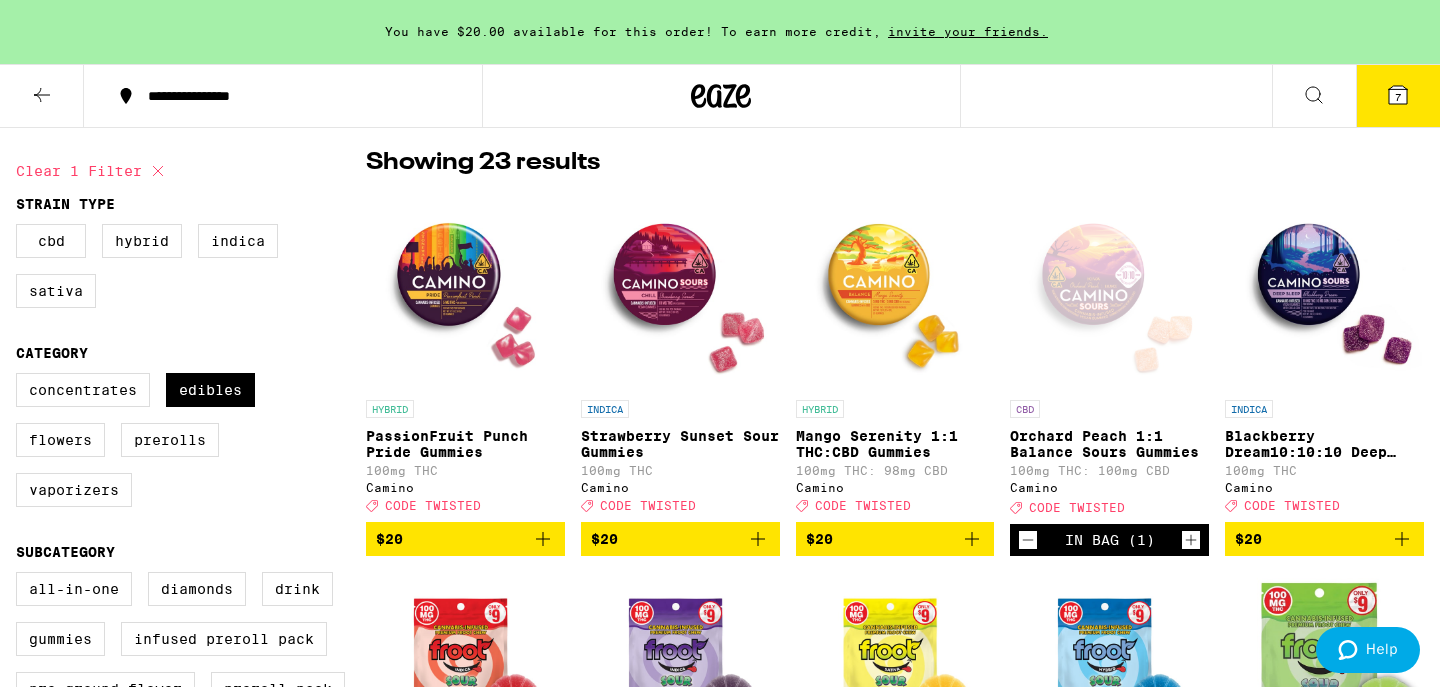 click on "7" at bounding box center (1398, 96) 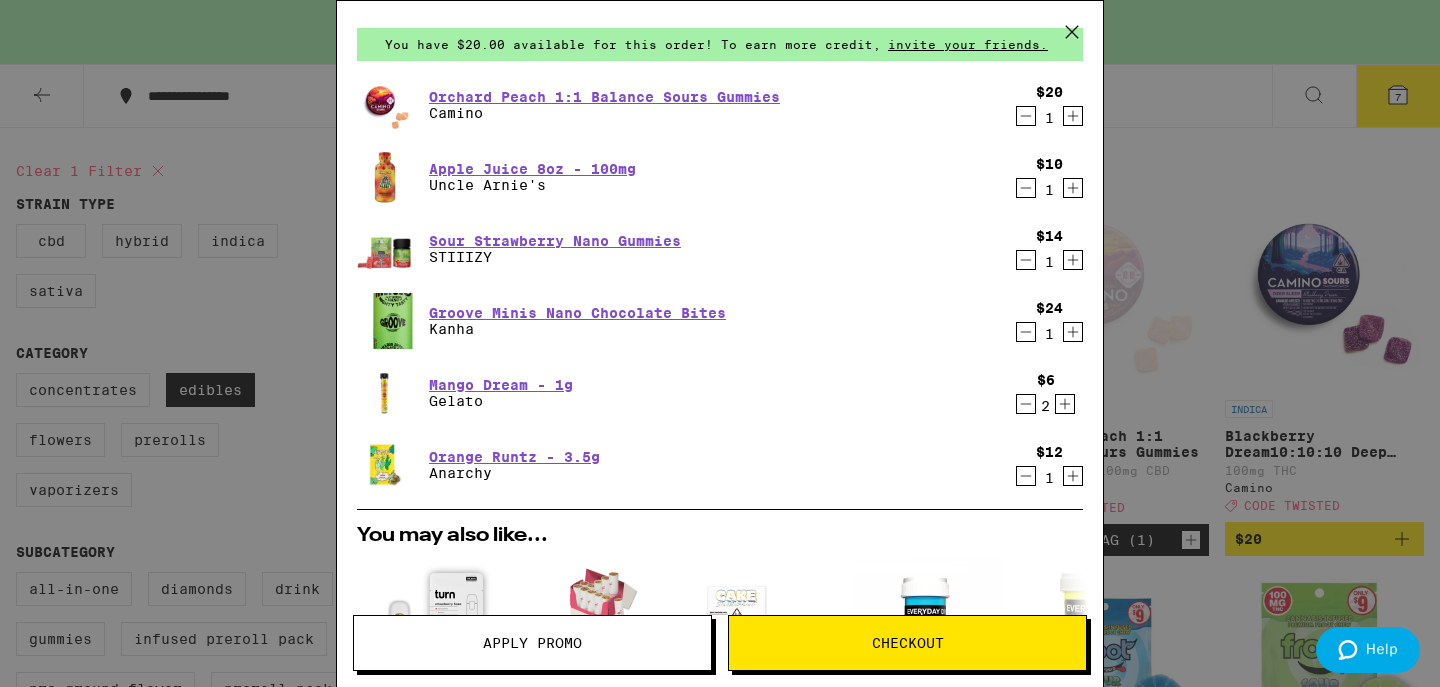 scroll, scrollTop: 0, scrollLeft: 0, axis: both 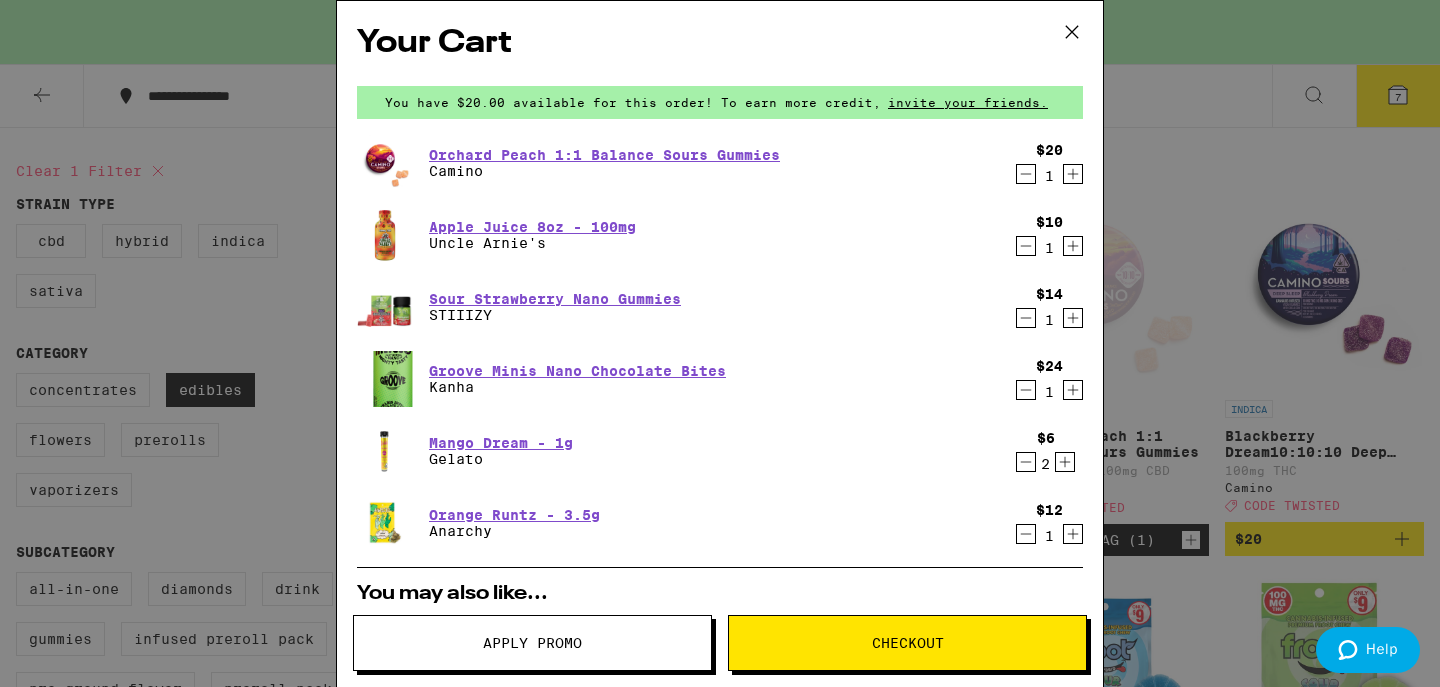 click 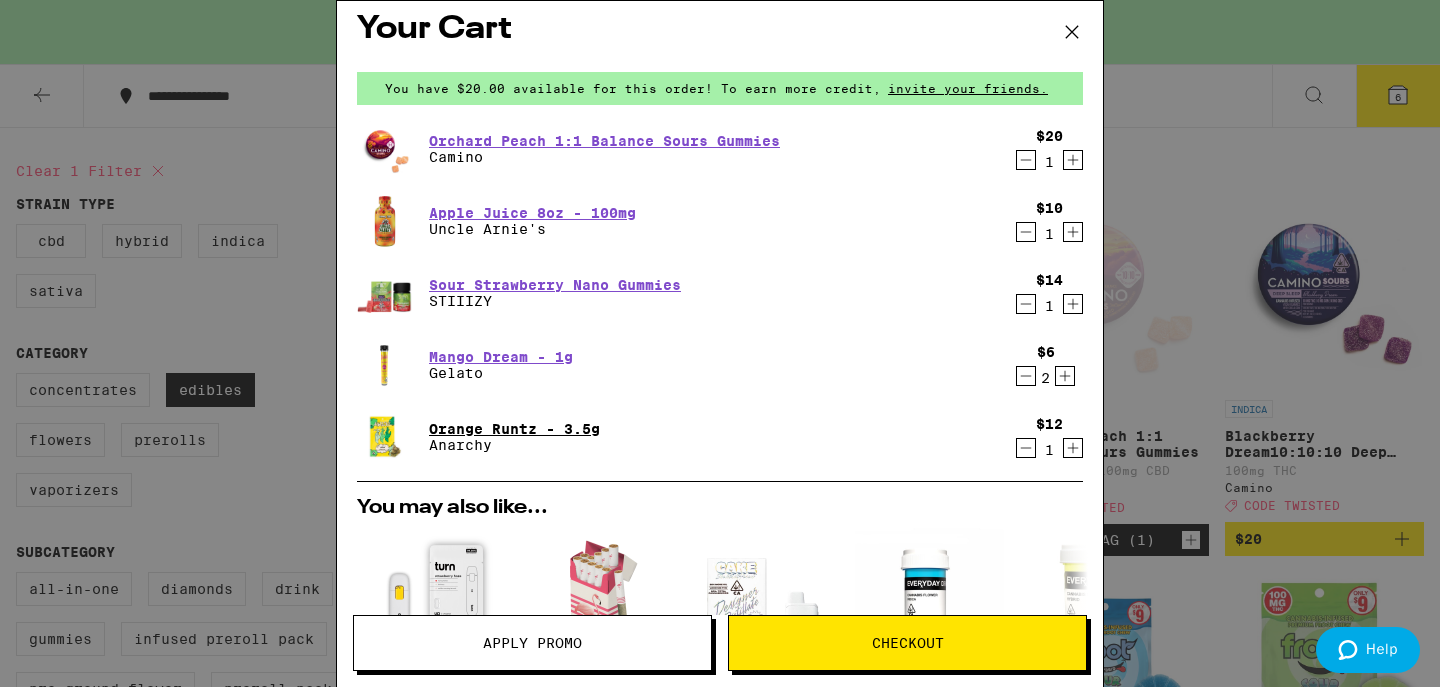scroll, scrollTop: 18, scrollLeft: 0, axis: vertical 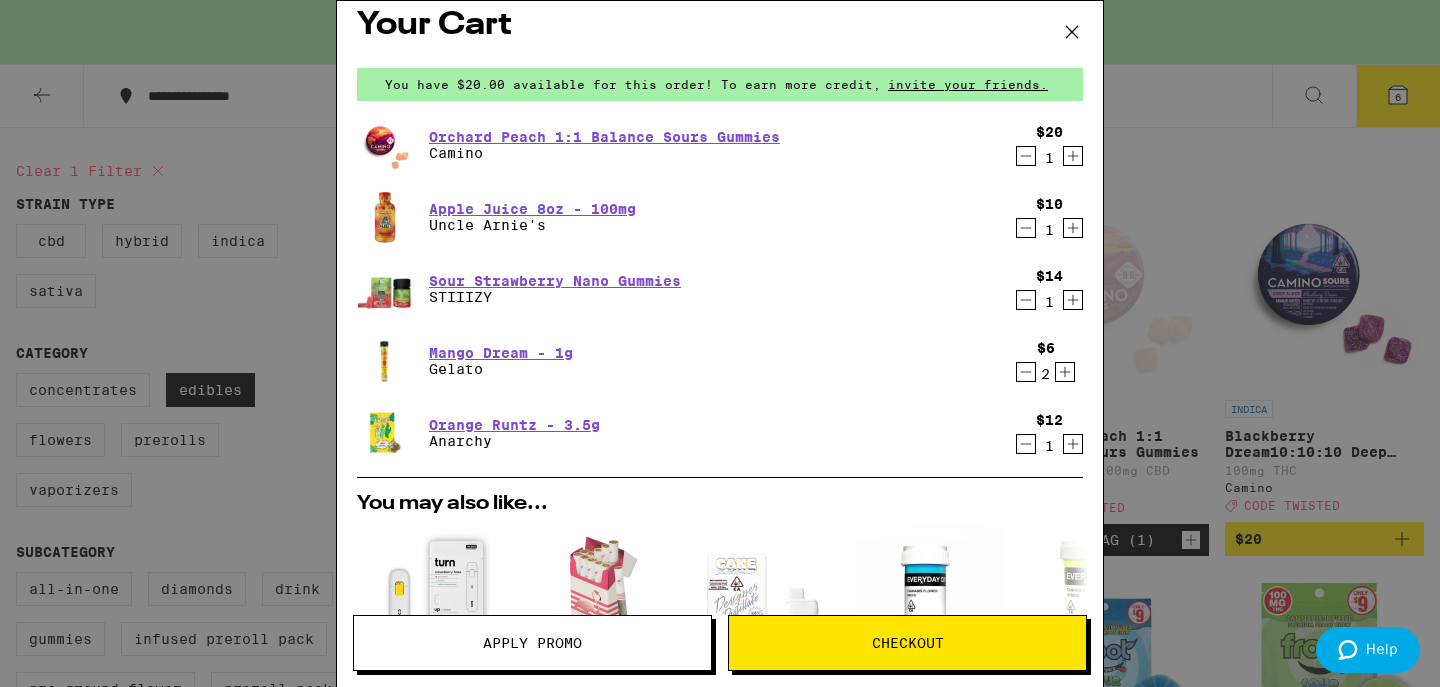 click 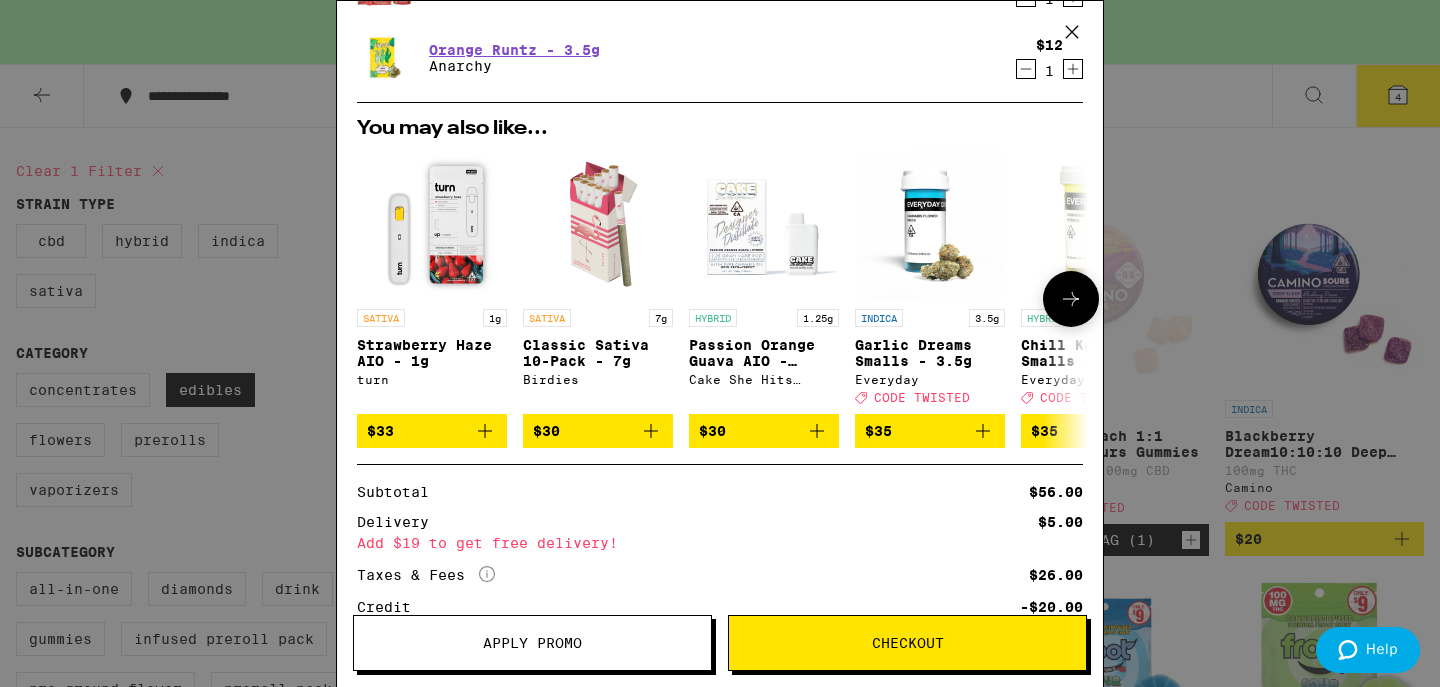 scroll, scrollTop: 328, scrollLeft: 0, axis: vertical 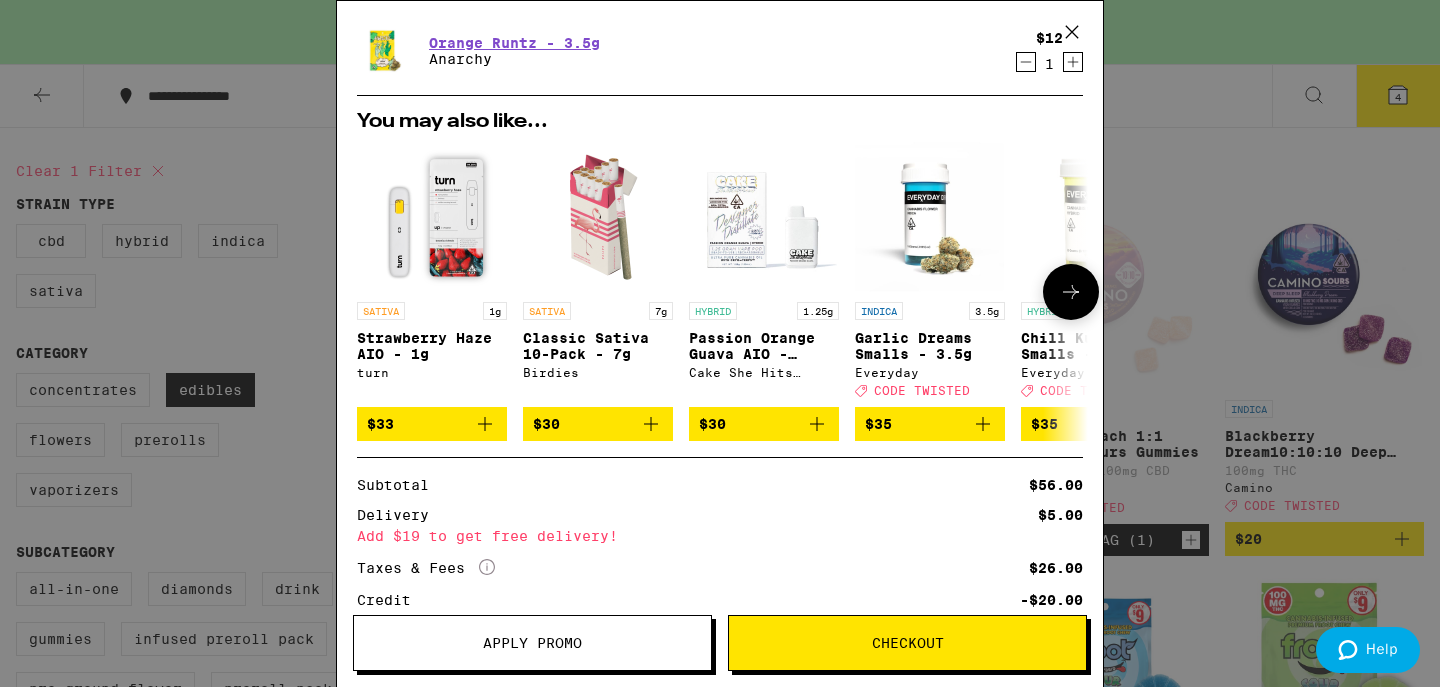 click 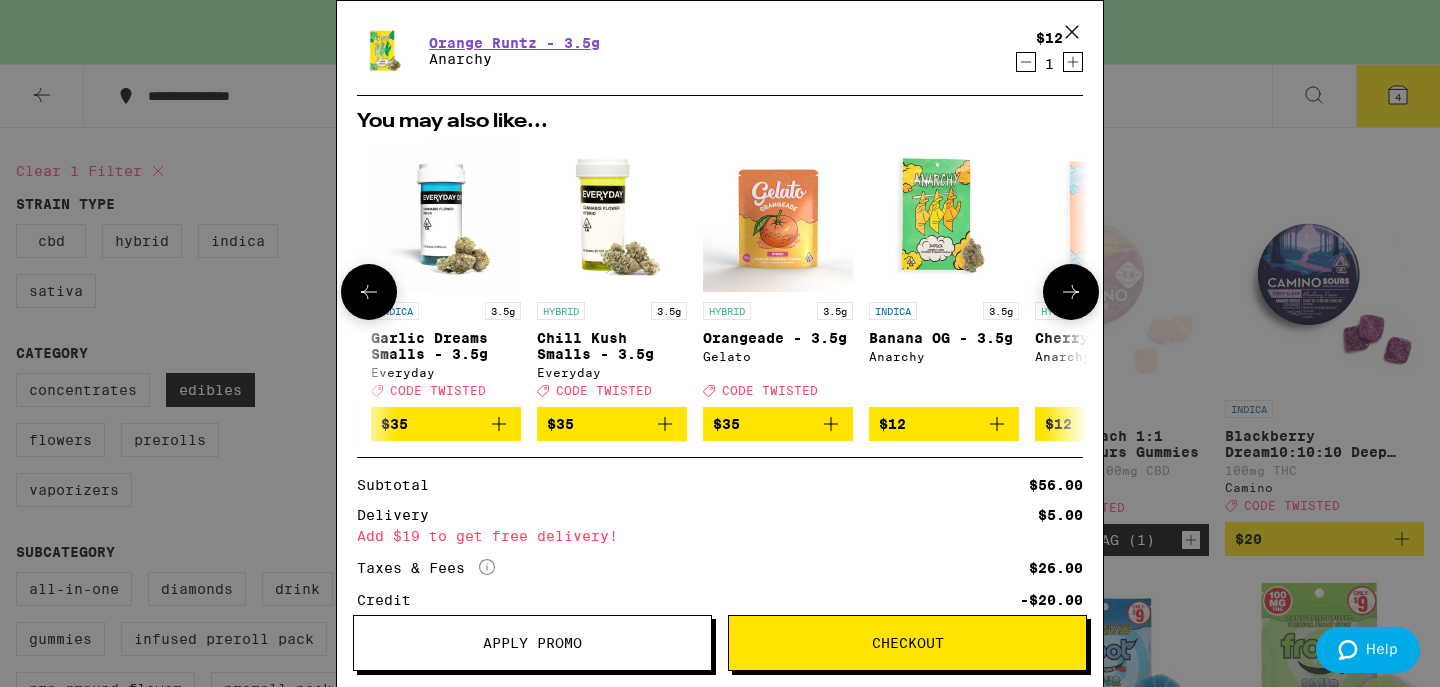 scroll, scrollTop: 0, scrollLeft: 508, axis: horizontal 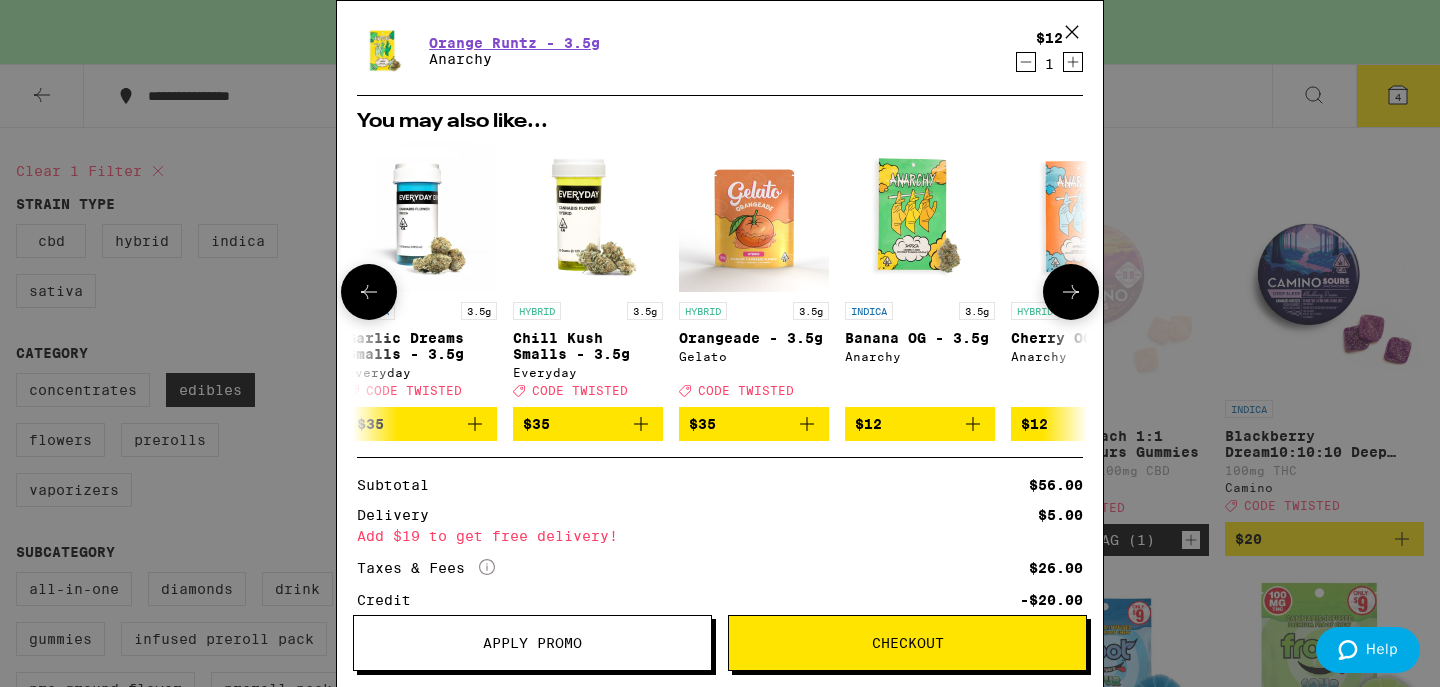 click 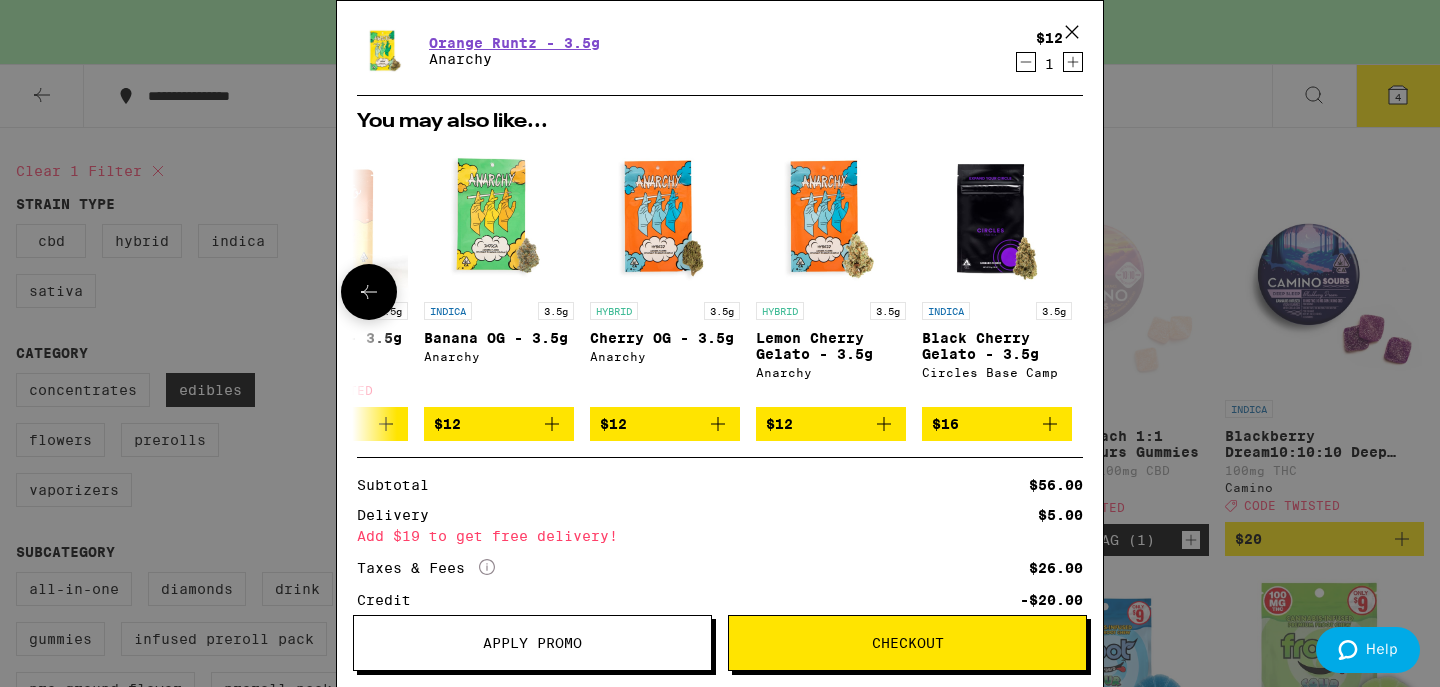 scroll, scrollTop: 0, scrollLeft: 934, axis: horizontal 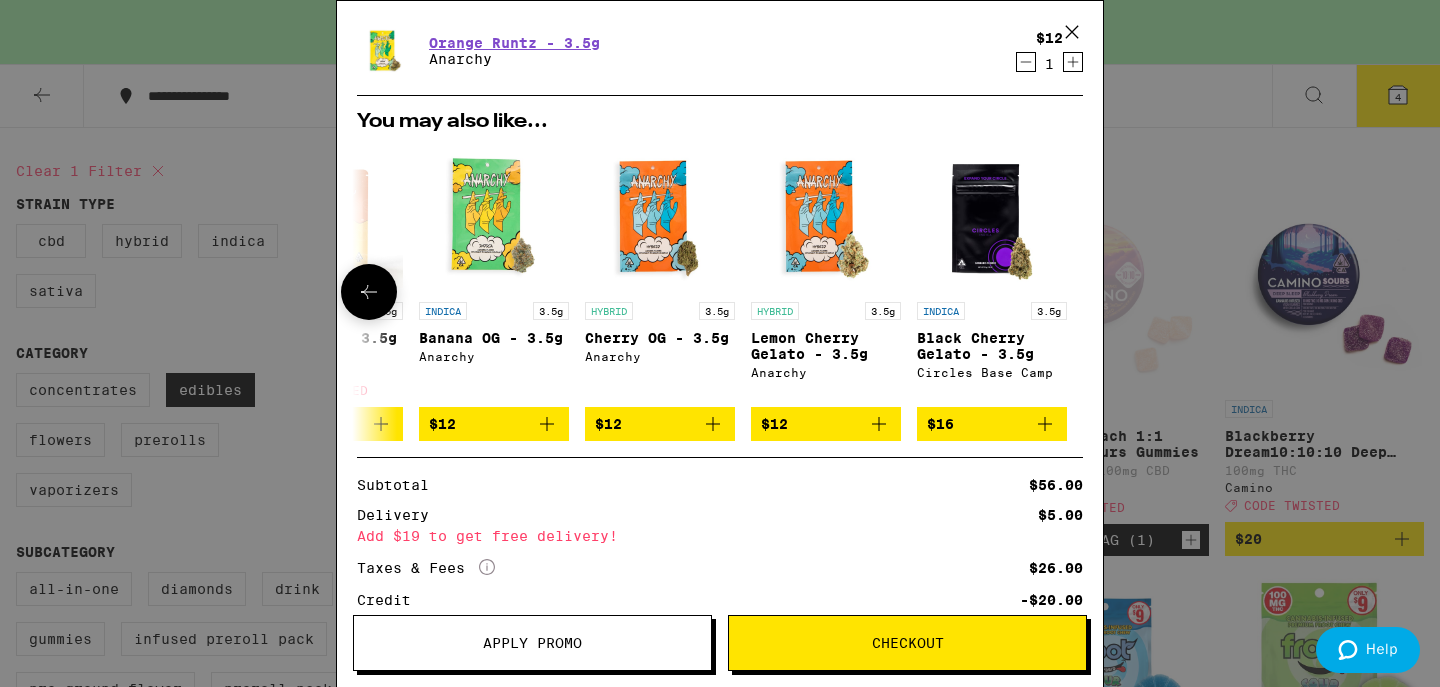 click 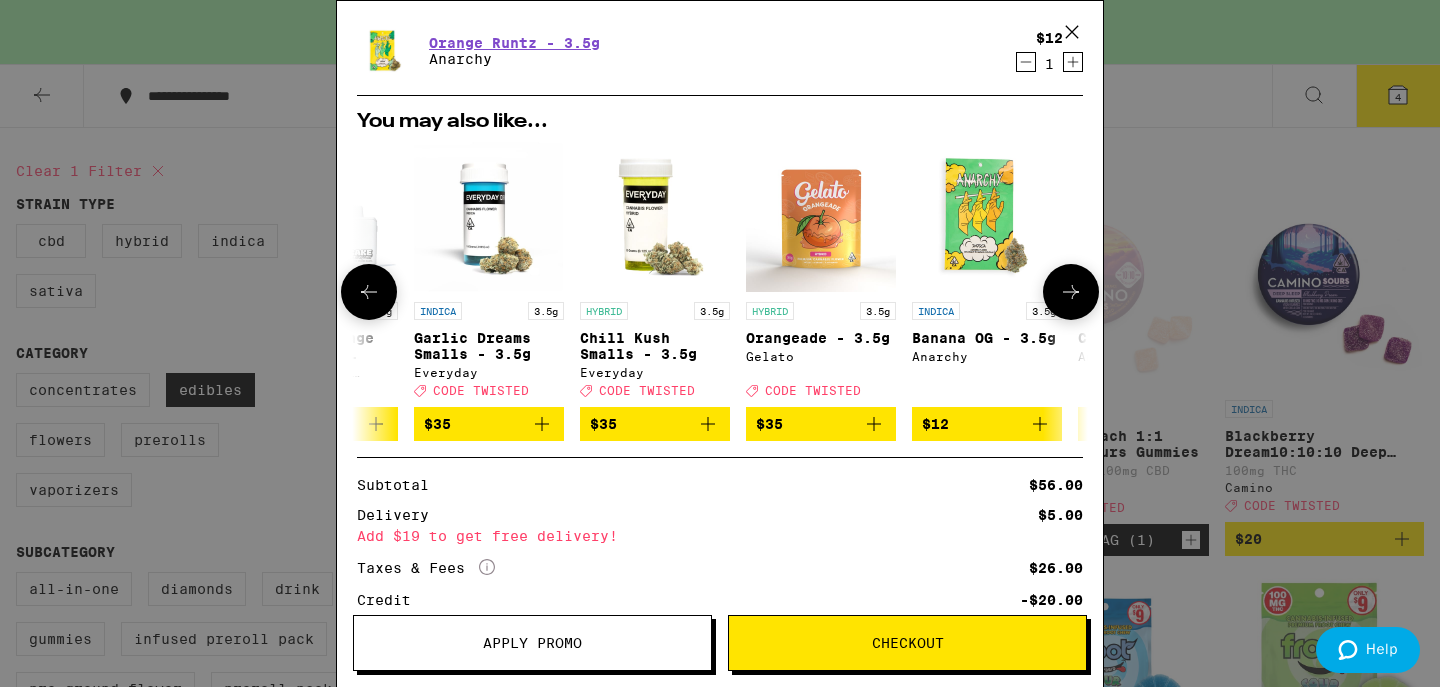 scroll, scrollTop: 0, scrollLeft: 426, axis: horizontal 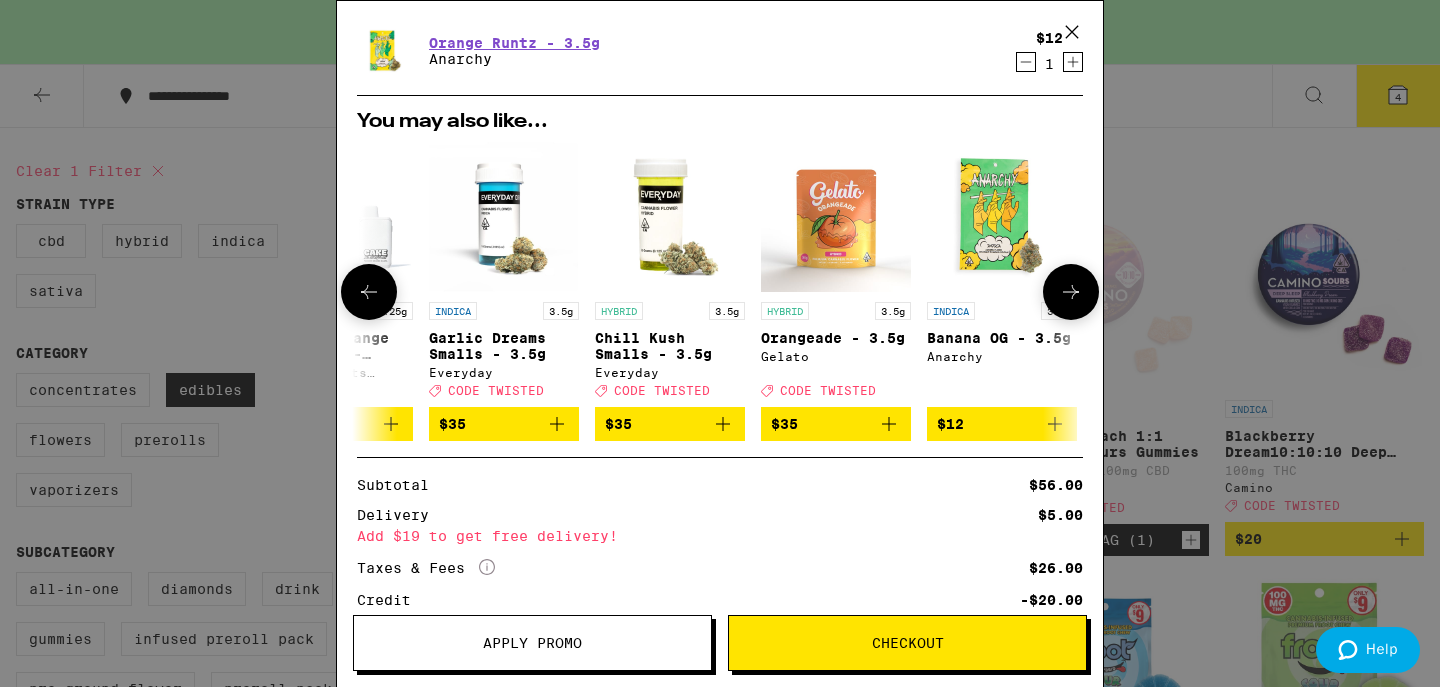 click on "Gelato" at bounding box center [836, 356] 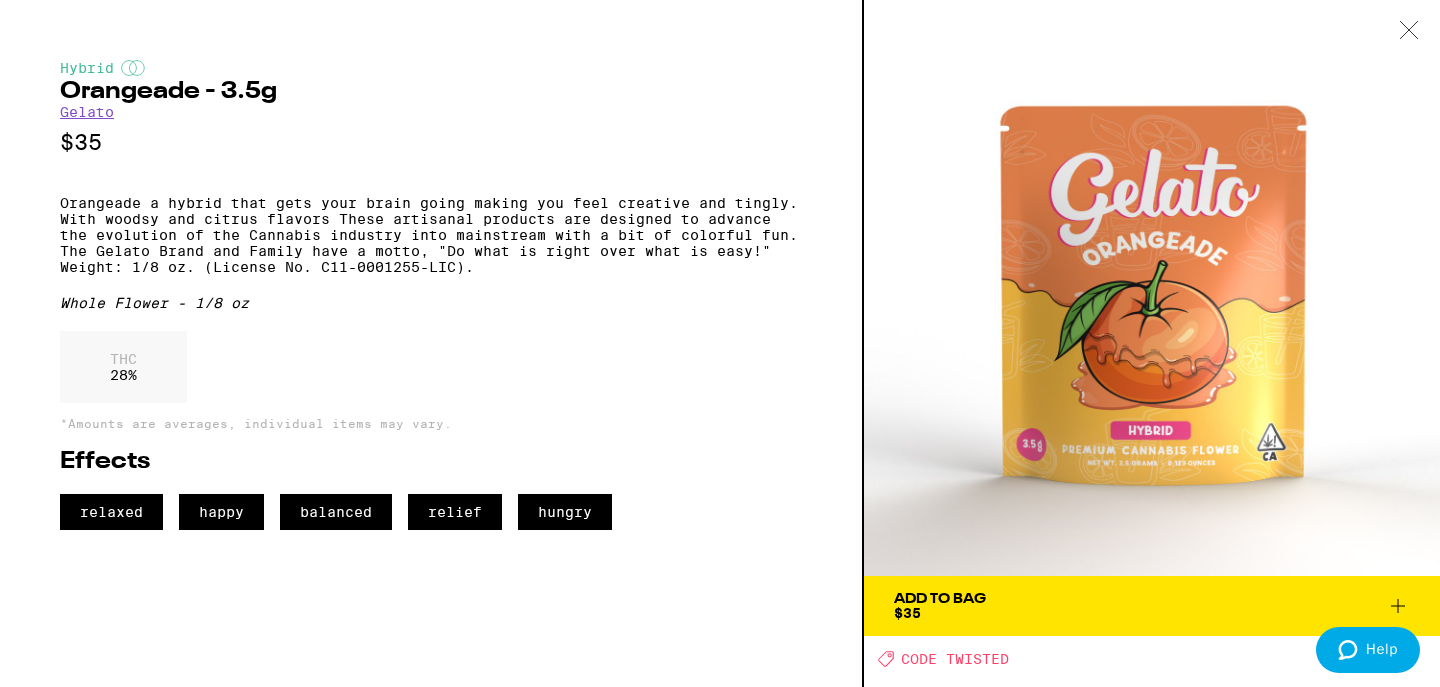 click on "Gelato" at bounding box center (87, 112) 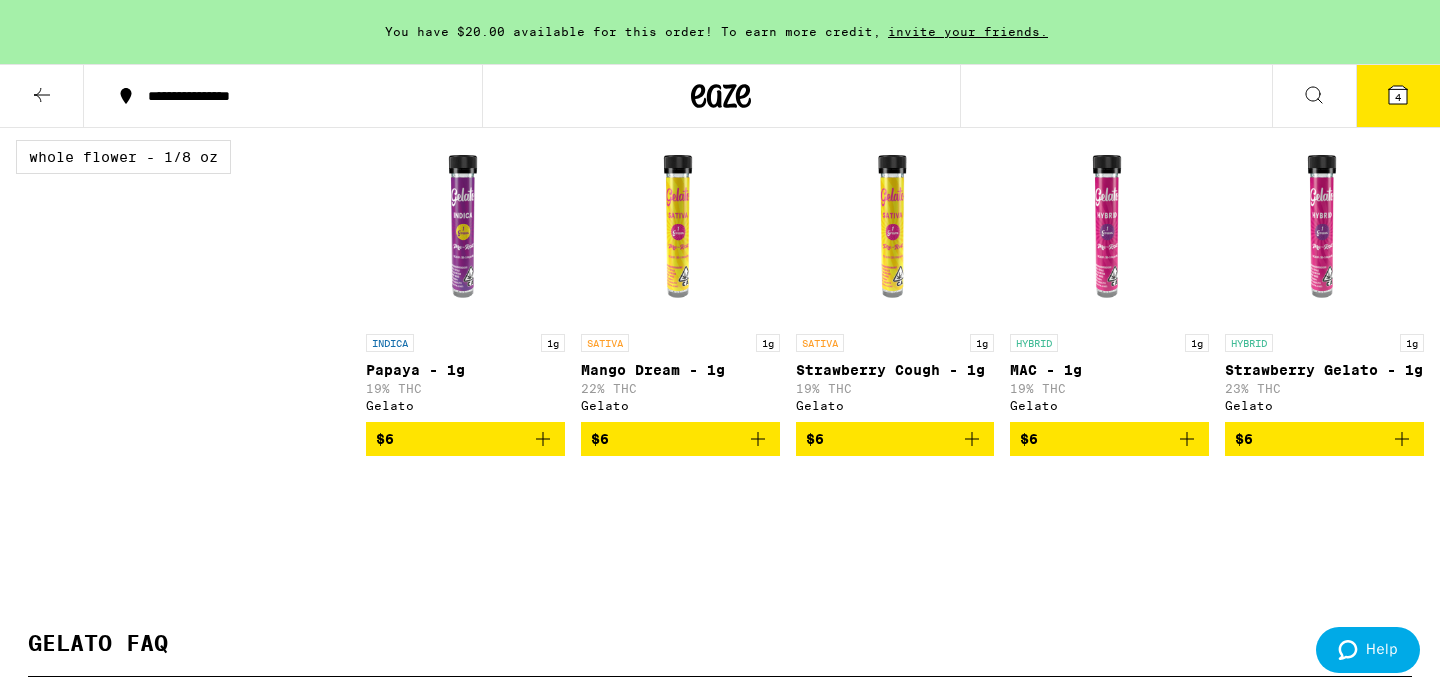 scroll, scrollTop: 950, scrollLeft: 0, axis: vertical 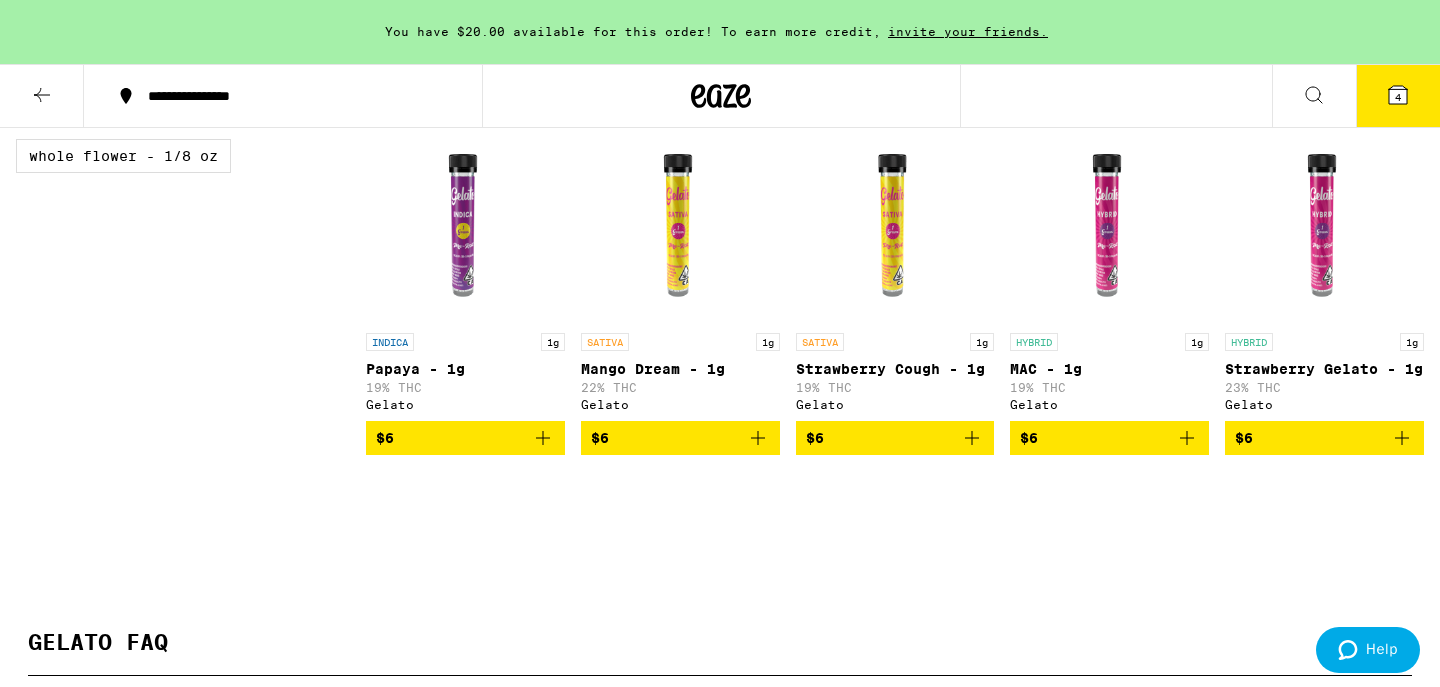 click on "$6" at bounding box center (680, 438) 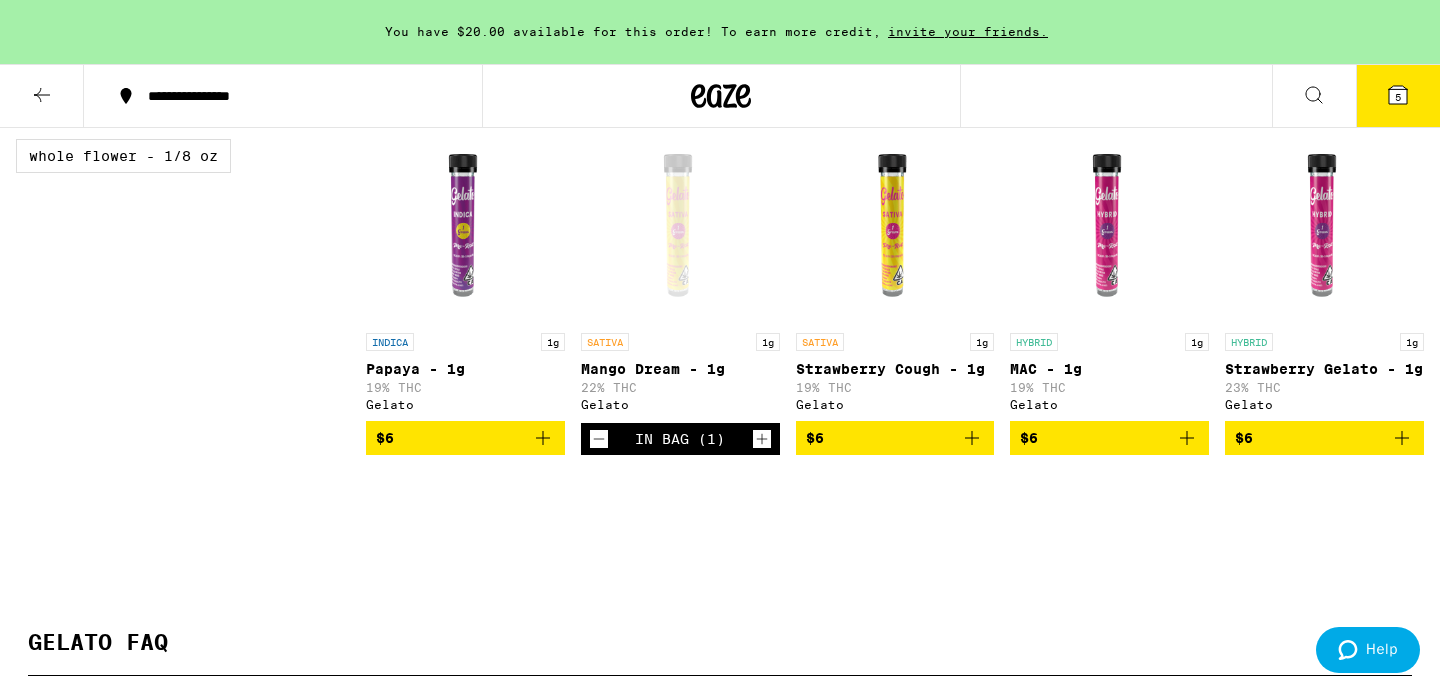 click on "5" at bounding box center [1398, 96] 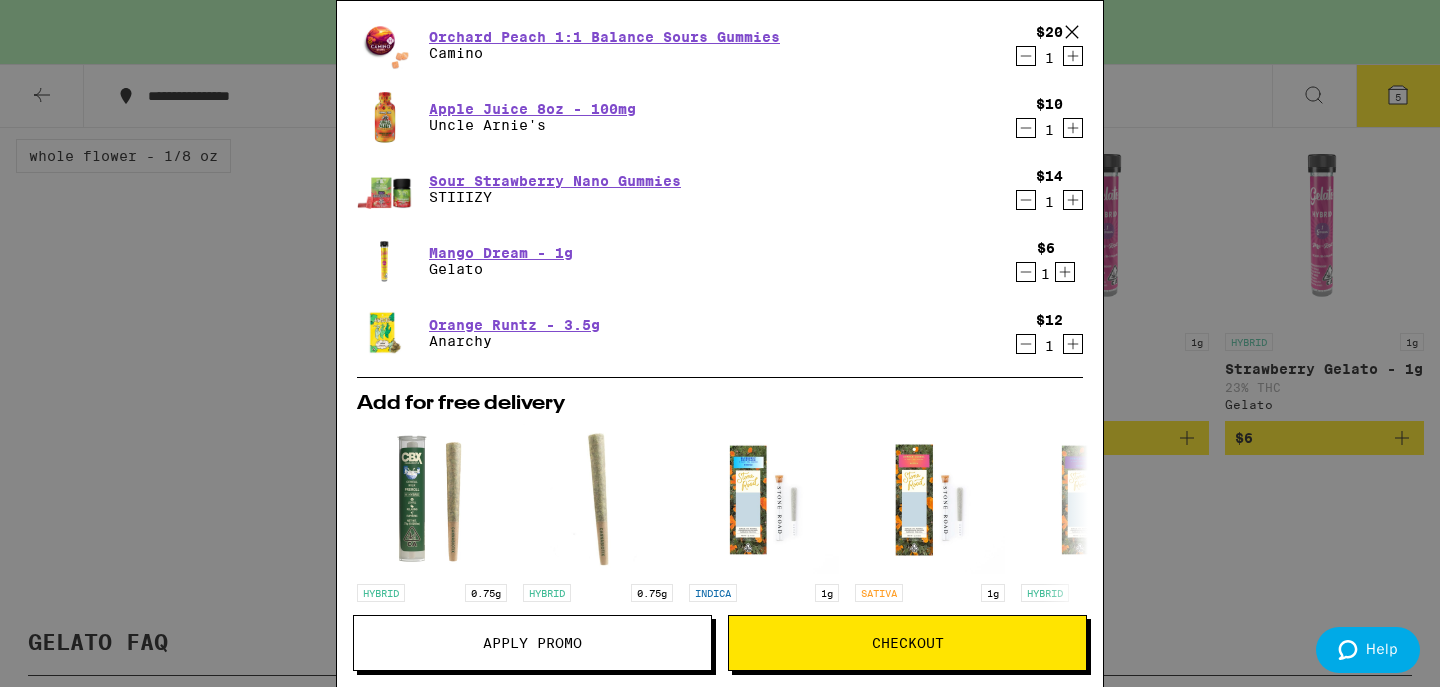 scroll, scrollTop: 0, scrollLeft: 0, axis: both 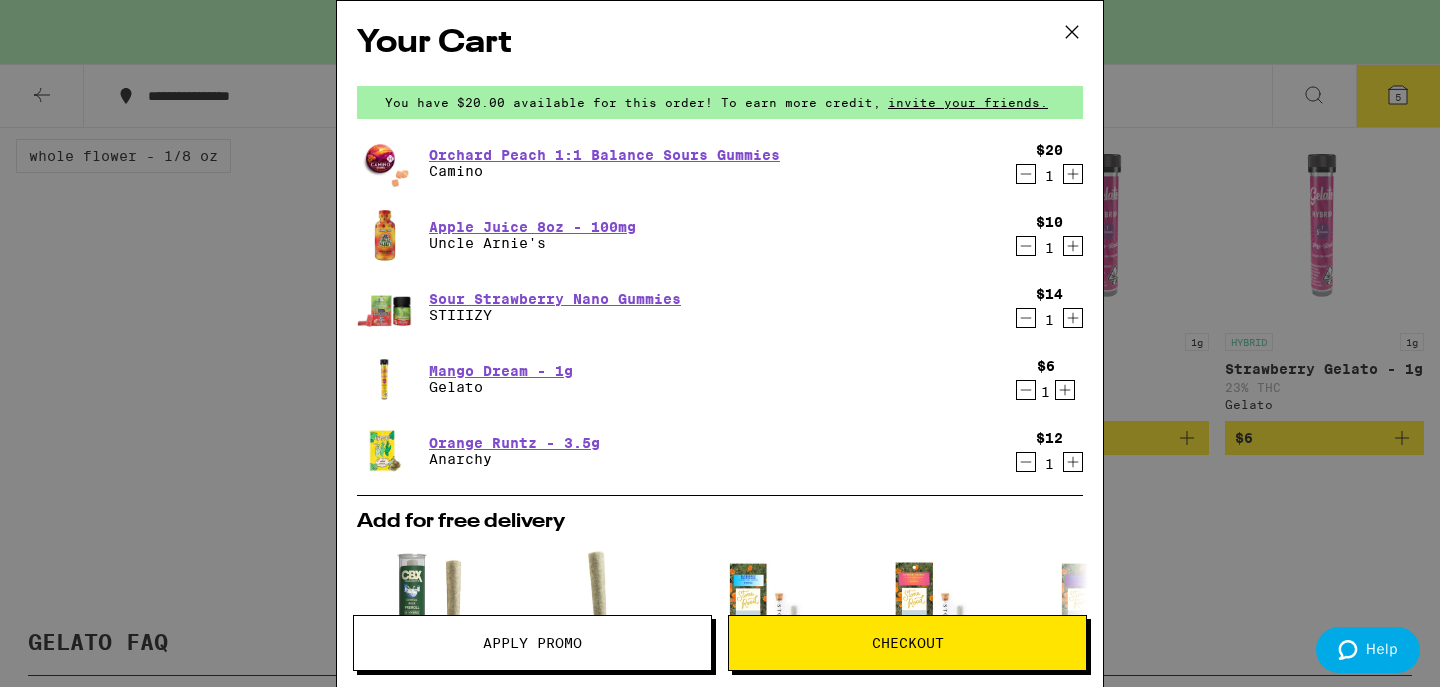 click on "Apply Promo" at bounding box center (532, 643) 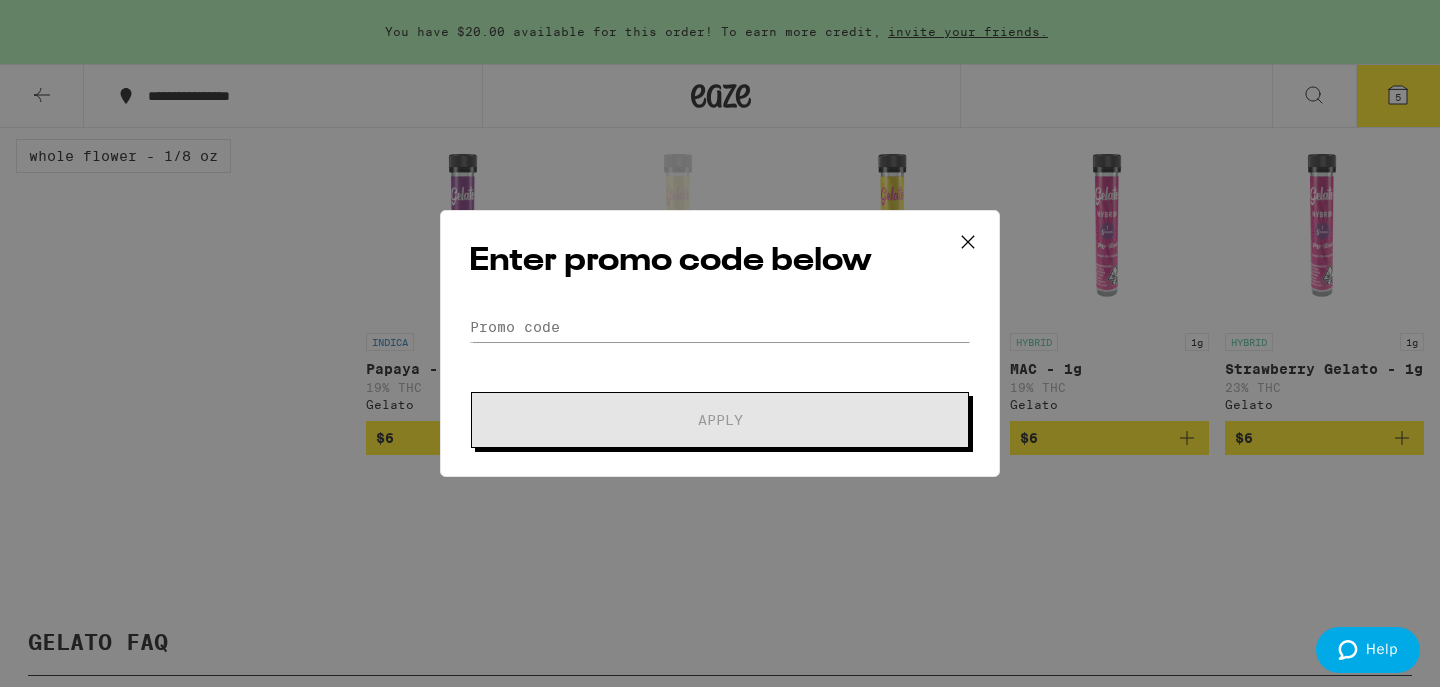 click on "Enter promo code below Promo Code Apply" at bounding box center (720, 343) 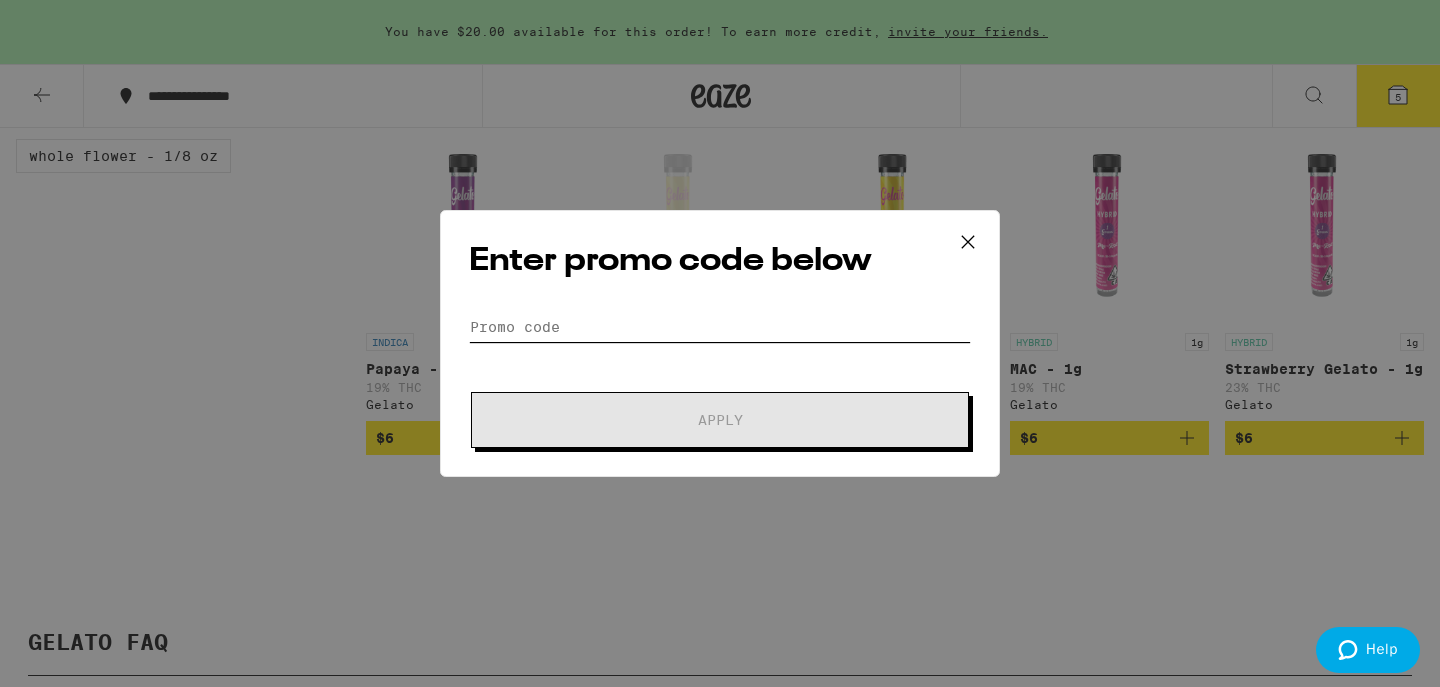 click on "Promo Code" at bounding box center [720, 327] 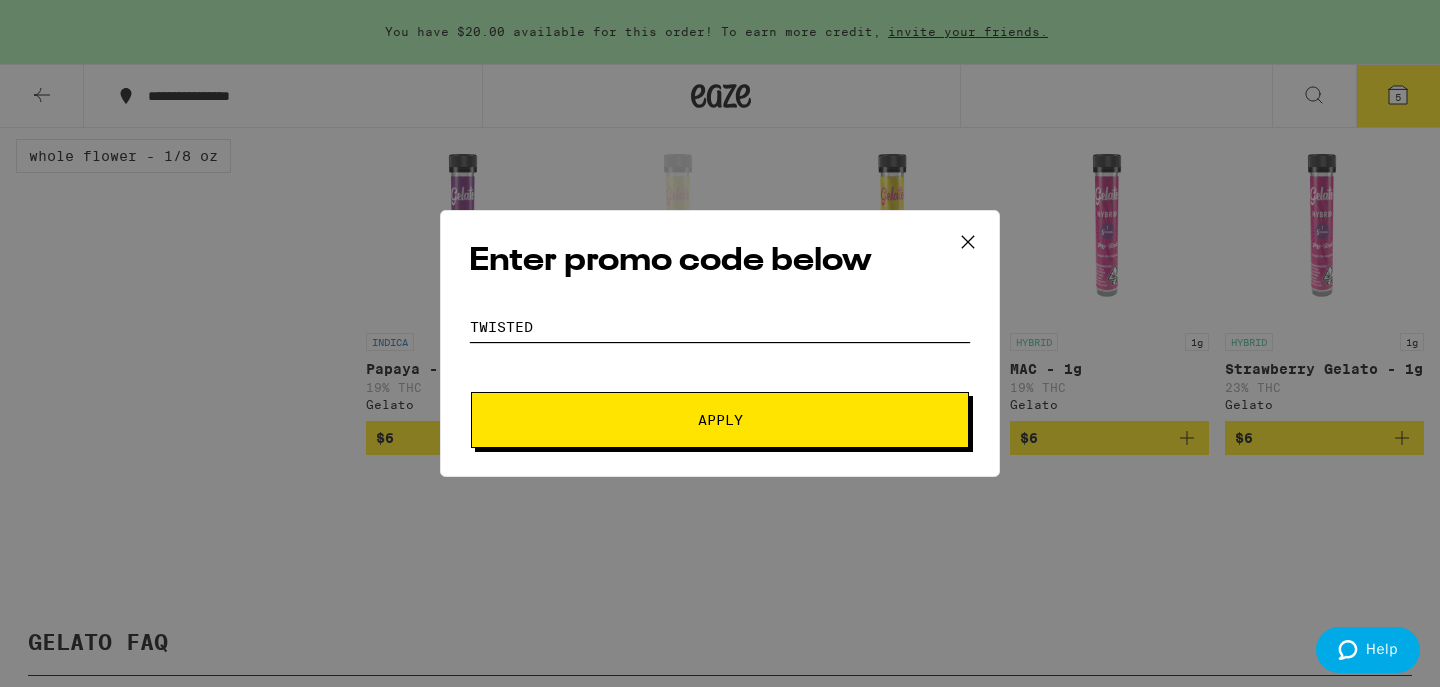type on "twisted" 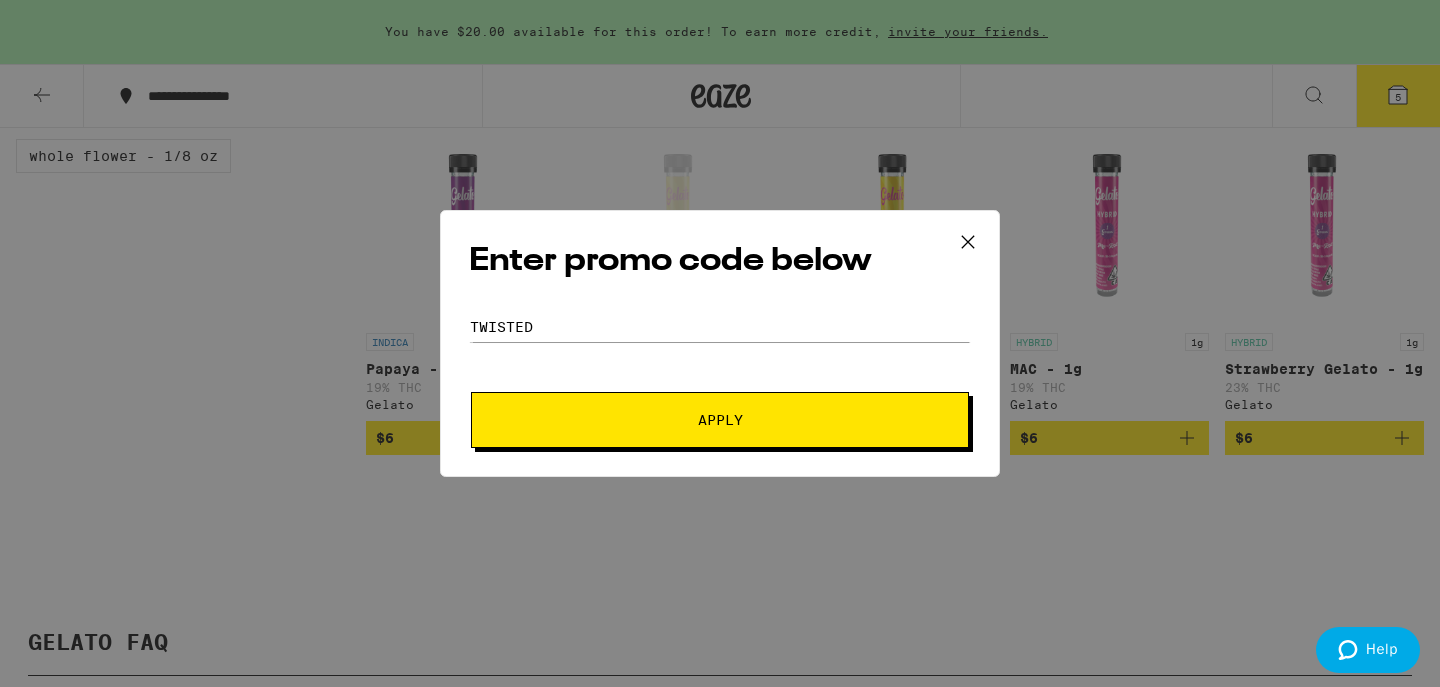 click on "Apply" at bounding box center [720, 420] 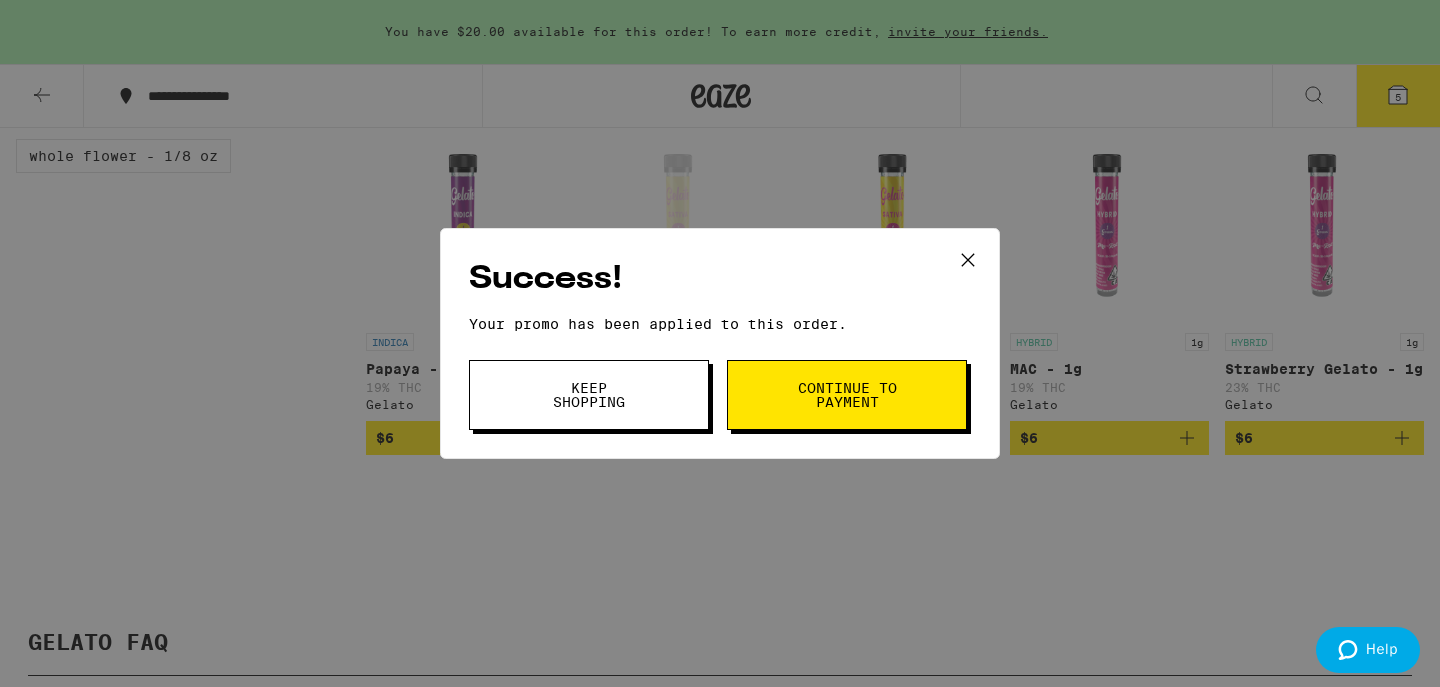 click at bounding box center [968, 261] 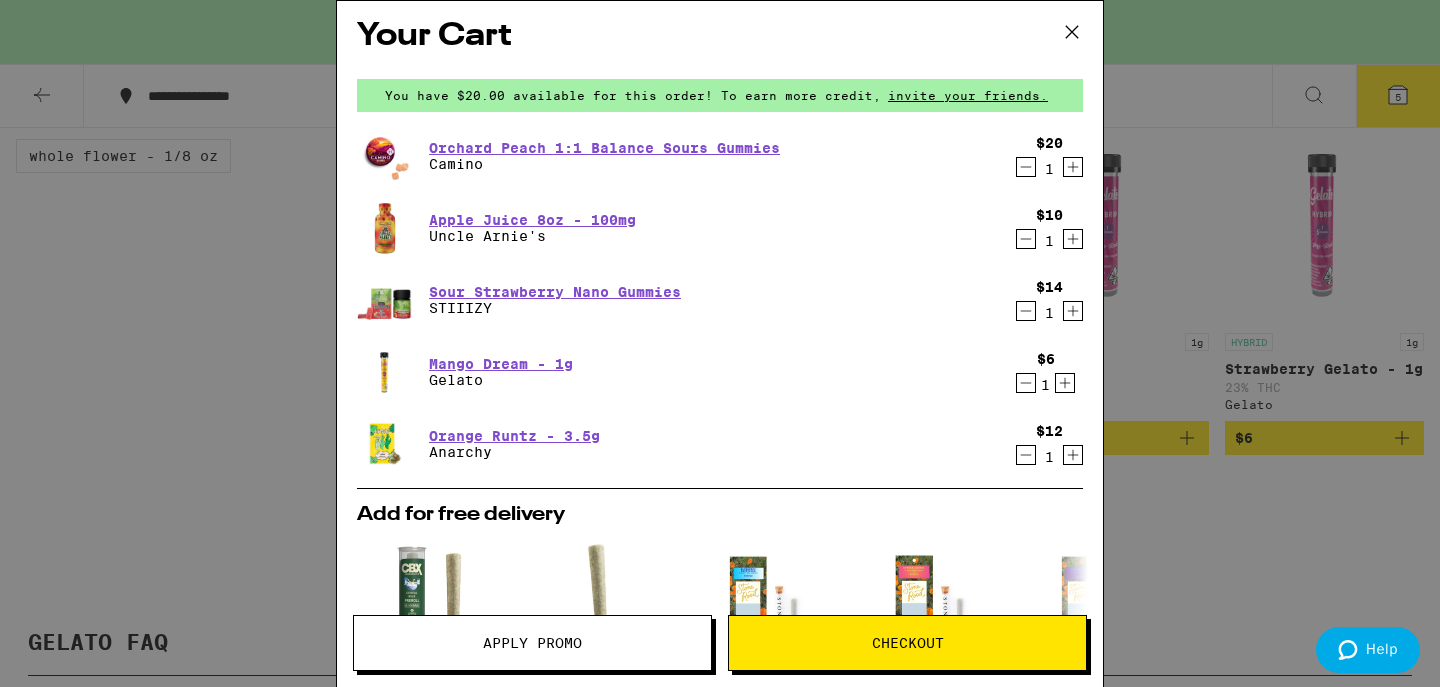 scroll, scrollTop: 0, scrollLeft: 0, axis: both 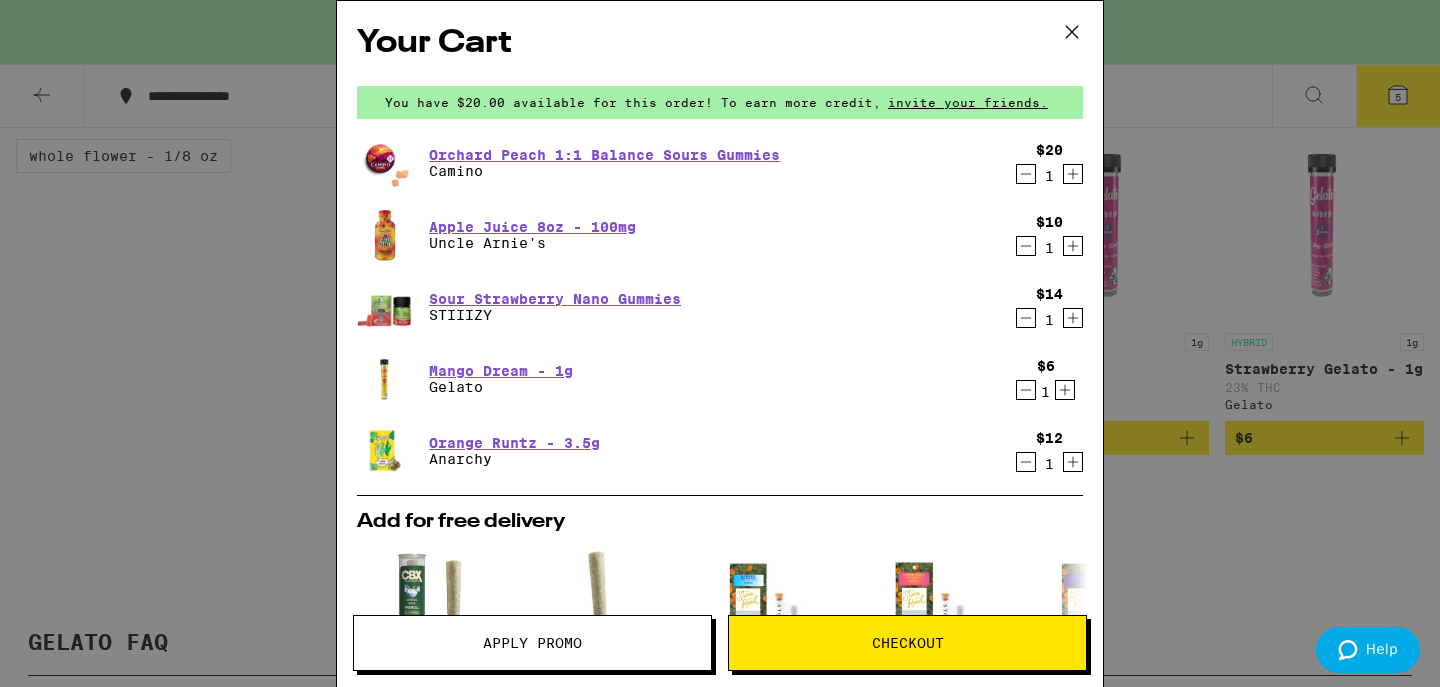 click 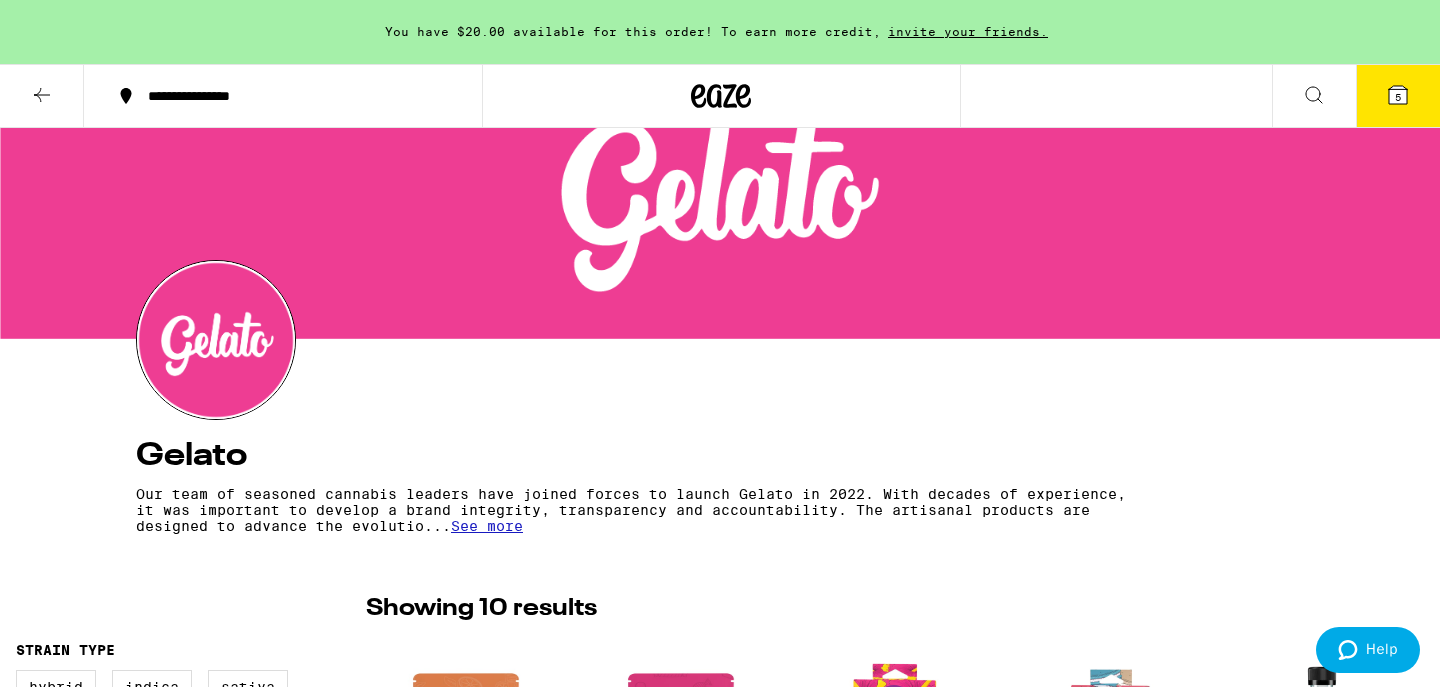 scroll, scrollTop: 0, scrollLeft: 0, axis: both 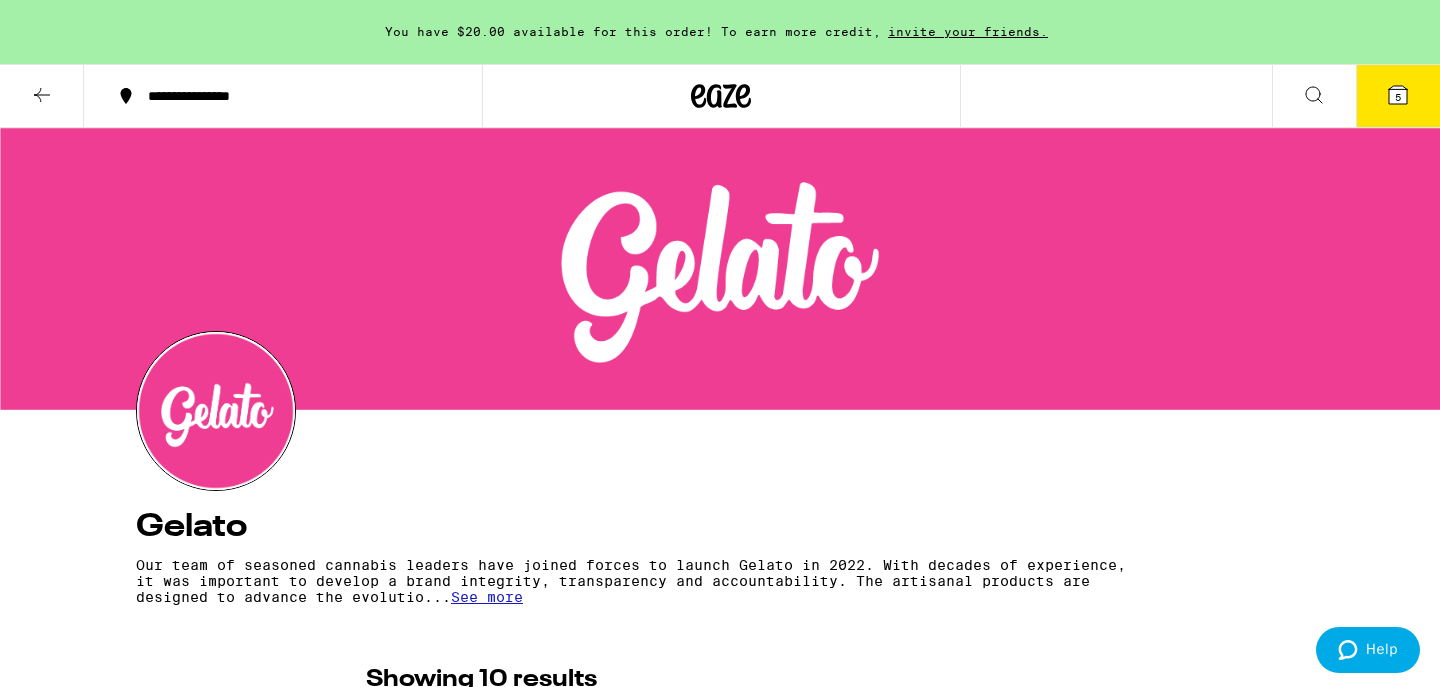 click 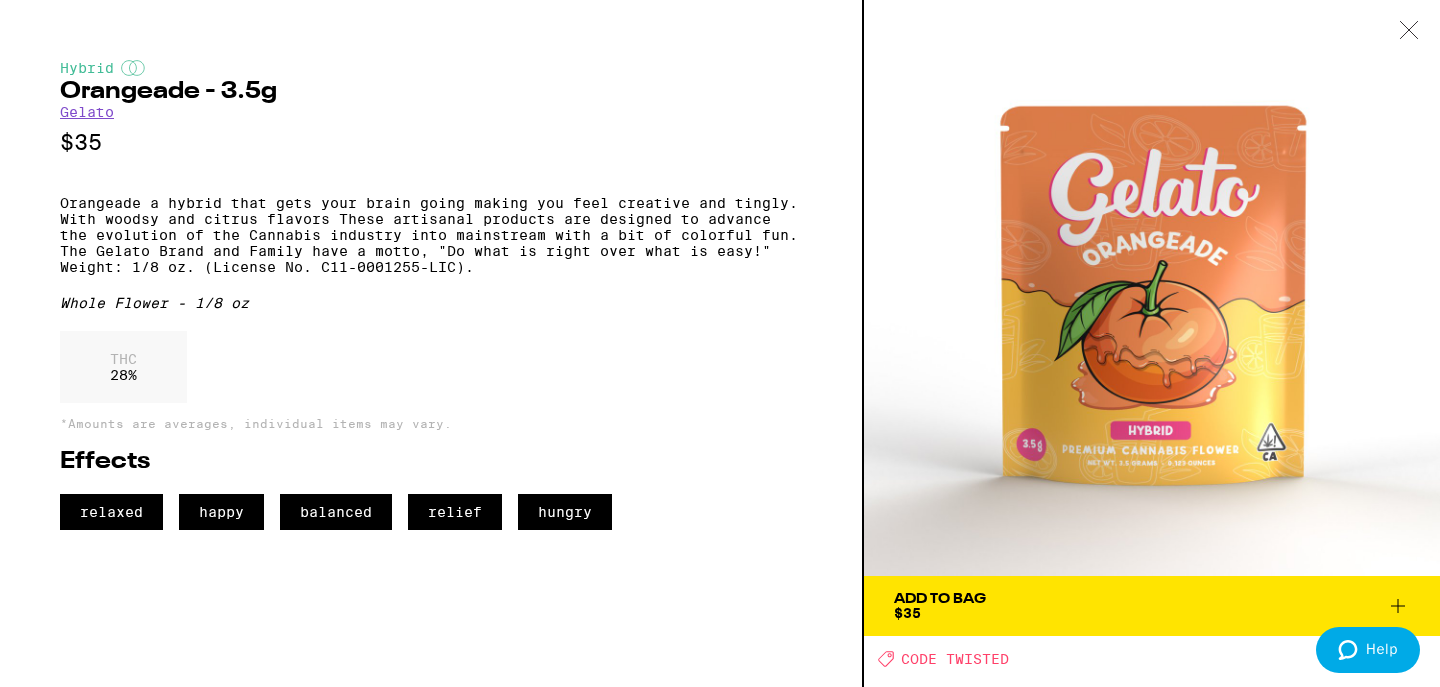click 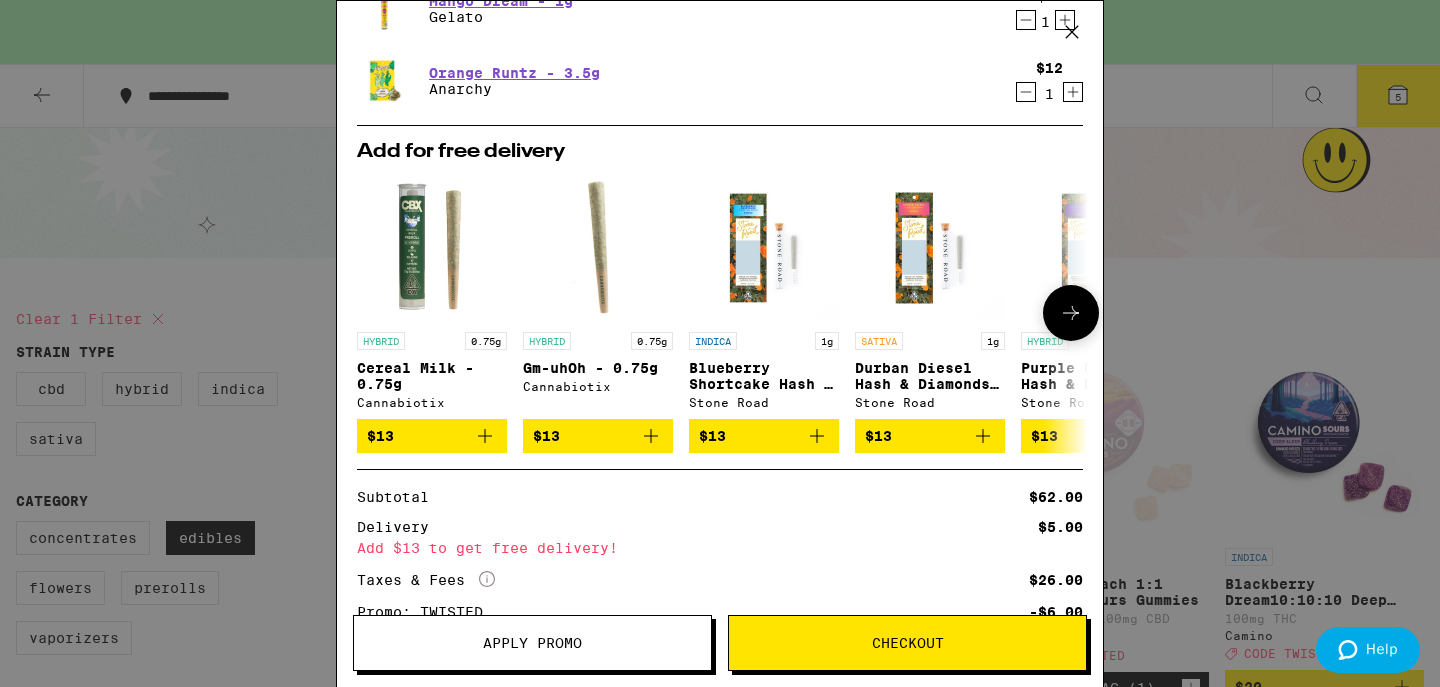 scroll, scrollTop: 376, scrollLeft: 0, axis: vertical 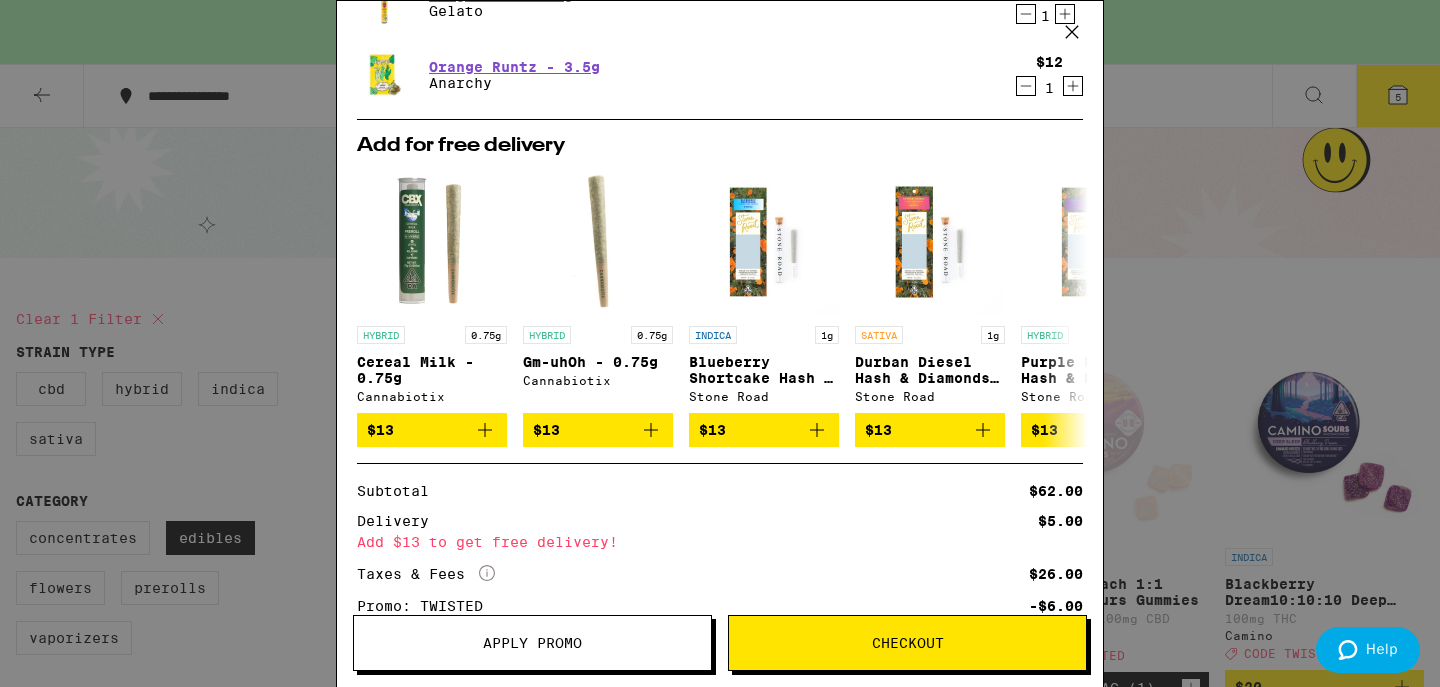 click on "Your Cart You have $20.00 available for this order! To earn more credit, invite your friends. Orchard Peach 1:1 Balance Sours Gummies Camino $20 1 Apple Juice 8oz - 100mg Uncle Arnie's $10 1 Sour Strawberry Nano Gummies STIIIZY $14 1 Mango Dream - 1g Gelato $6 1 Orange Runtz - 3.5g Anarchy $12 1 Add for free delivery HYBRID 0.75g Cereal Milk - 0.75g Cannabiotix $13 HYBRID 0.75g Gm-uhOh - 0.75g Cannabiotix $13 INDICA 1g Blueberry Shortcake Hash & Diamond Infused - 1g Stone Road $13 SATIVA 1g Durban Diesel Hash & Diamonds Infused - 1g Stone Road $13 HYBRID 1g Purple Runtz Hash & Diamonds Infused - 1g Stone Road $13 INDICA Raspberry Dream Sleep 10:2:2 Gummies Emerald Sky $13 HYBRID 0.03g Releaf Patch - 1:1 CBD:THC - 30mg Papa & Barkley $13 CBD 0.03g Releaf Patch - 3:1 CBD:THC - 30mg Papa & Barkley $13 INDICA 1g Gemini - 1g Alien Labs $14 SATIVA 1g Biskante - 1g Alien Labs $14 Subtotal $62.00 Delivery $5.00 Add $13 to get free delivery! Taxes & Fees More Info $26.00 Promo: TWISTED -$6.00 Credit -$20.00 $67.00" at bounding box center (720, 343) 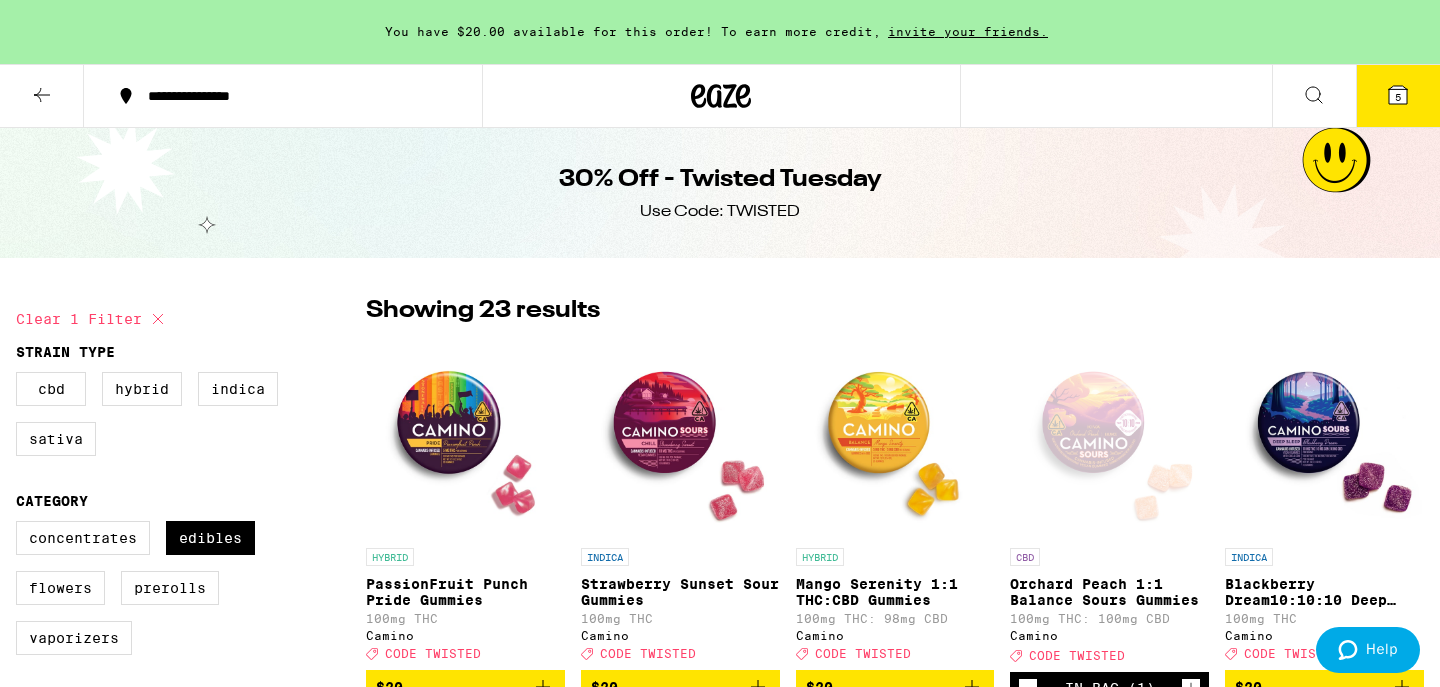 click at bounding box center [42, 96] 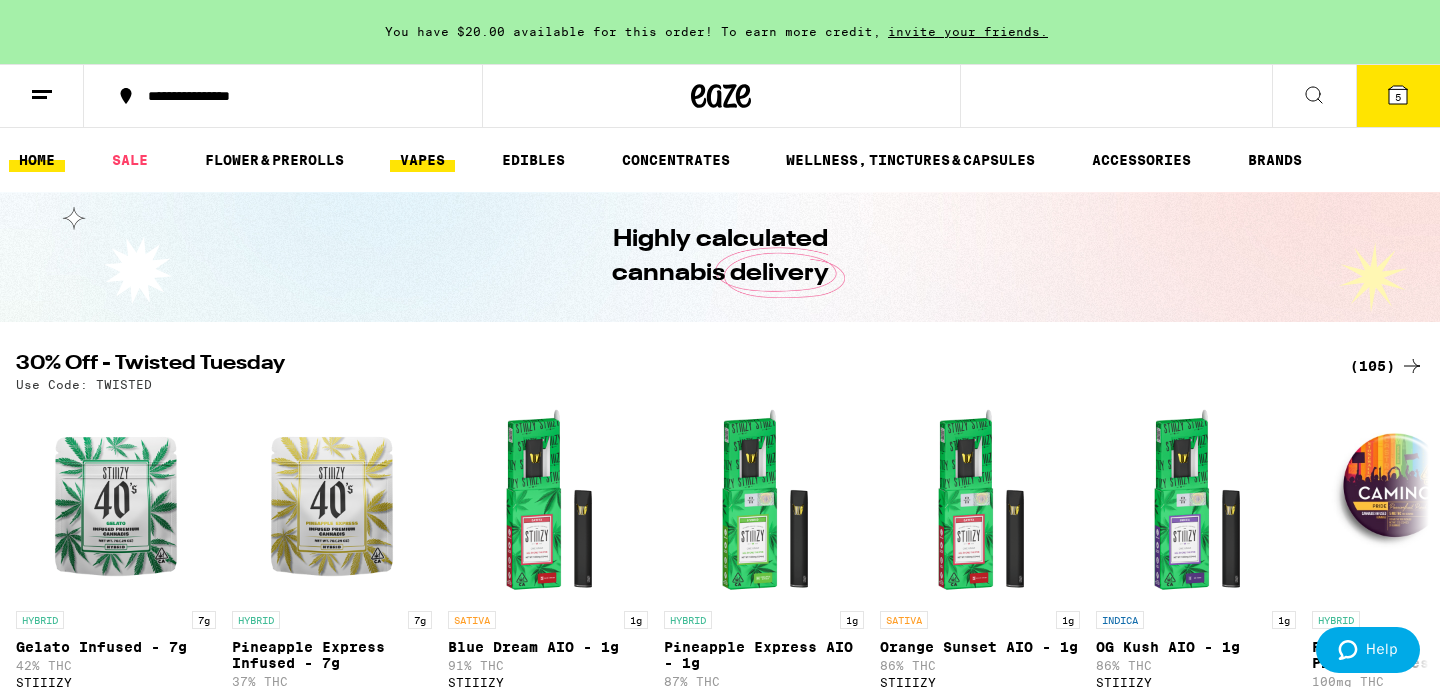 scroll, scrollTop: 0, scrollLeft: 0, axis: both 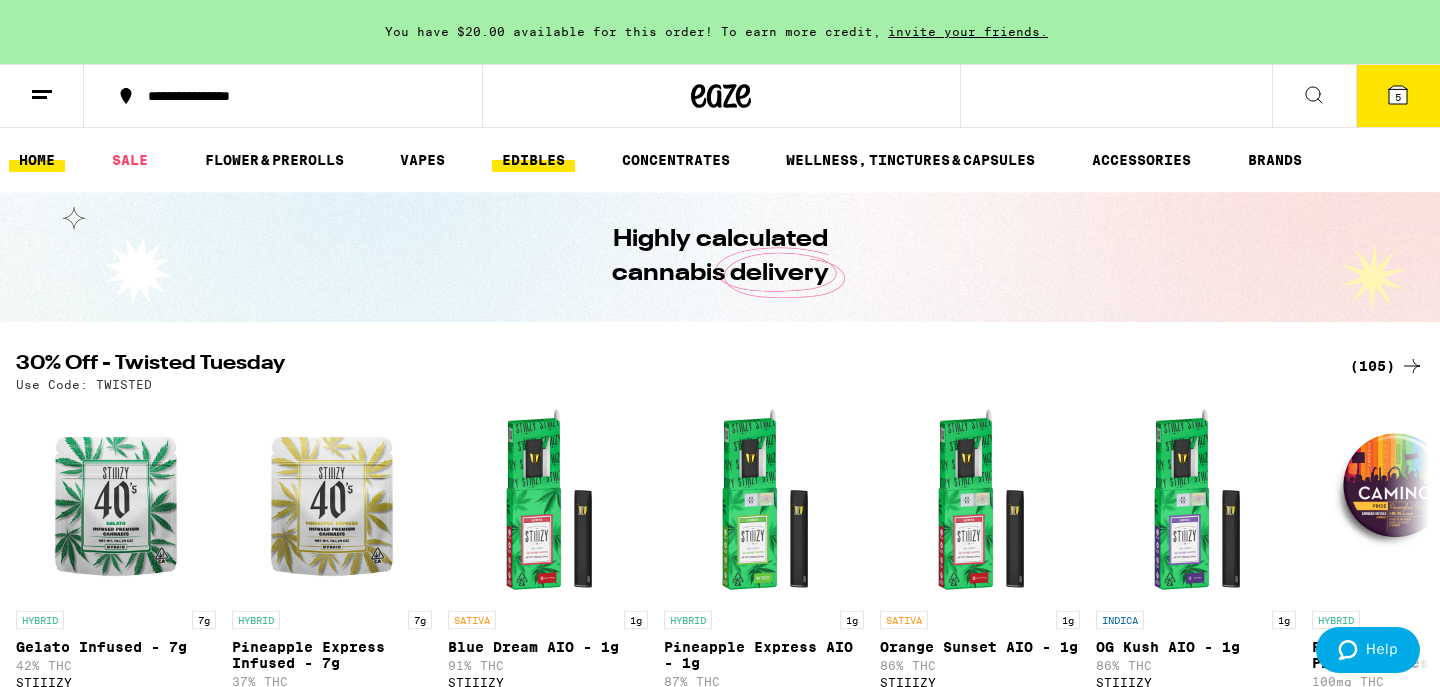 click on "EDIBLES" at bounding box center (533, 160) 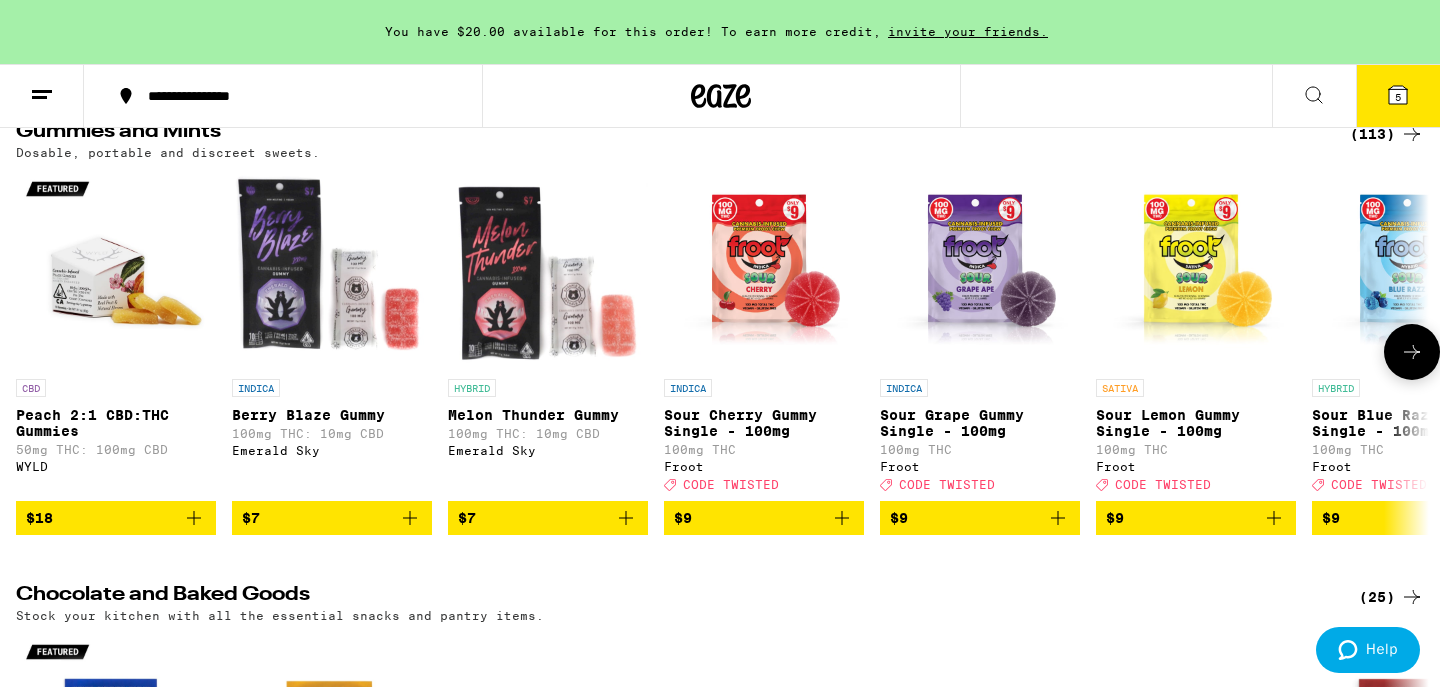 scroll, scrollTop: 219, scrollLeft: 0, axis: vertical 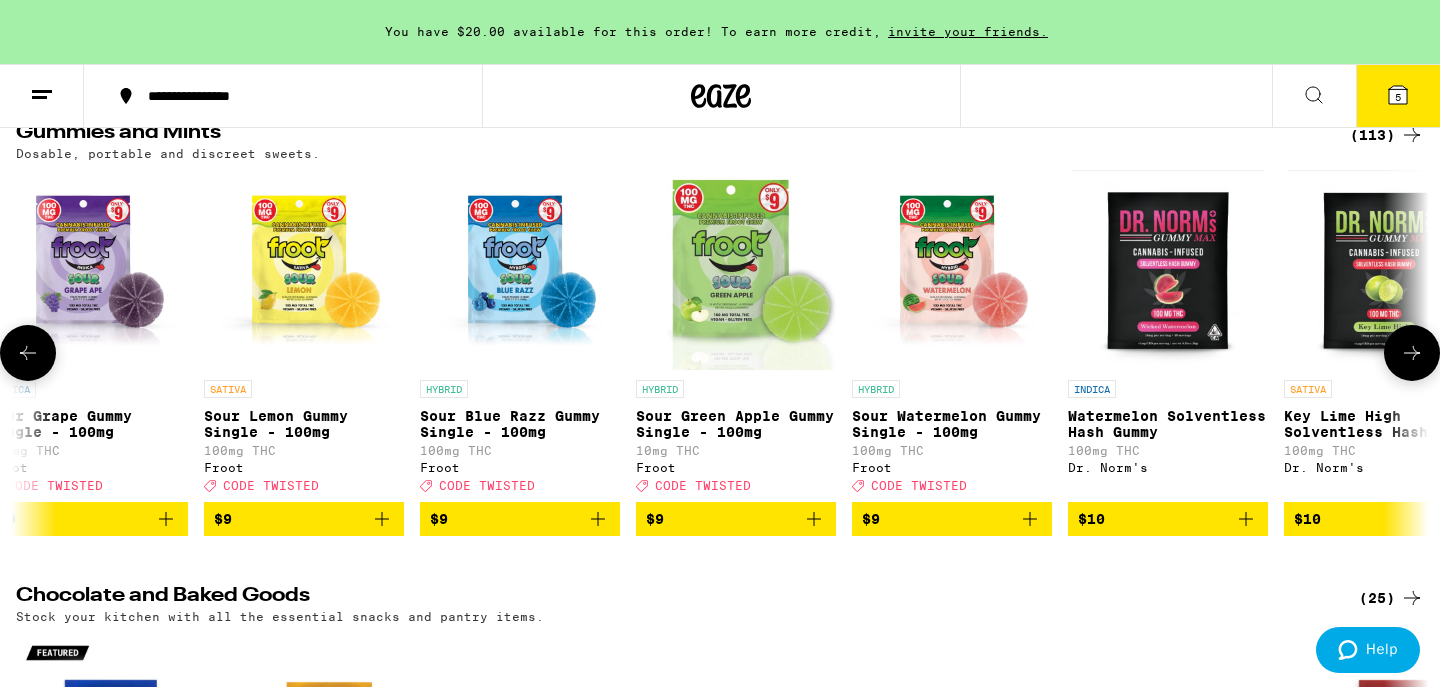 click at bounding box center [952, 270] 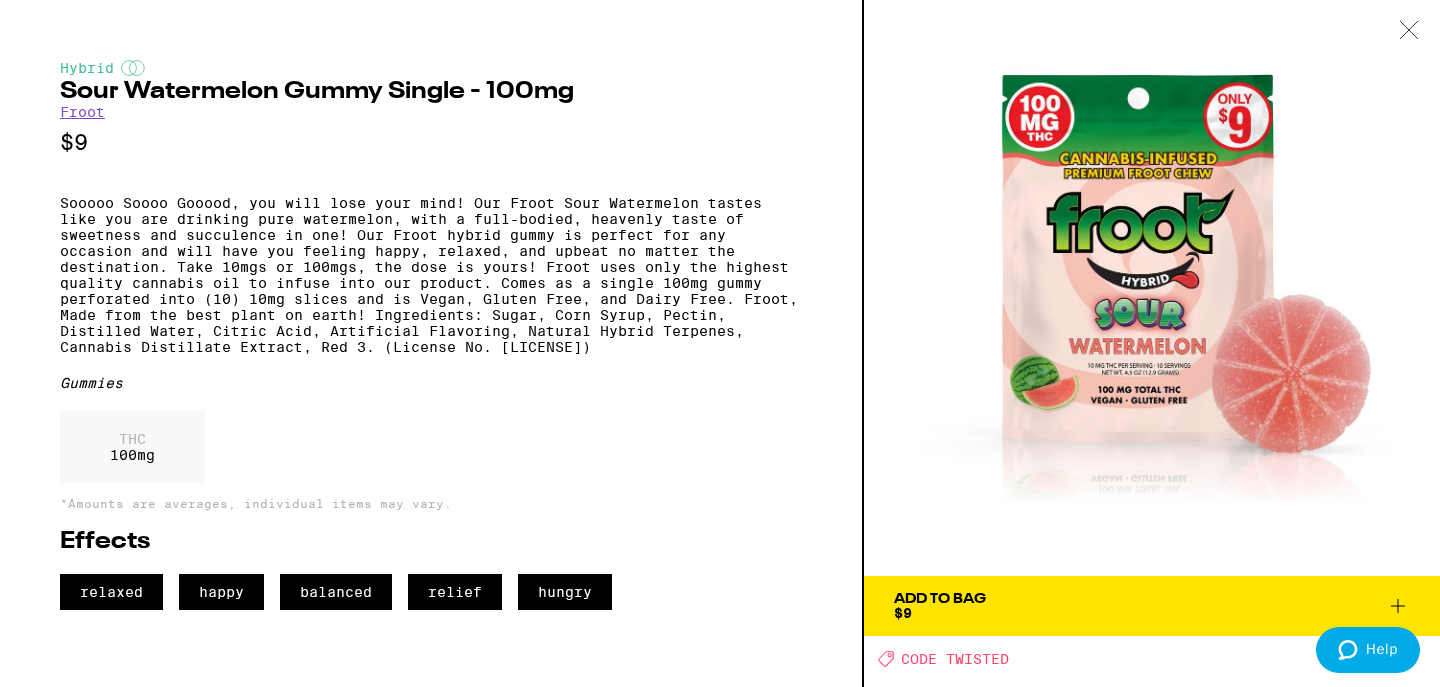 click 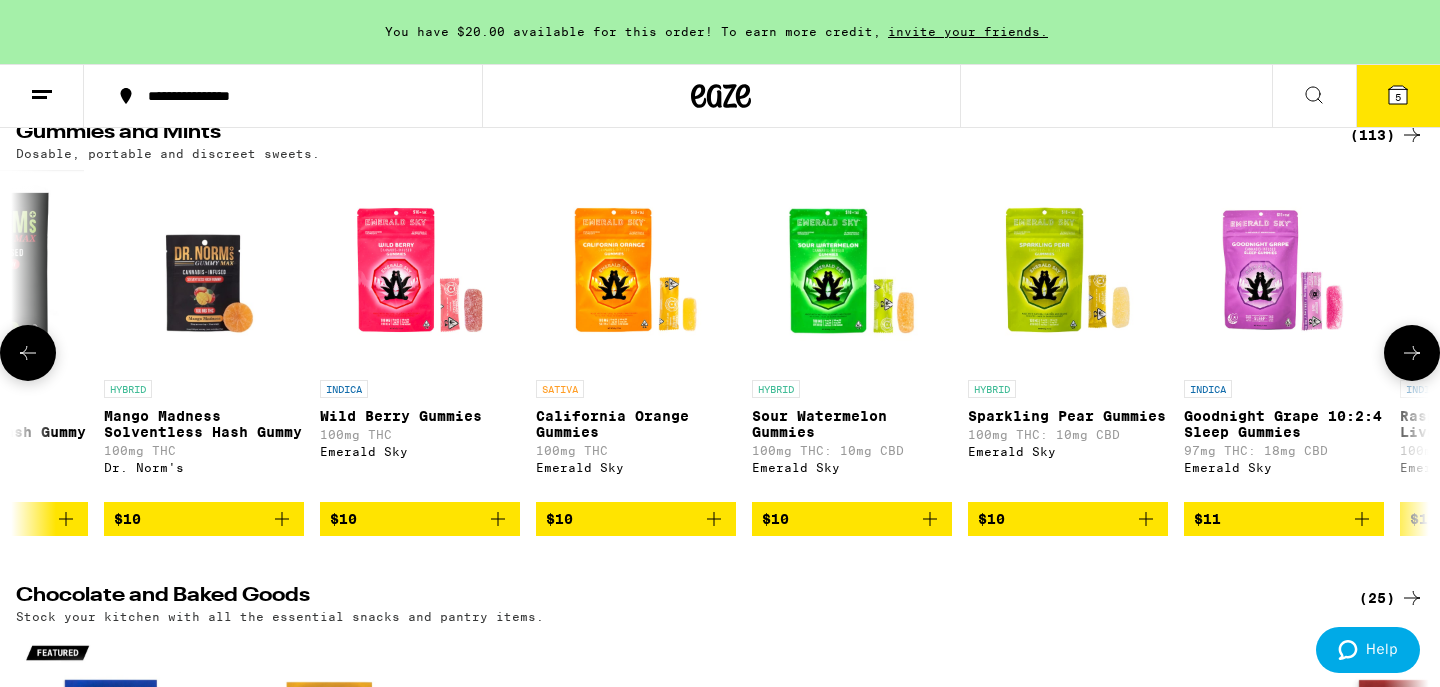 scroll, scrollTop: 0, scrollLeft: 2290, axis: horizontal 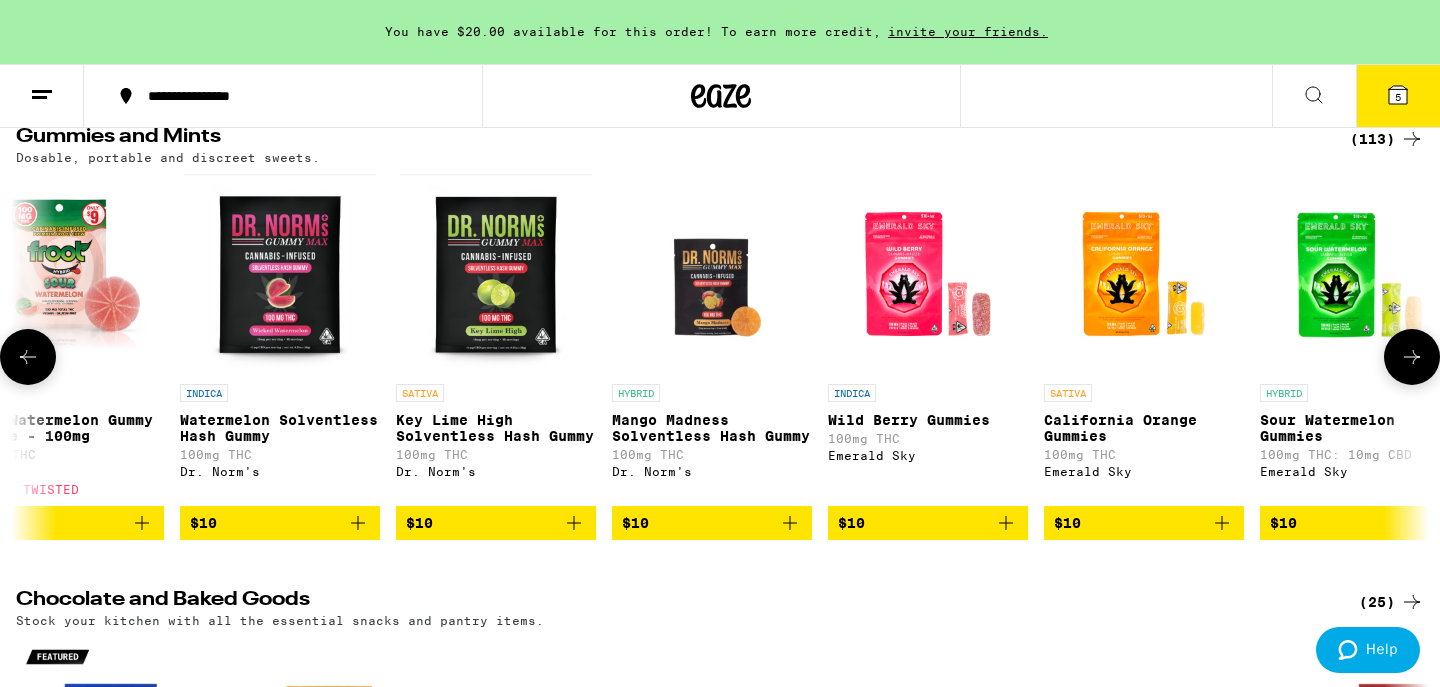 click 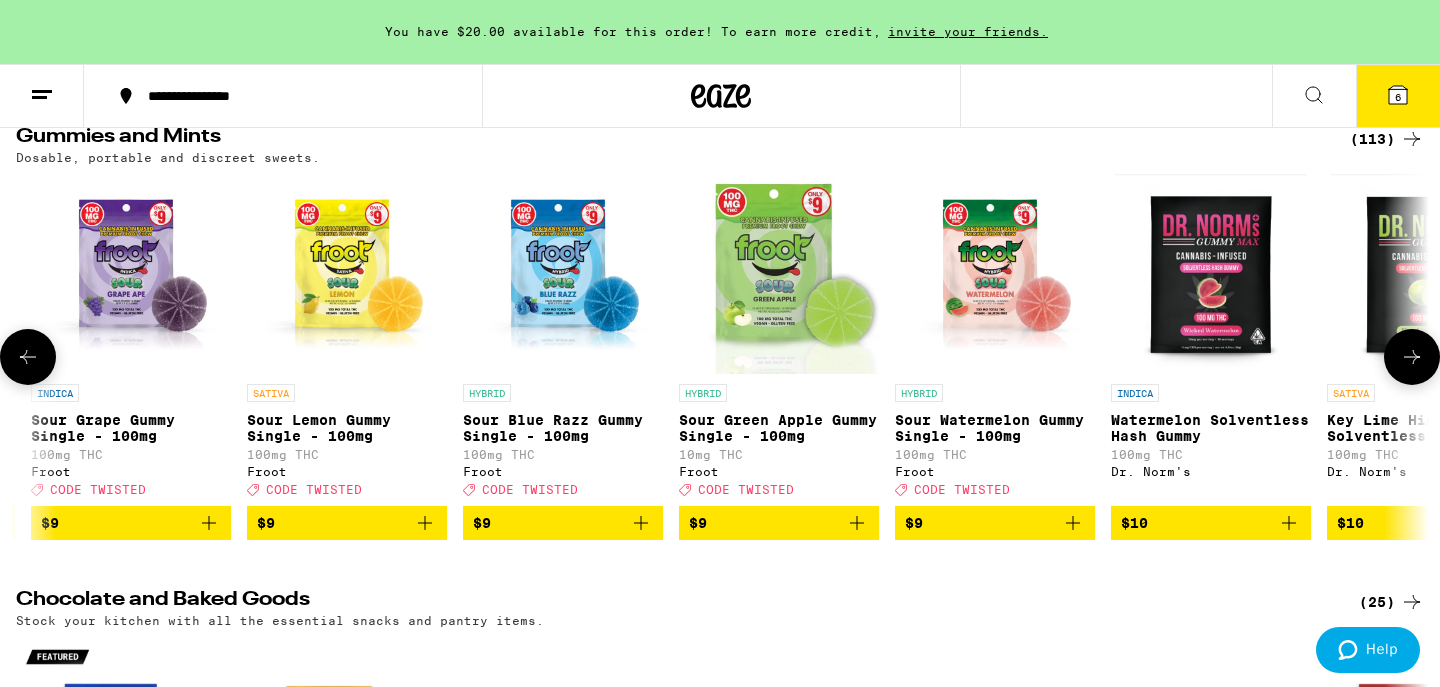 scroll, scrollTop: 0, scrollLeft: 843, axis: horizontal 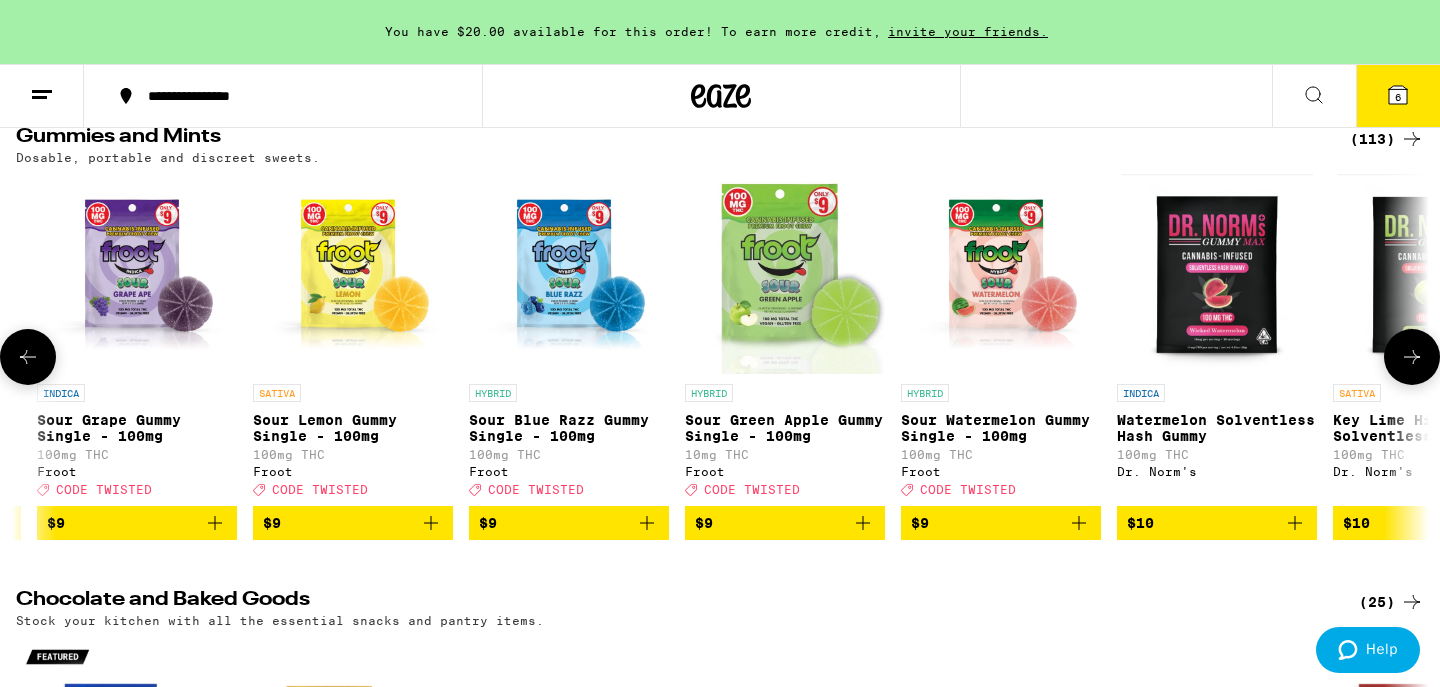 click 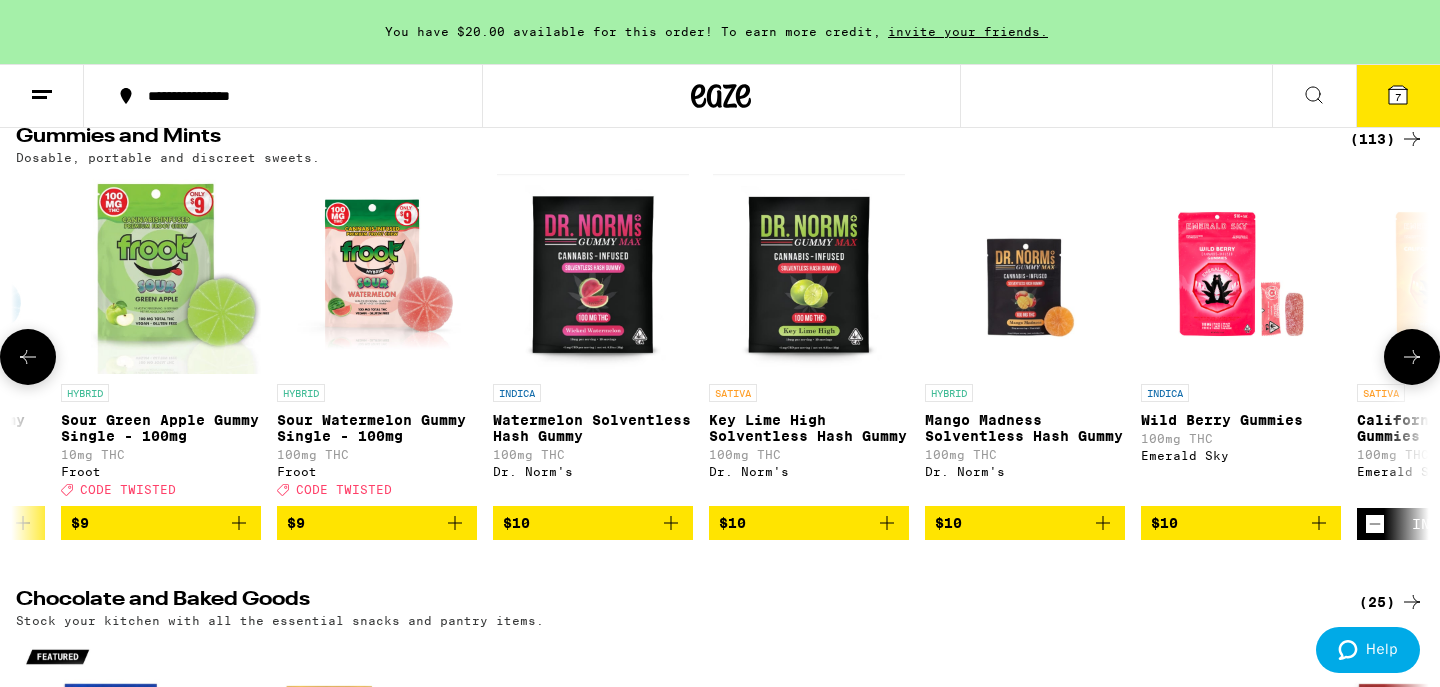 scroll, scrollTop: 0, scrollLeft: 1465, axis: horizontal 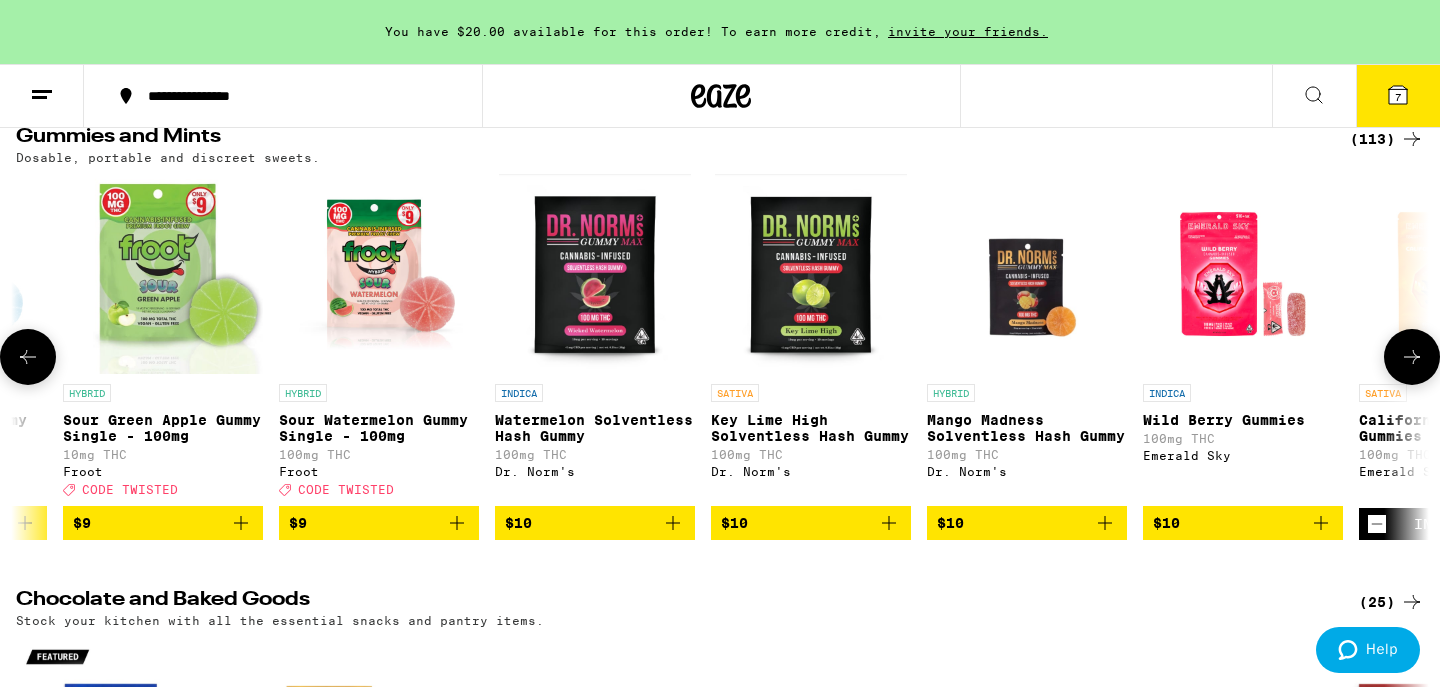 click 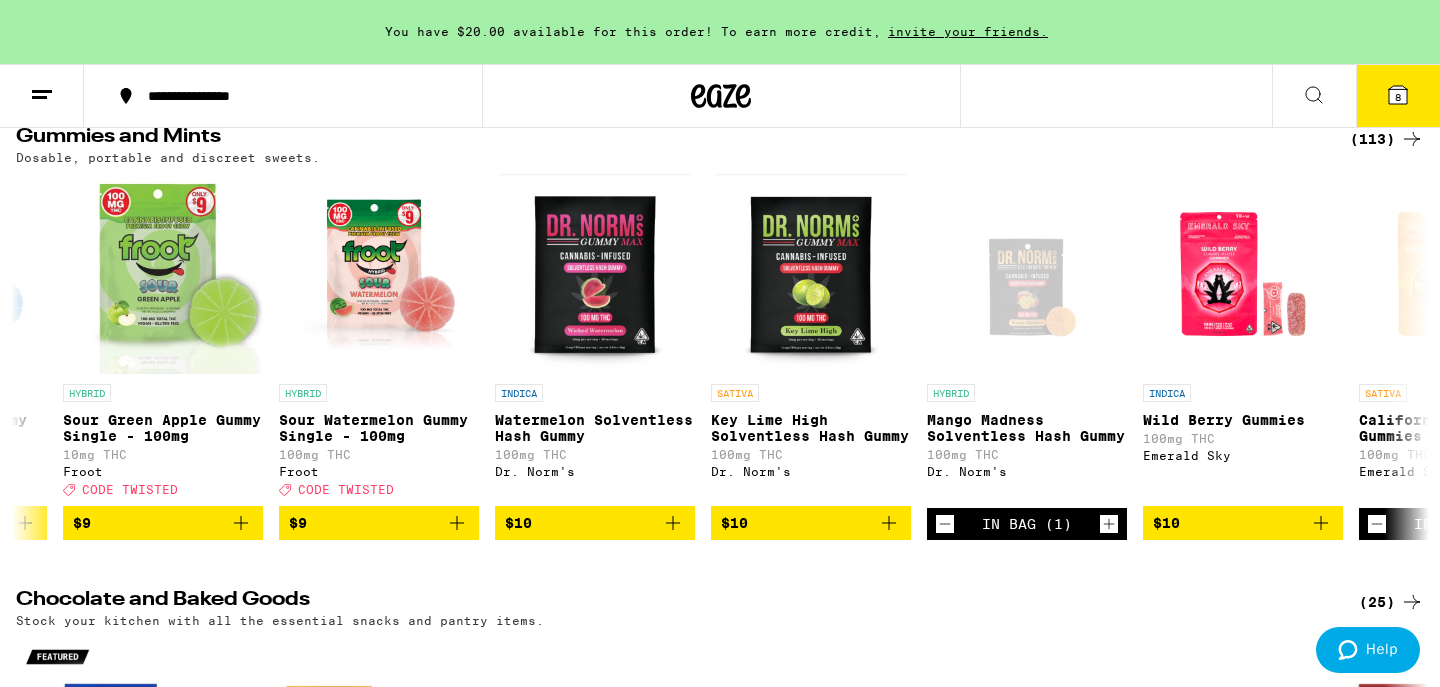 click 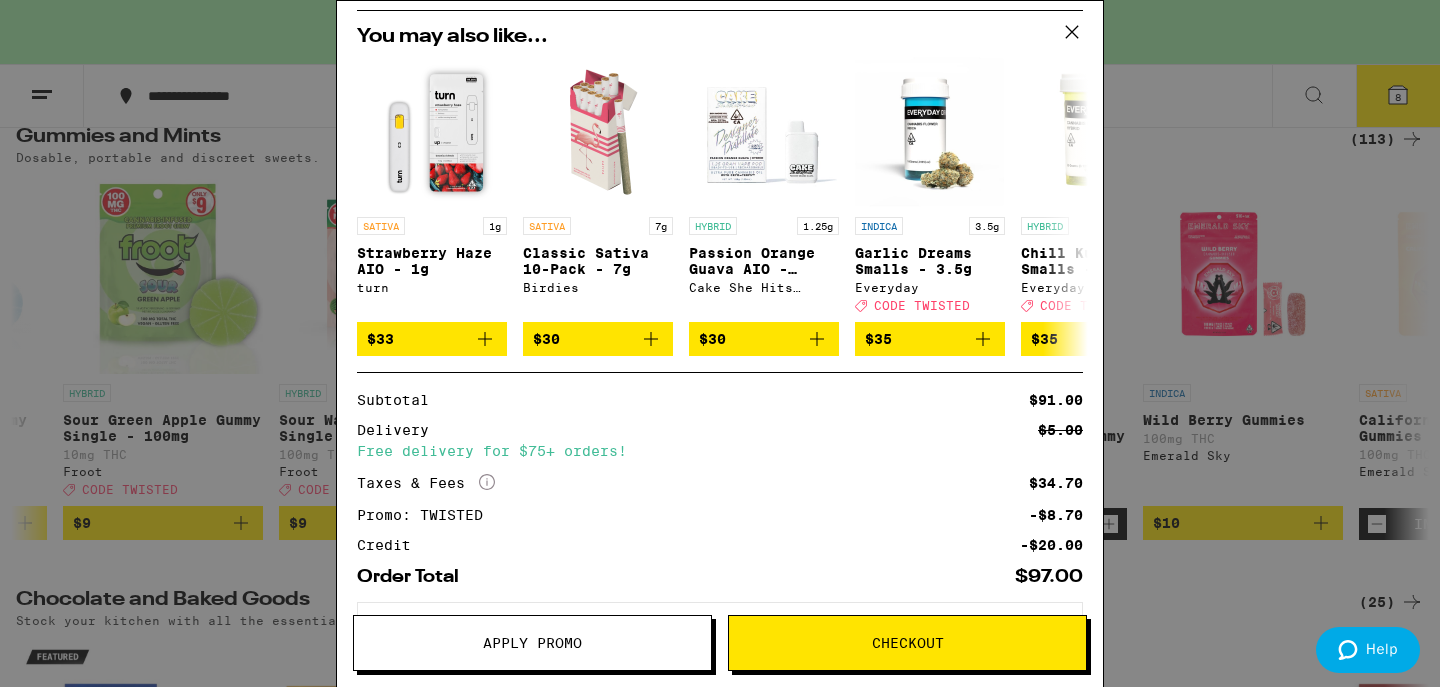 scroll, scrollTop: 796, scrollLeft: 0, axis: vertical 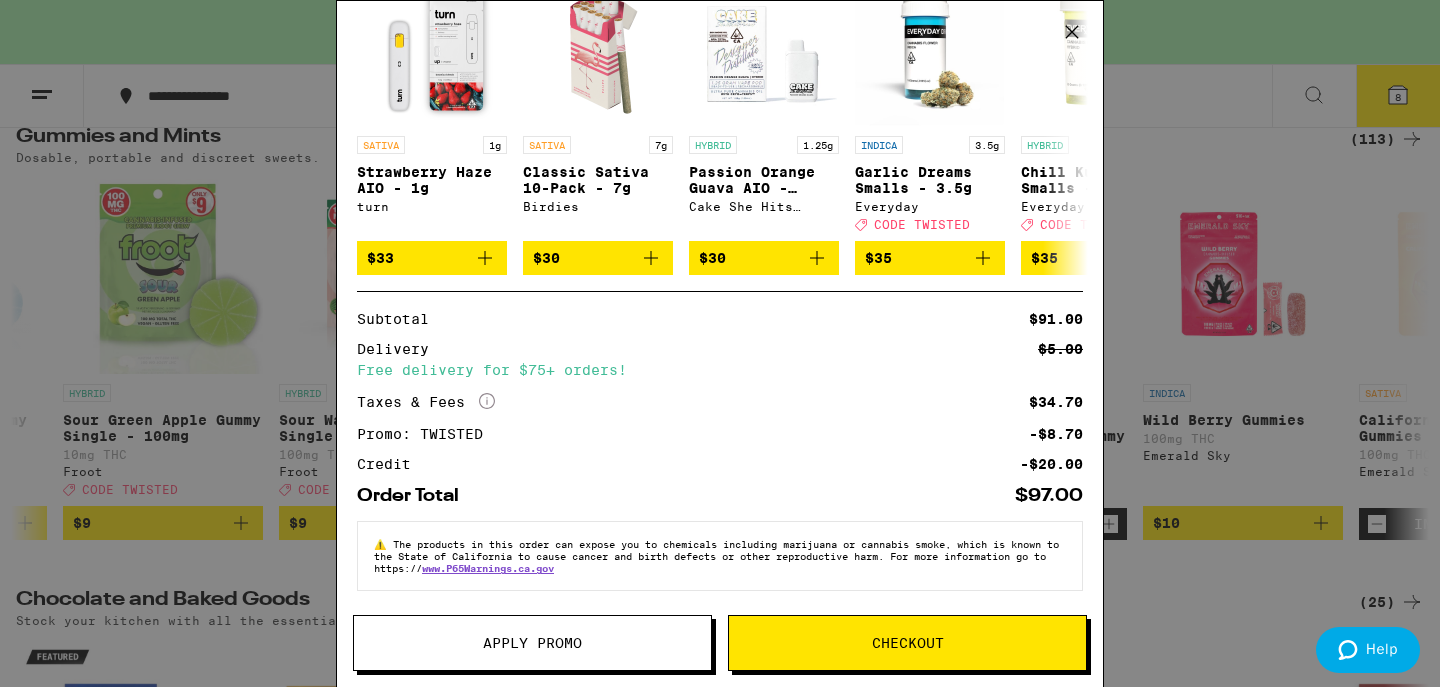 click on "Apply Promo" at bounding box center [532, 643] 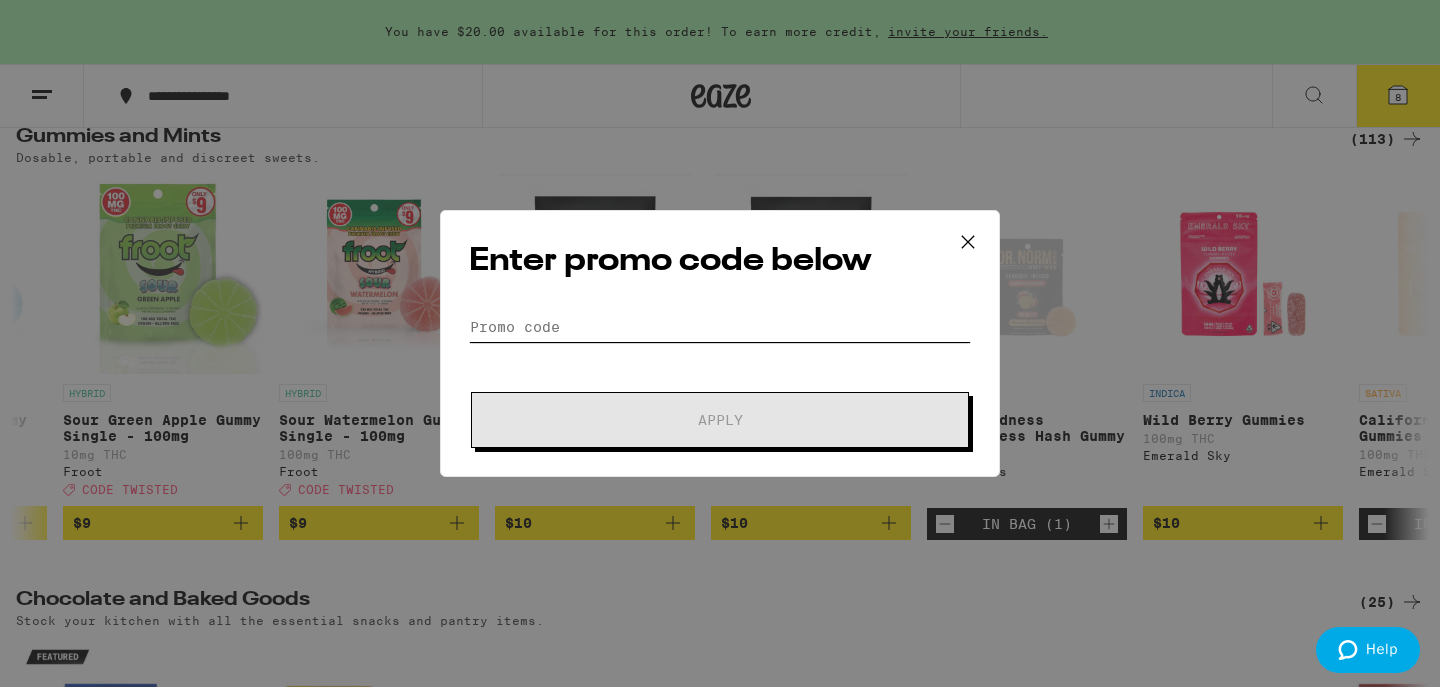 click on "Promo Code" at bounding box center (720, 327) 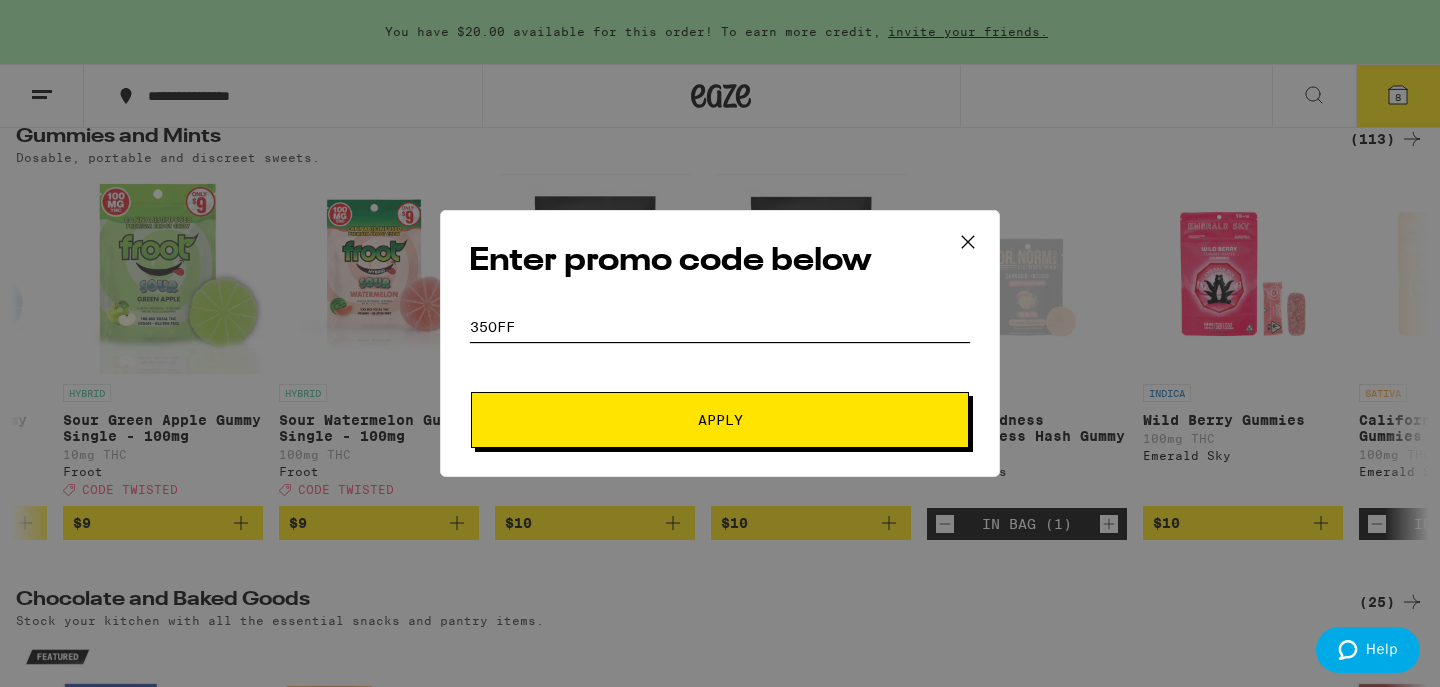 type on "35off" 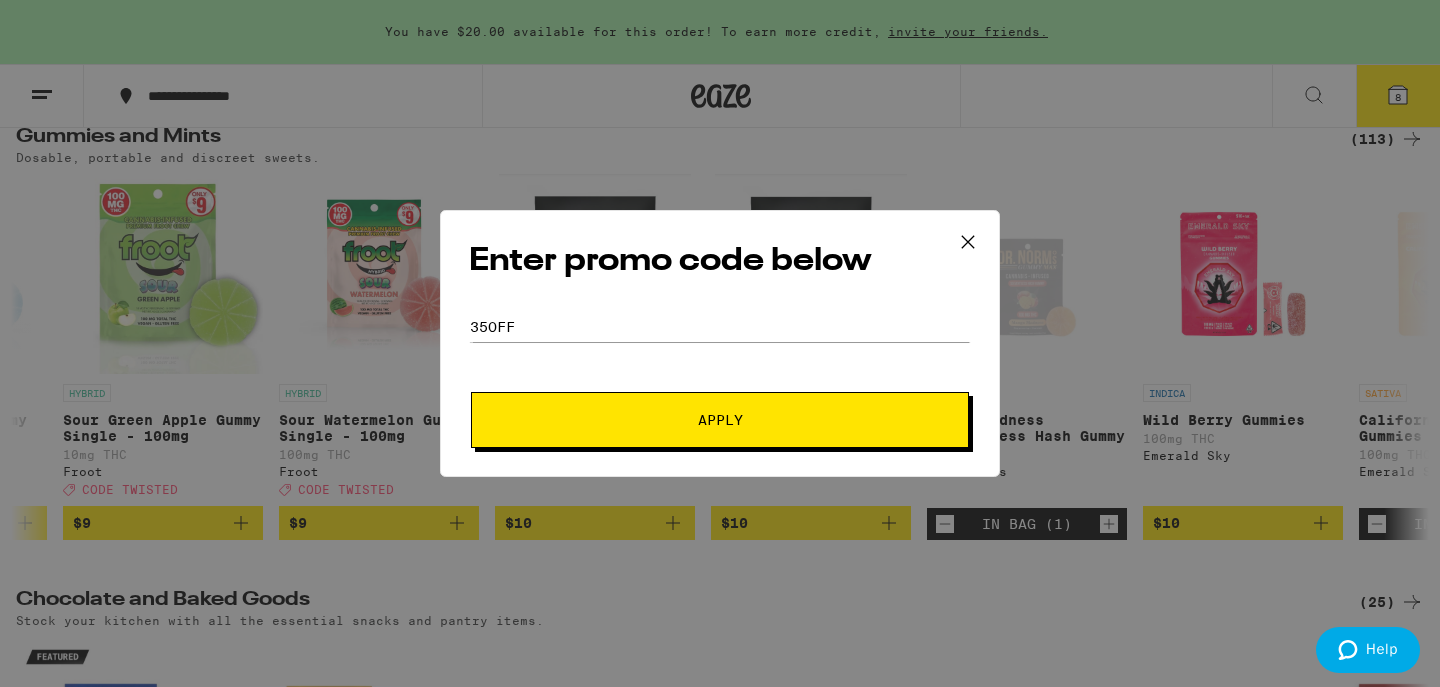 click on "Apply" at bounding box center (720, 420) 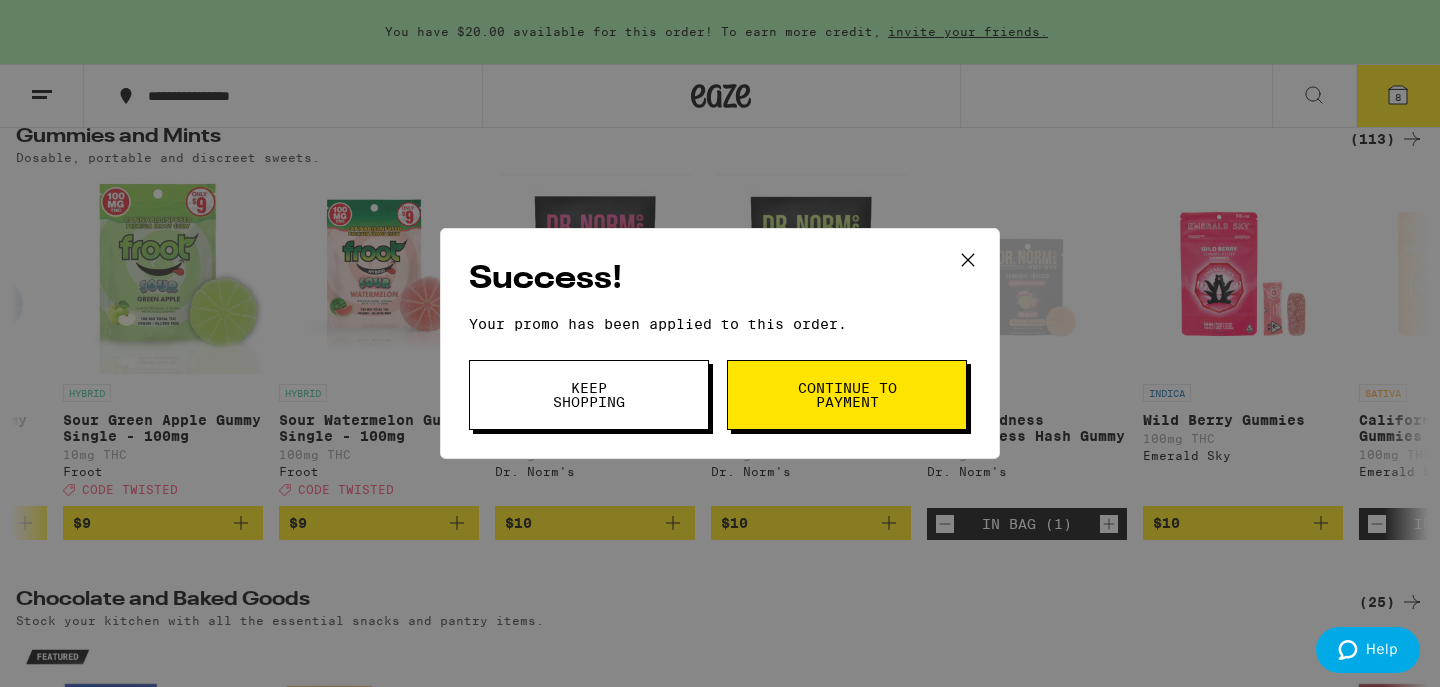 click 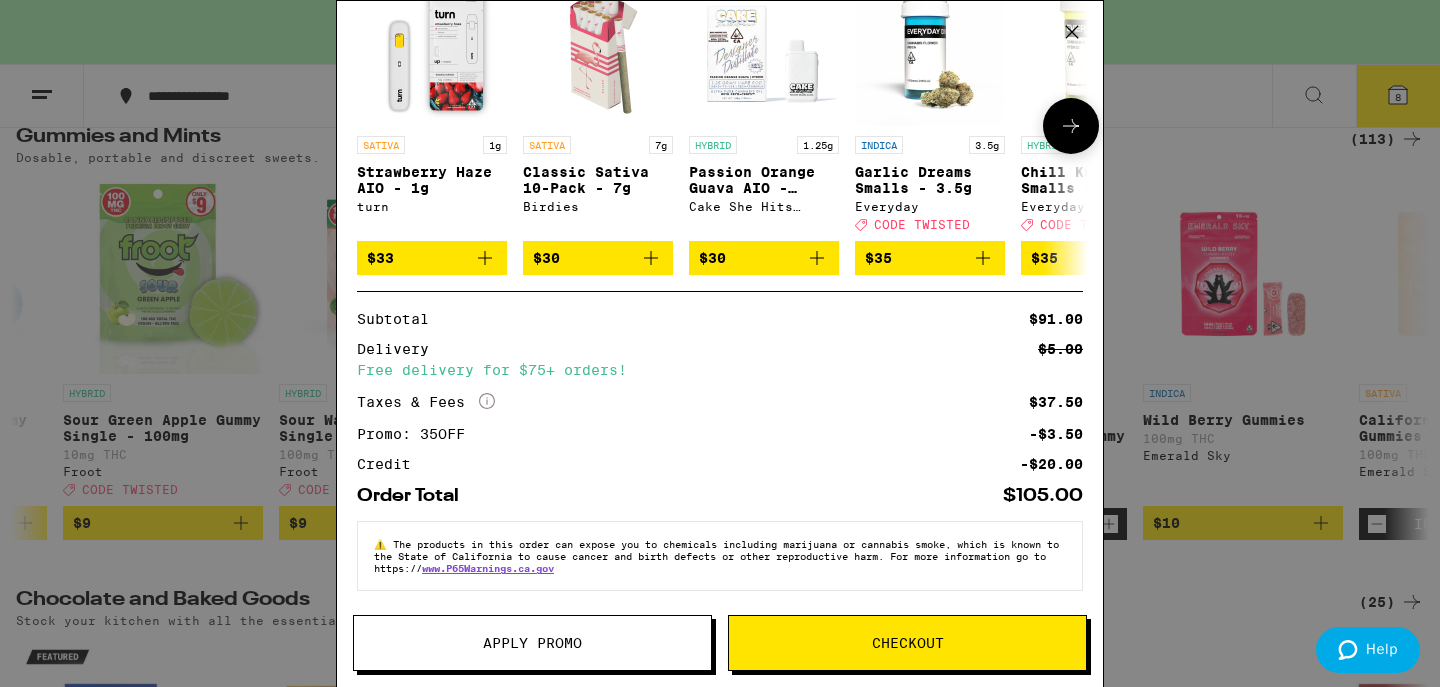 scroll, scrollTop: 796, scrollLeft: 0, axis: vertical 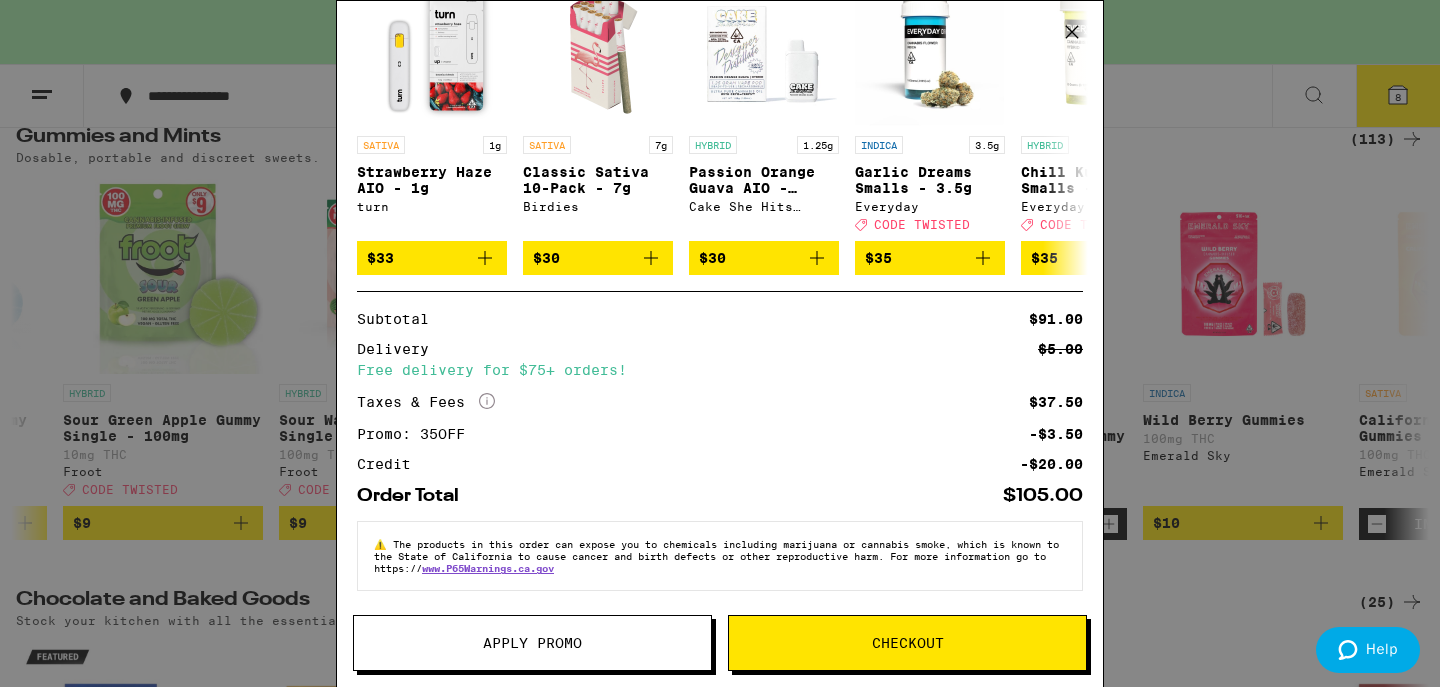 click on "Apply Promo" at bounding box center (532, 643) 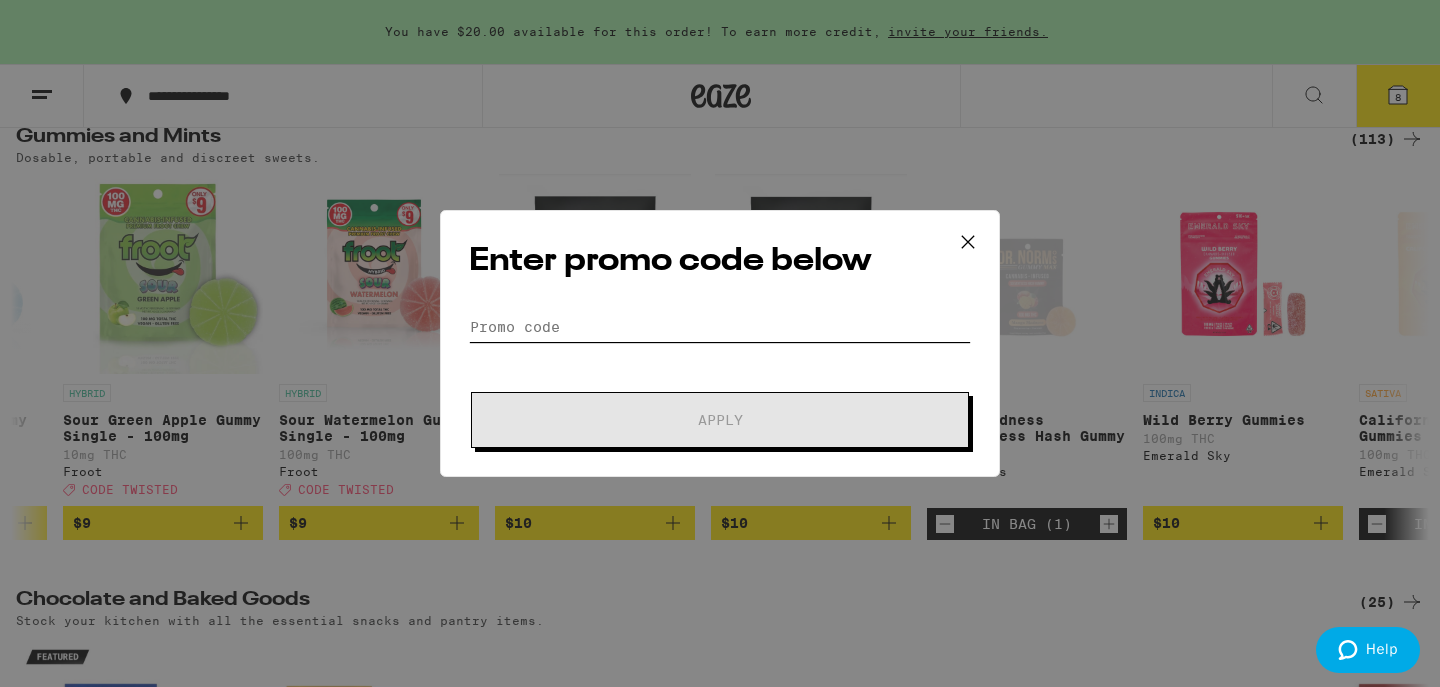 click on "Promo Code" at bounding box center (720, 327) 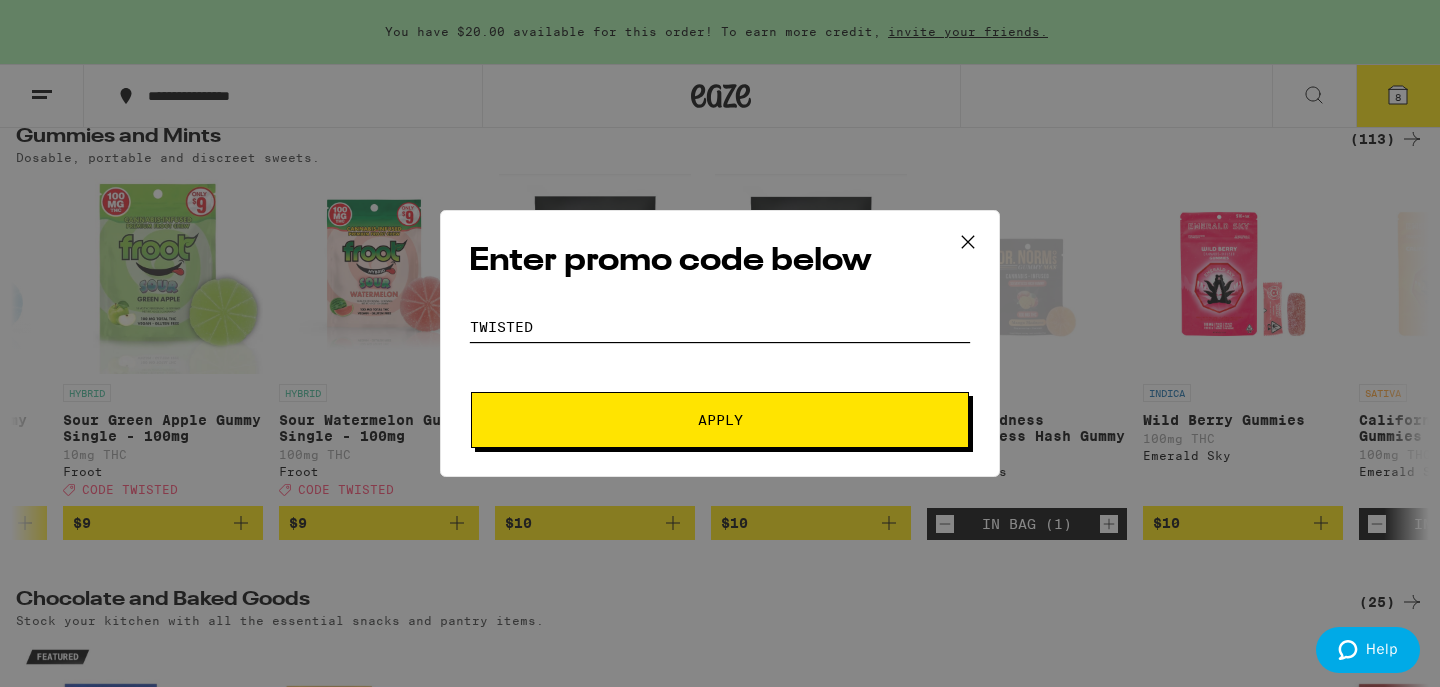 type on "twisted" 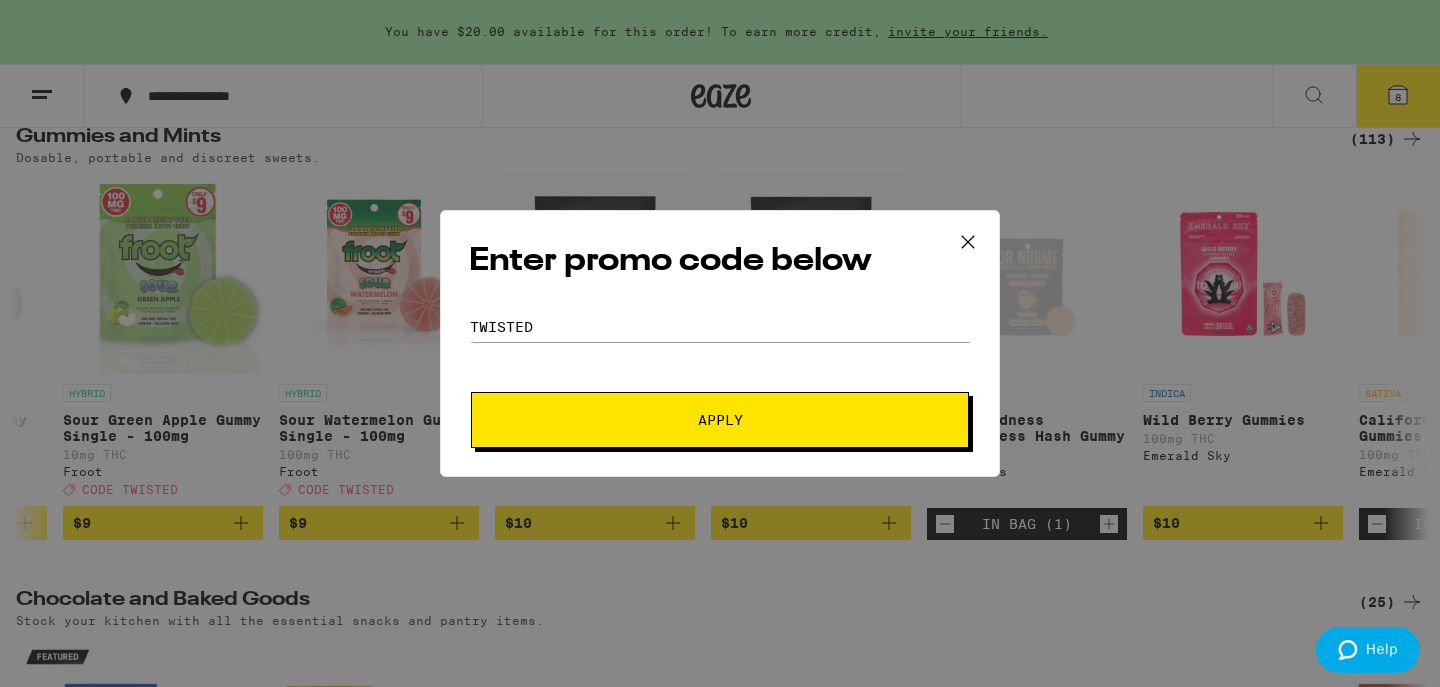 click on "Apply" at bounding box center [720, 420] 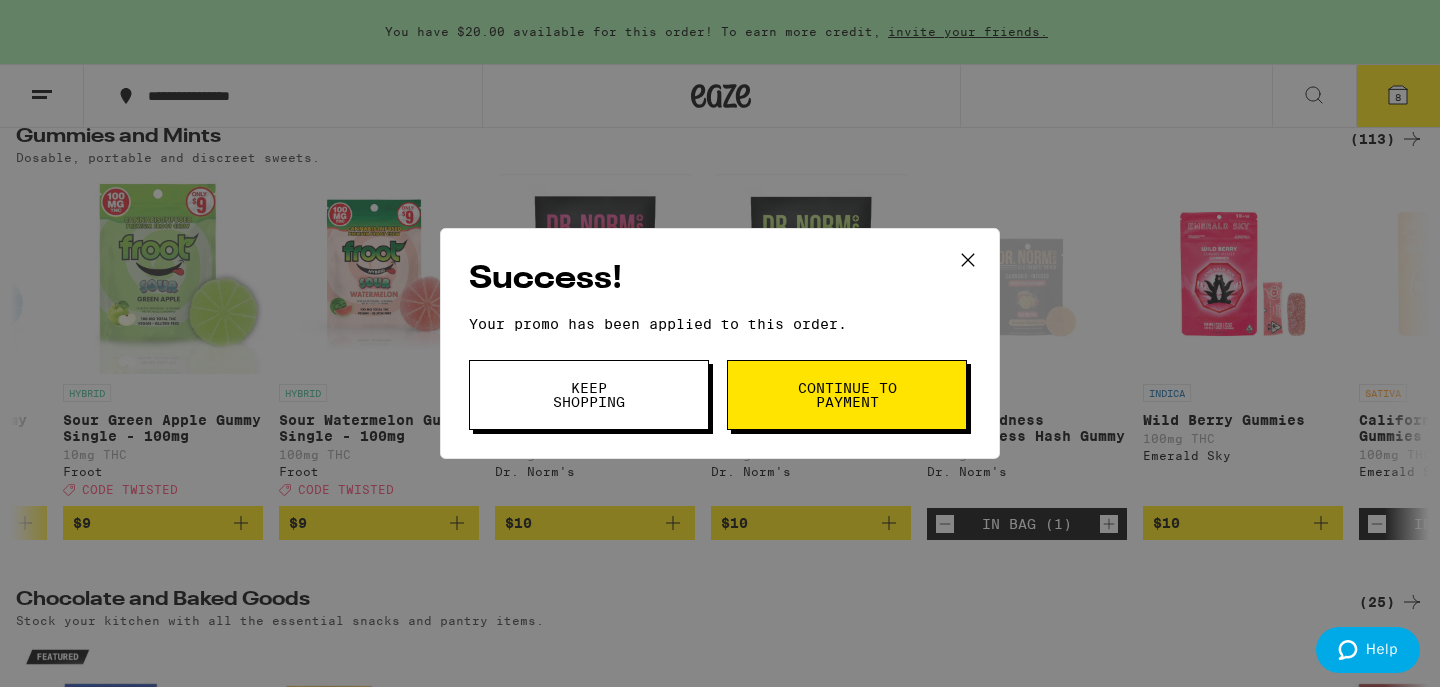 click 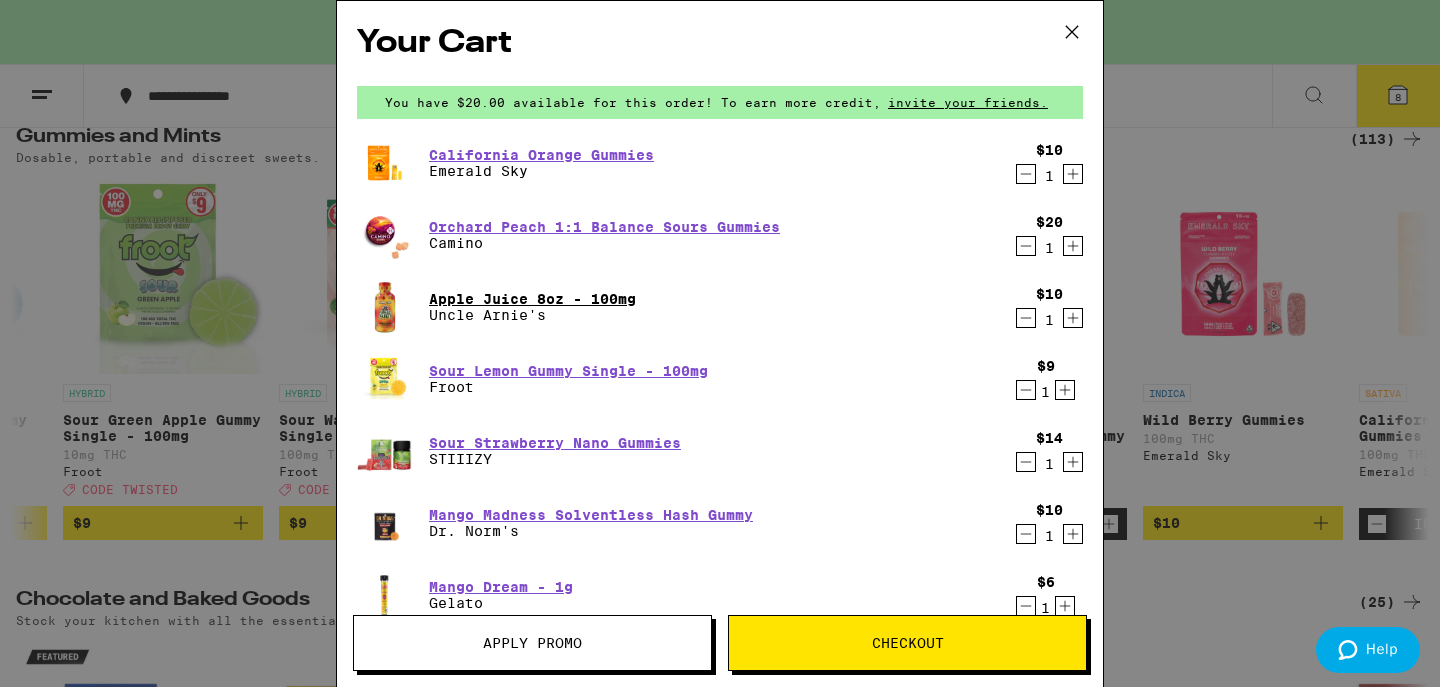 click on "Apple Juice 8oz - 100mg" at bounding box center (532, 299) 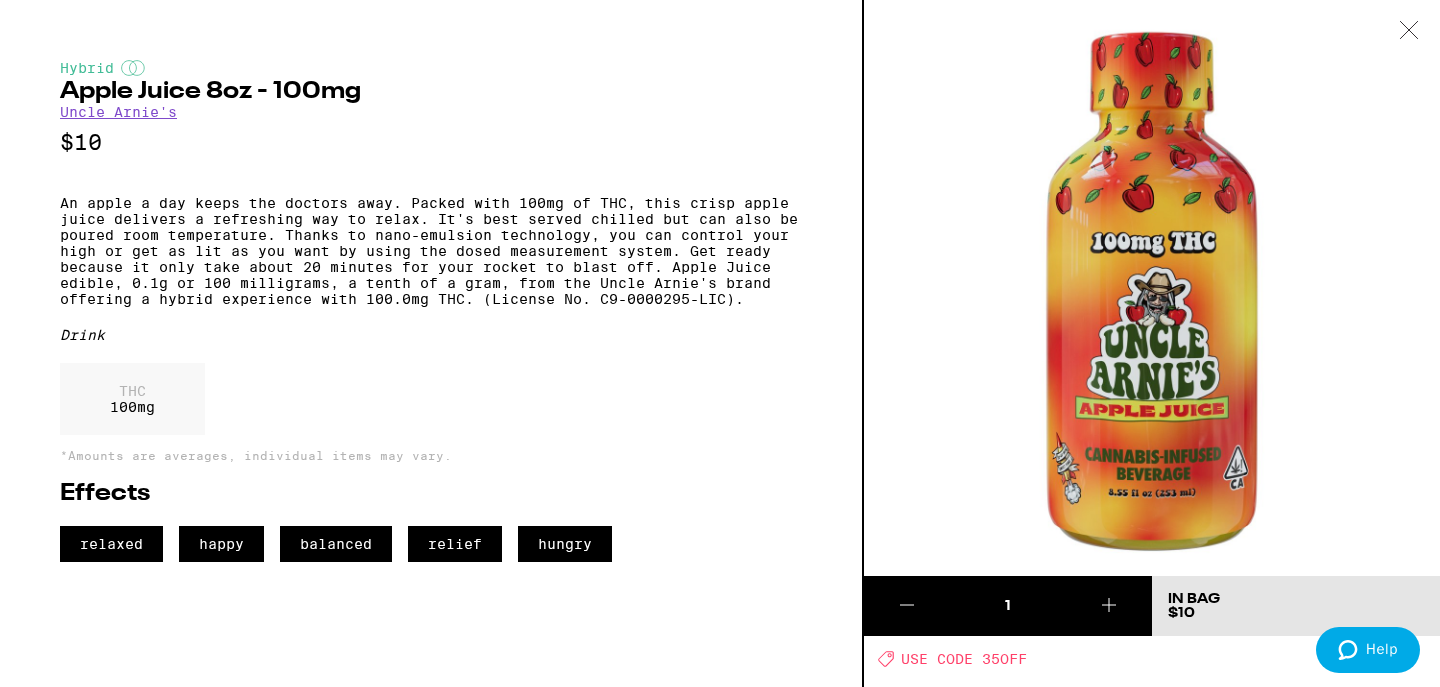 click at bounding box center [1409, 31] 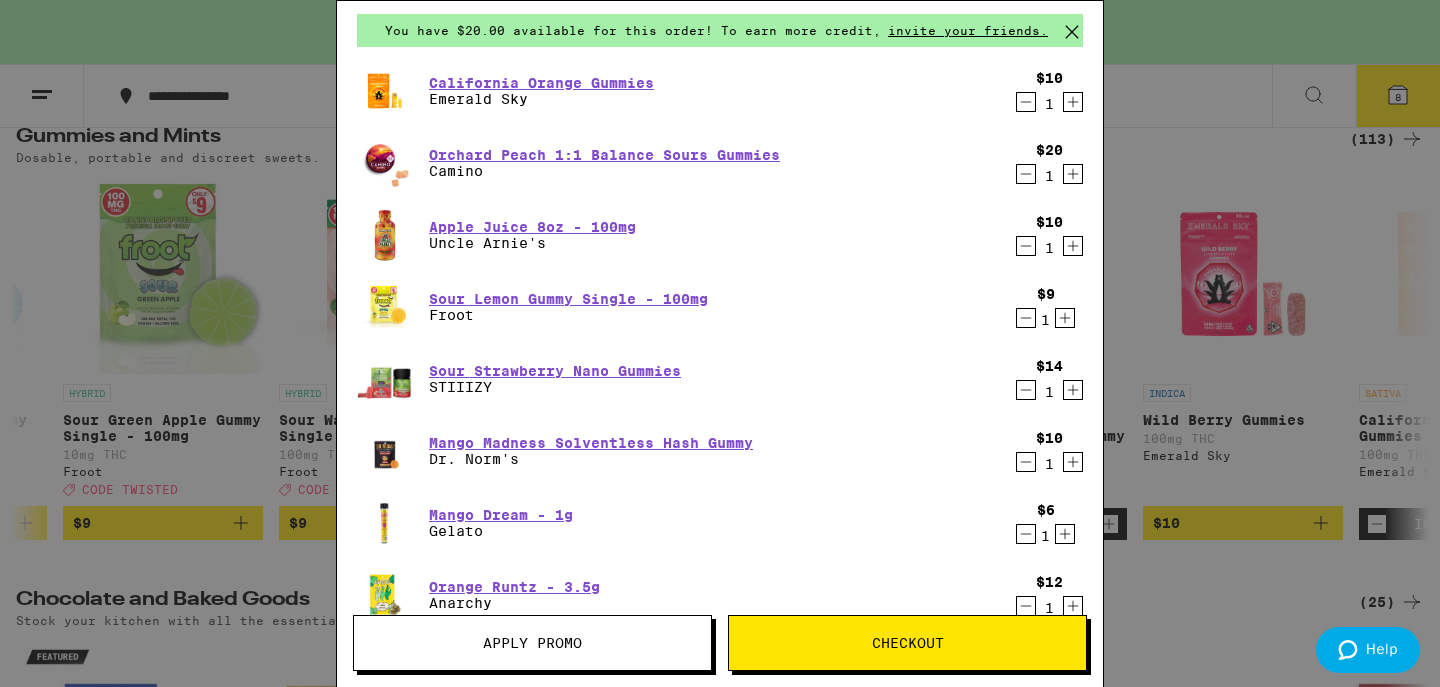 scroll, scrollTop: 71, scrollLeft: 0, axis: vertical 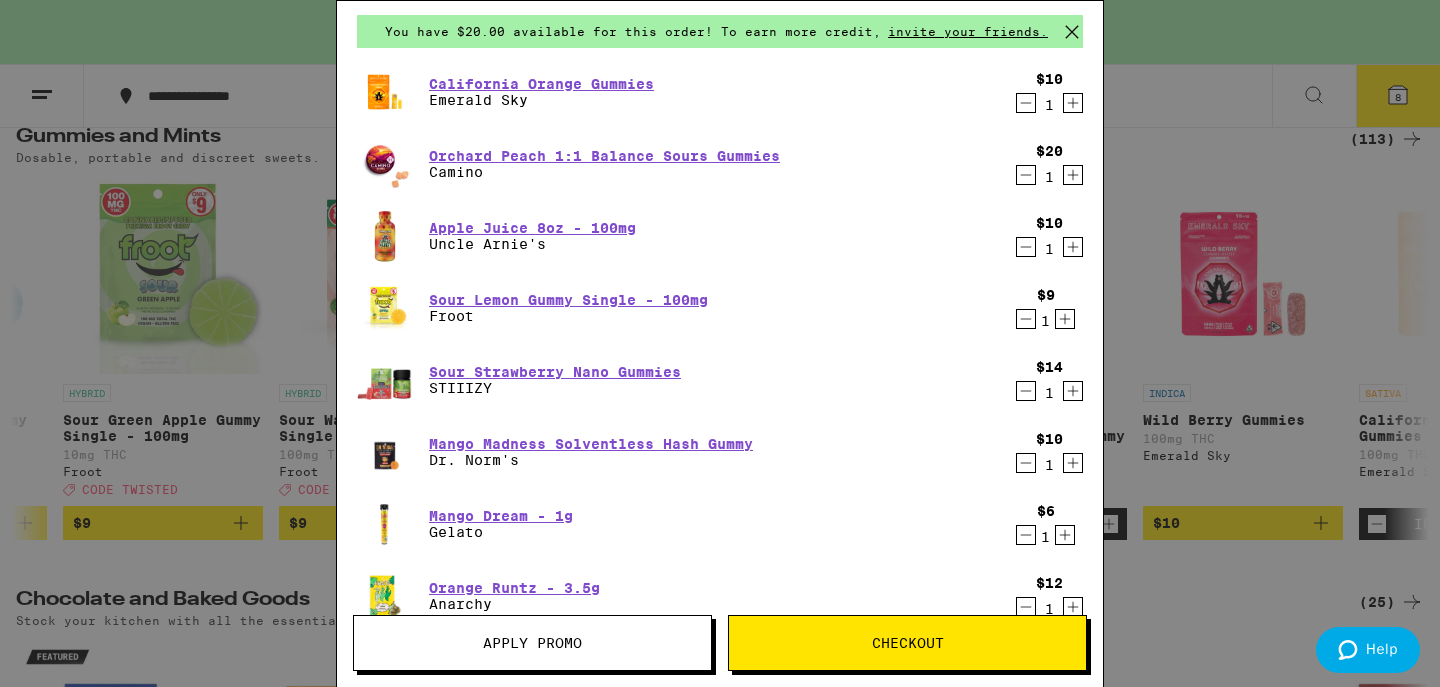 click 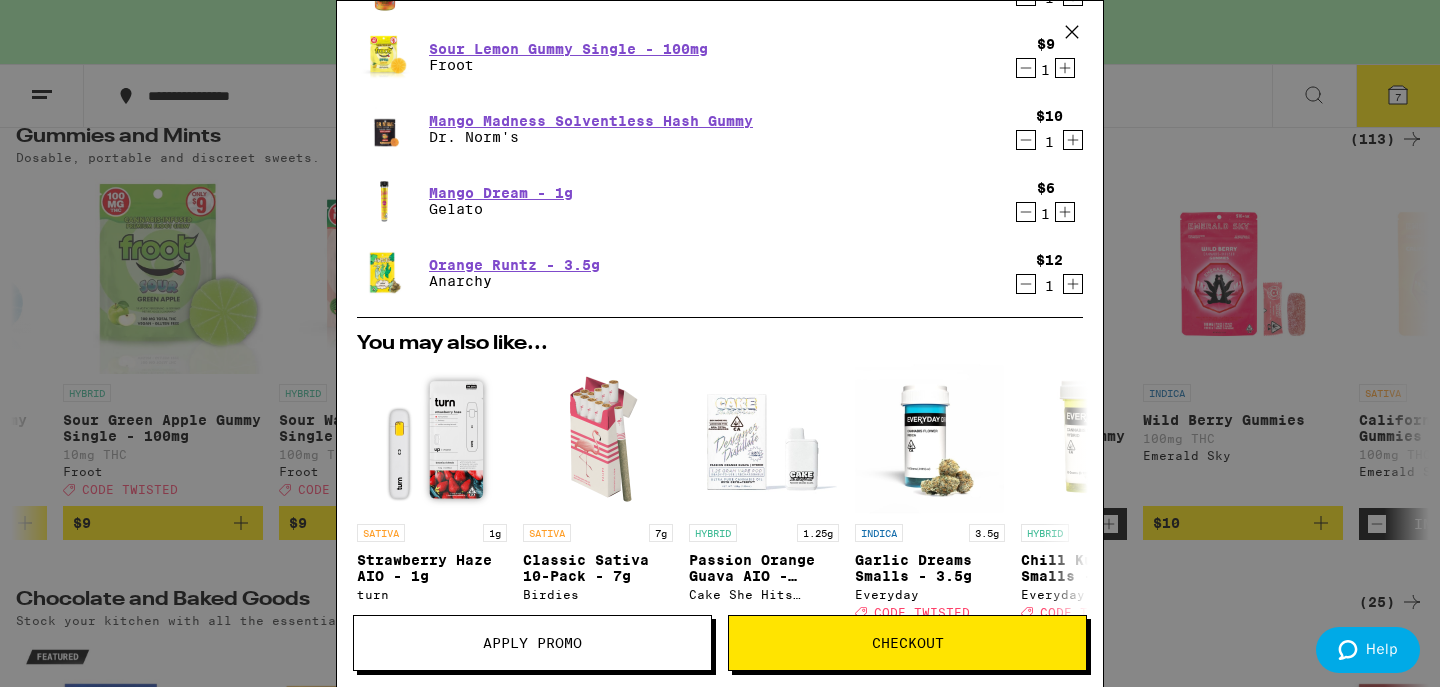 scroll, scrollTop: 321, scrollLeft: 0, axis: vertical 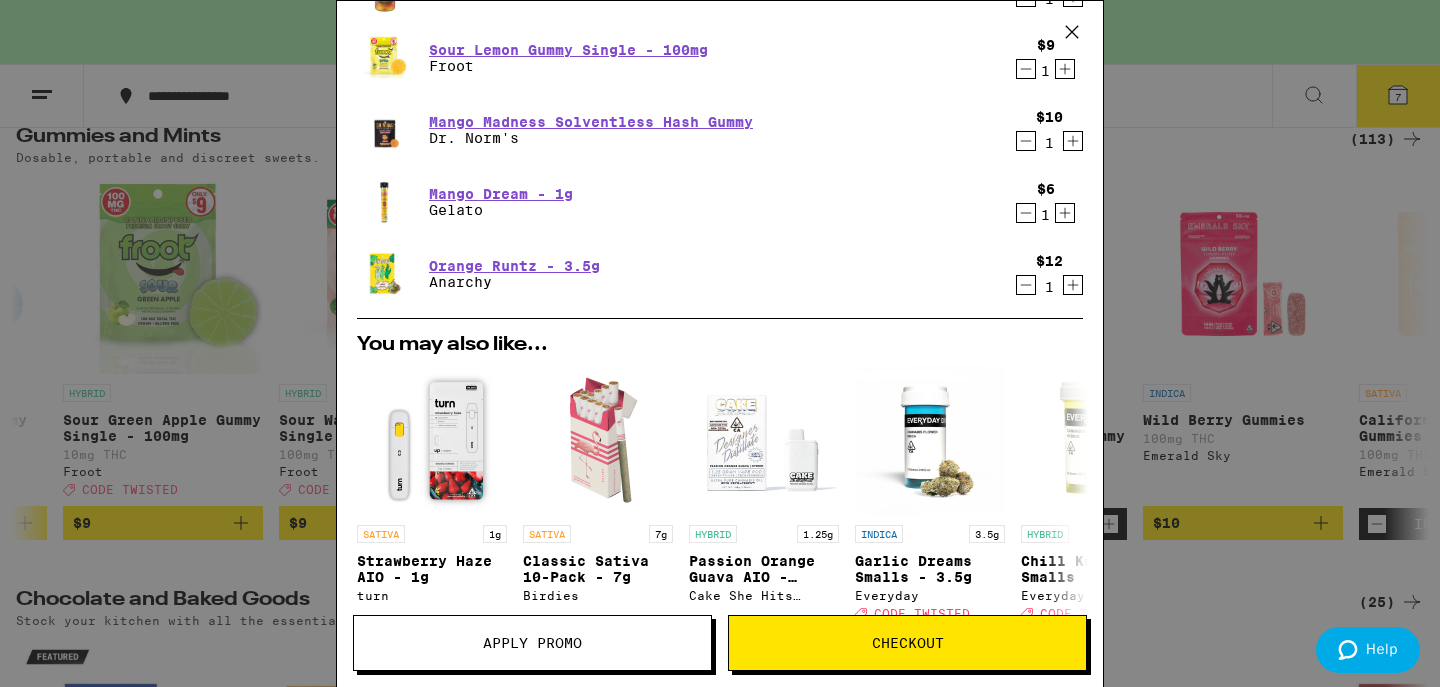 click on "Checkout" at bounding box center [907, 643] 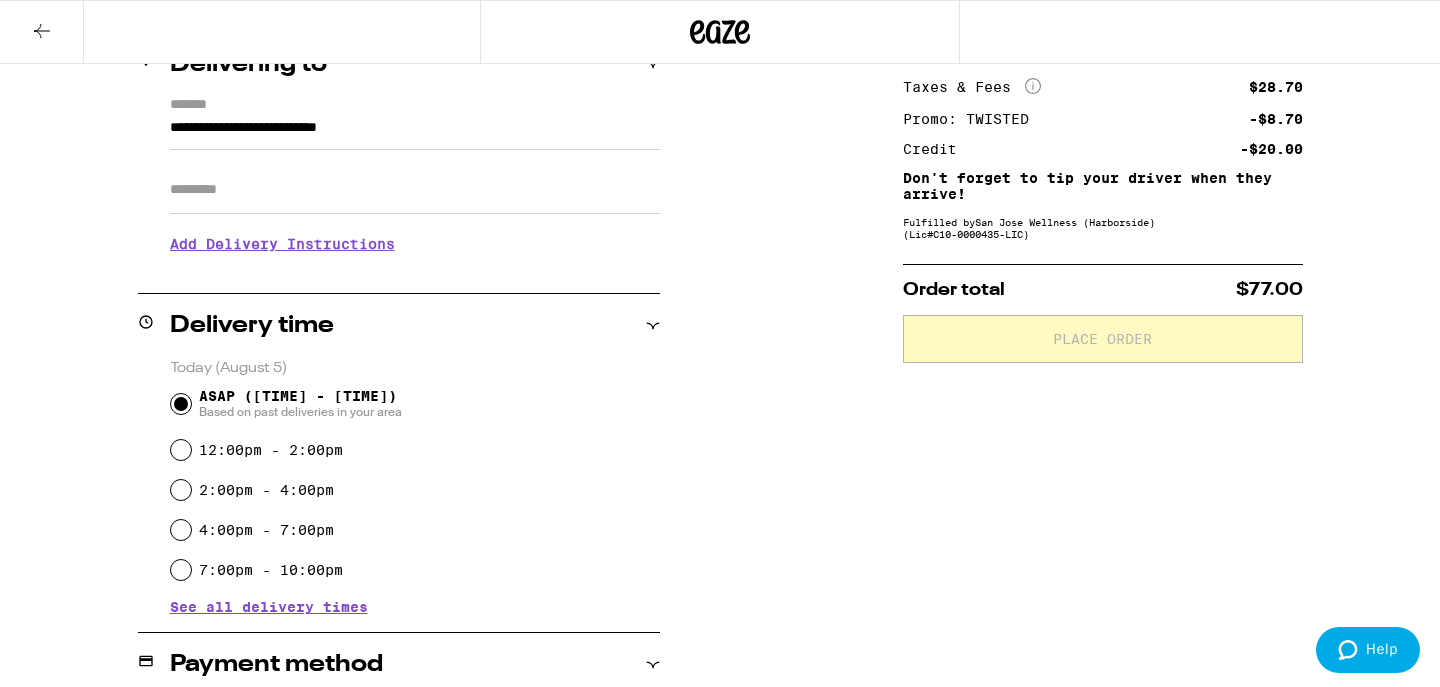 scroll, scrollTop: 264, scrollLeft: 0, axis: vertical 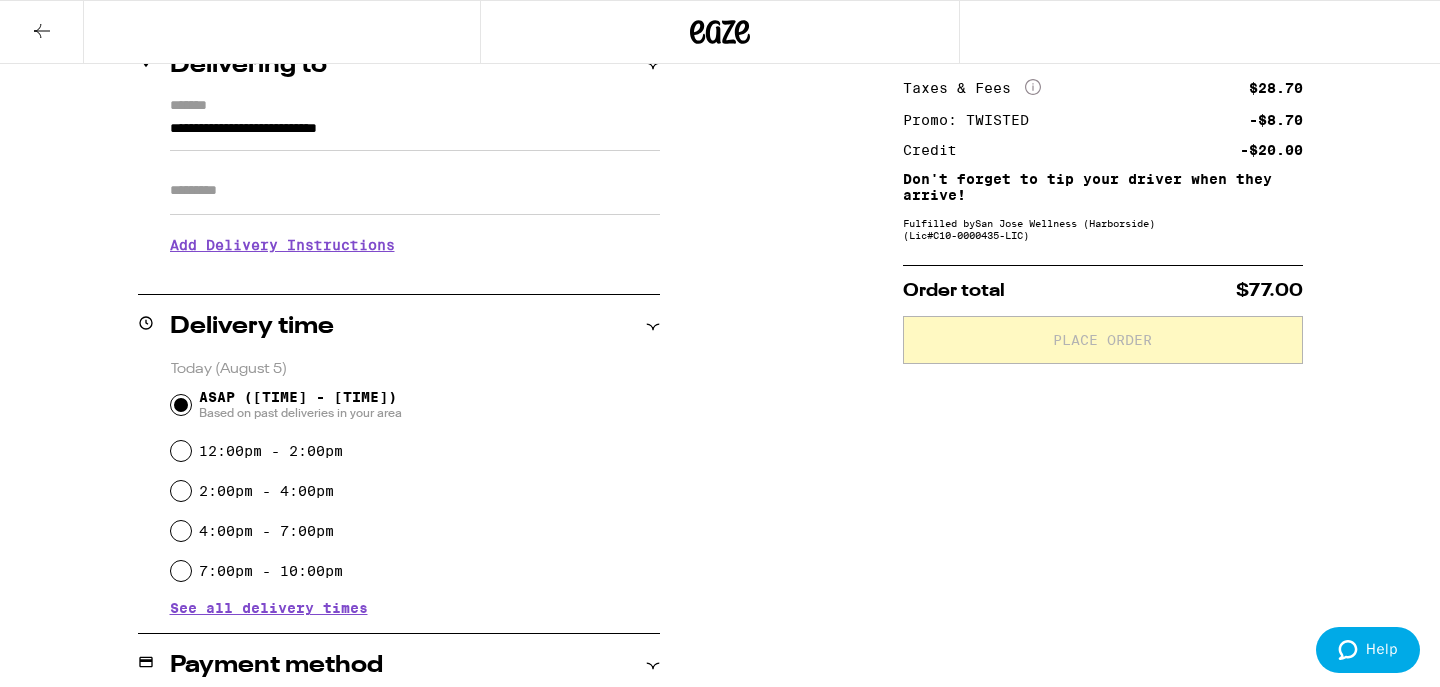 click on "Add Delivery Instructions" at bounding box center [415, 245] 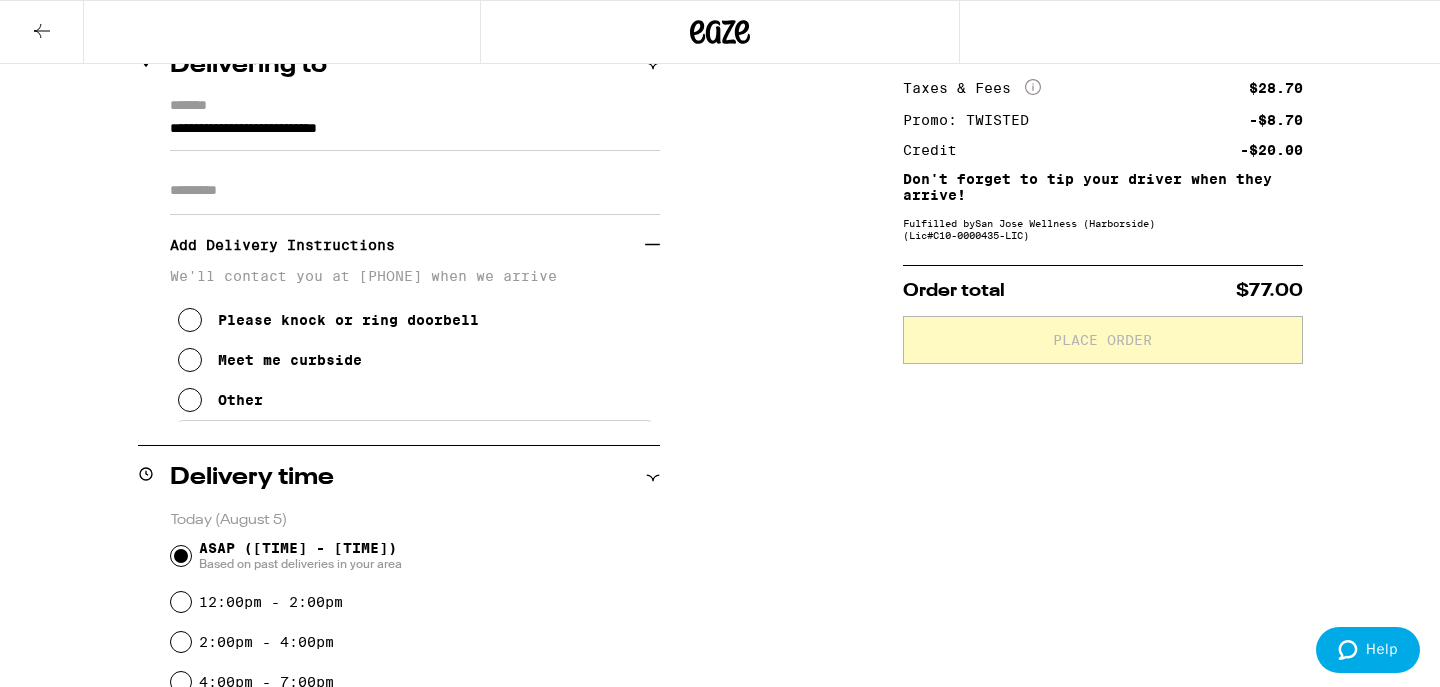 click at bounding box center (190, 360) 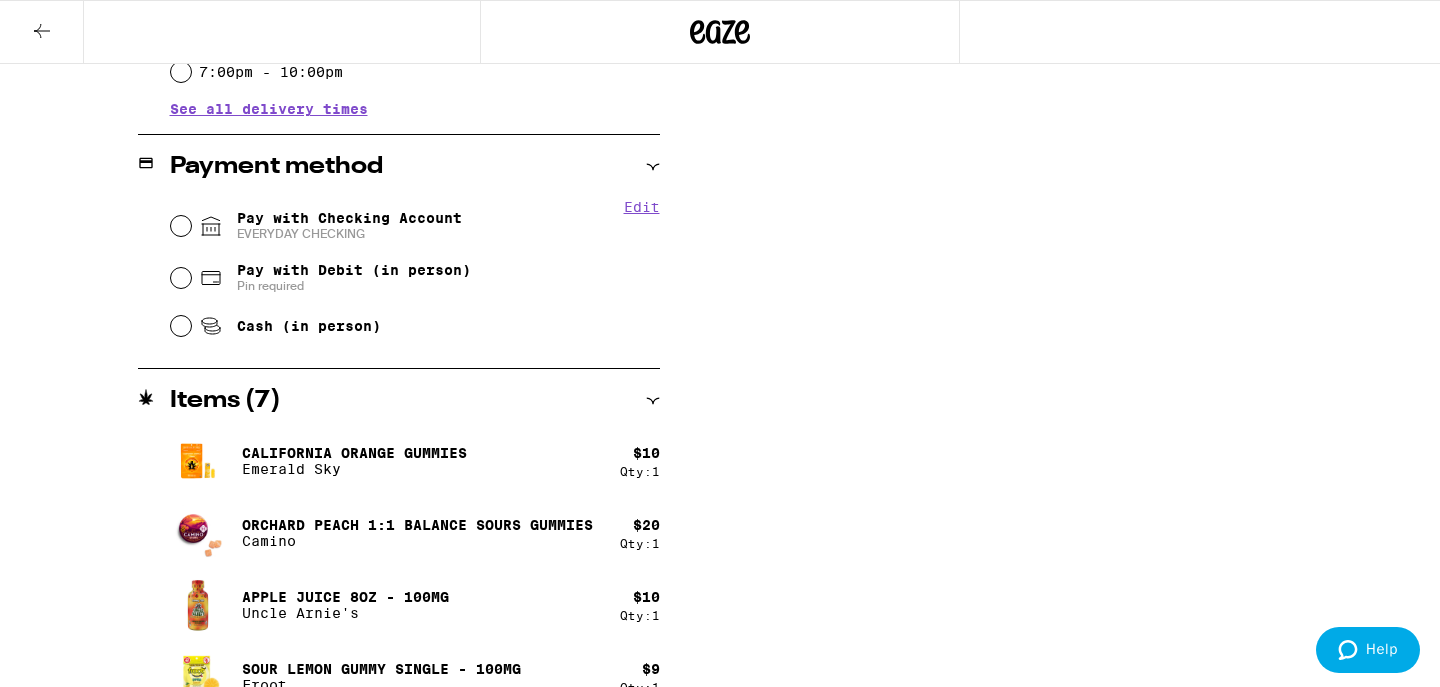 scroll, scrollTop: 913, scrollLeft: 0, axis: vertical 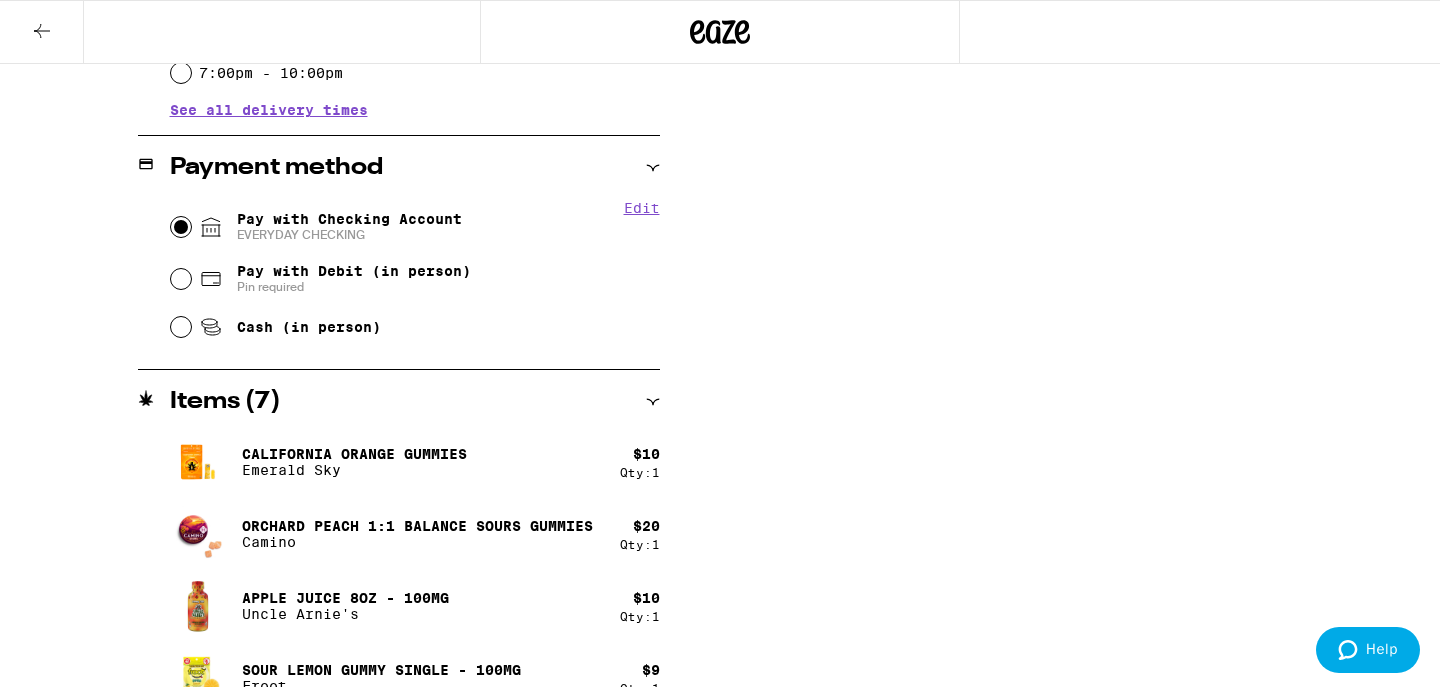 click on "Pay with Checking Account EVERYDAY CHECKING" at bounding box center [181, 227] 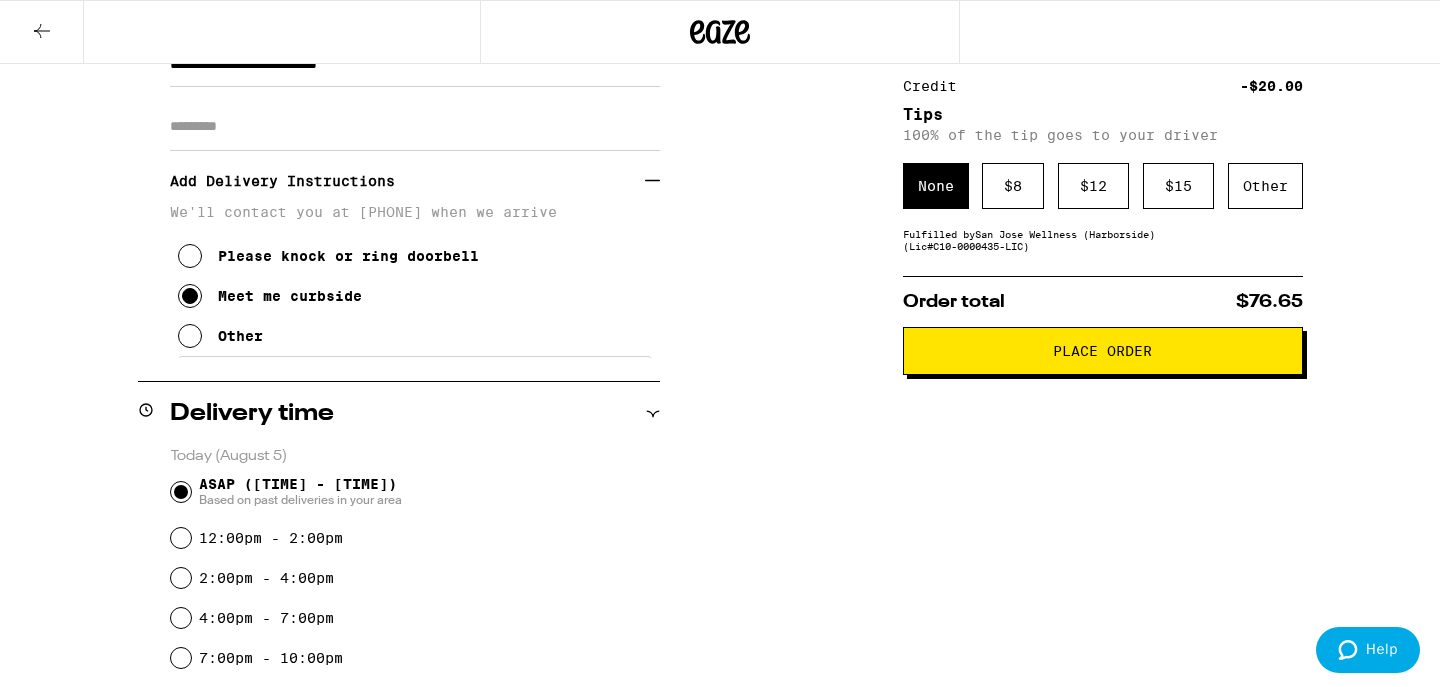 scroll, scrollTop: 334, scrollLeft: 0, axis: vertical 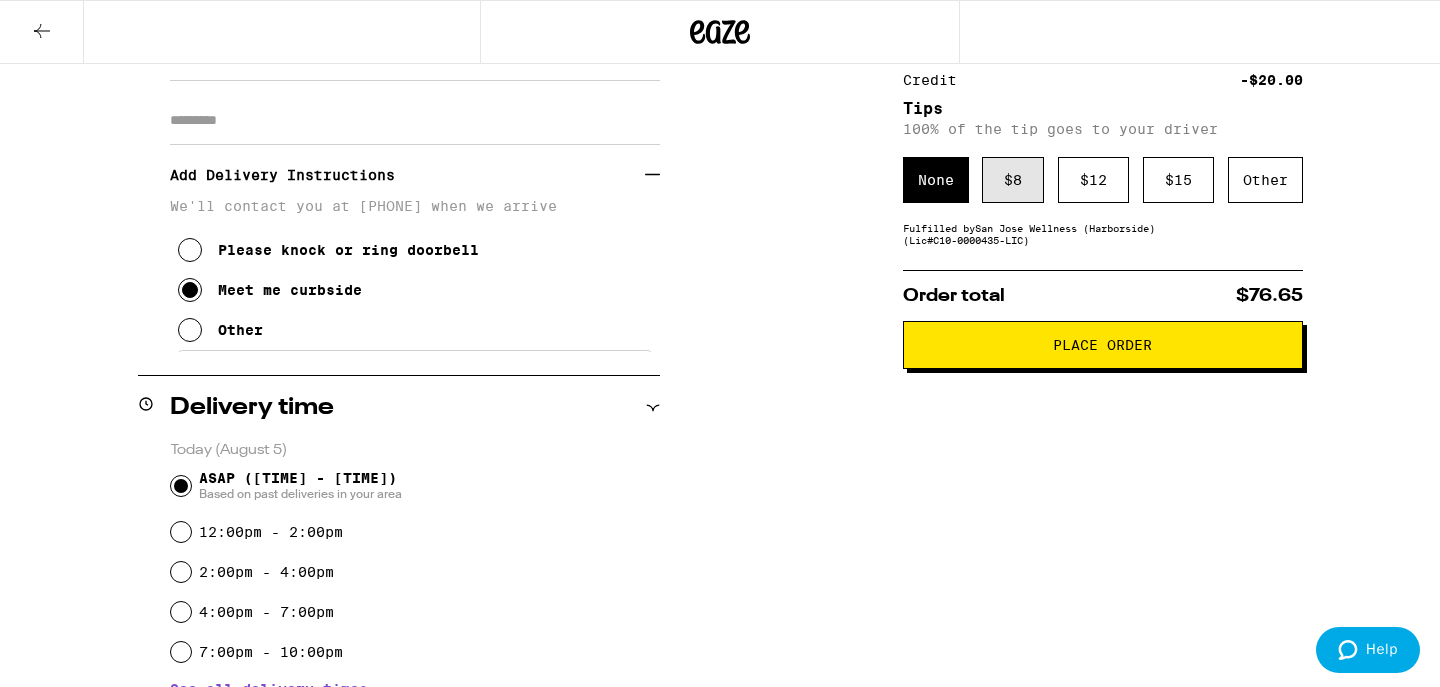 click on "$ 8" at bounding box center [1013, 180] 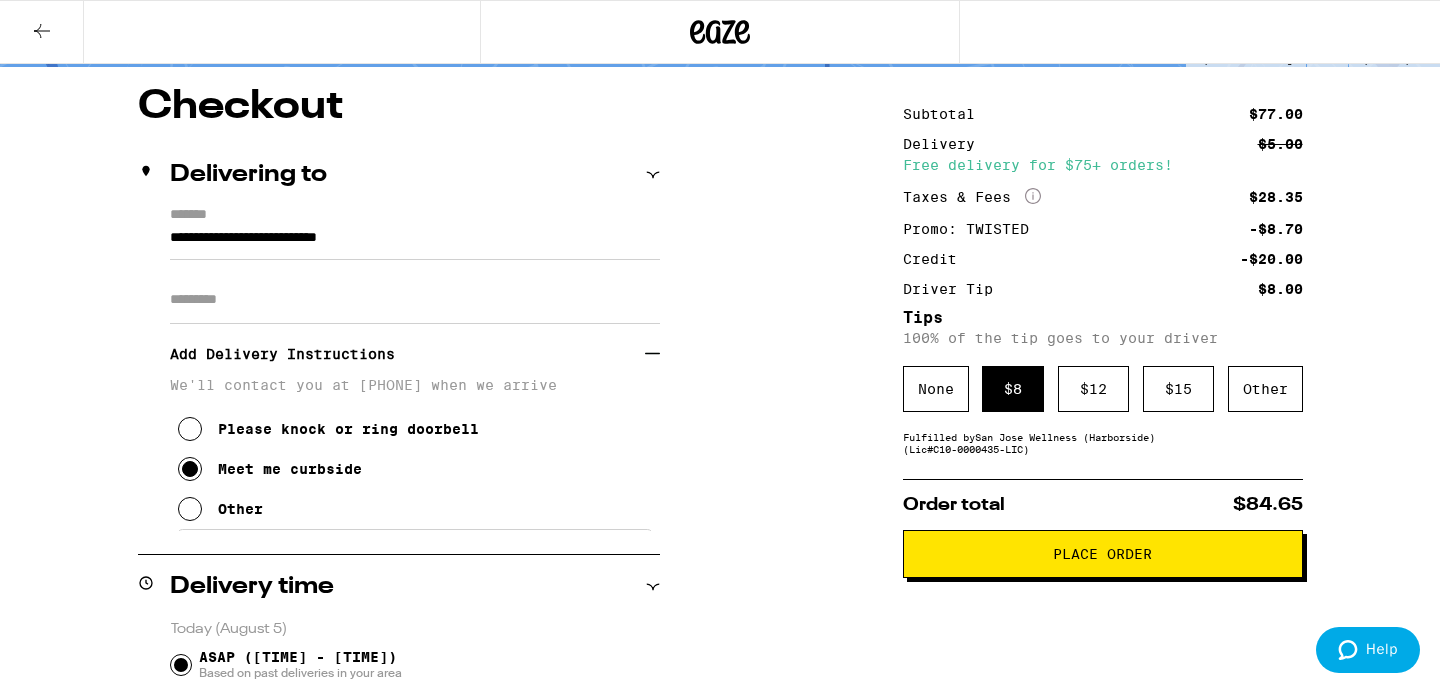 scroll, scrollTop: 159, scrollLeft: 0, axis: vertical 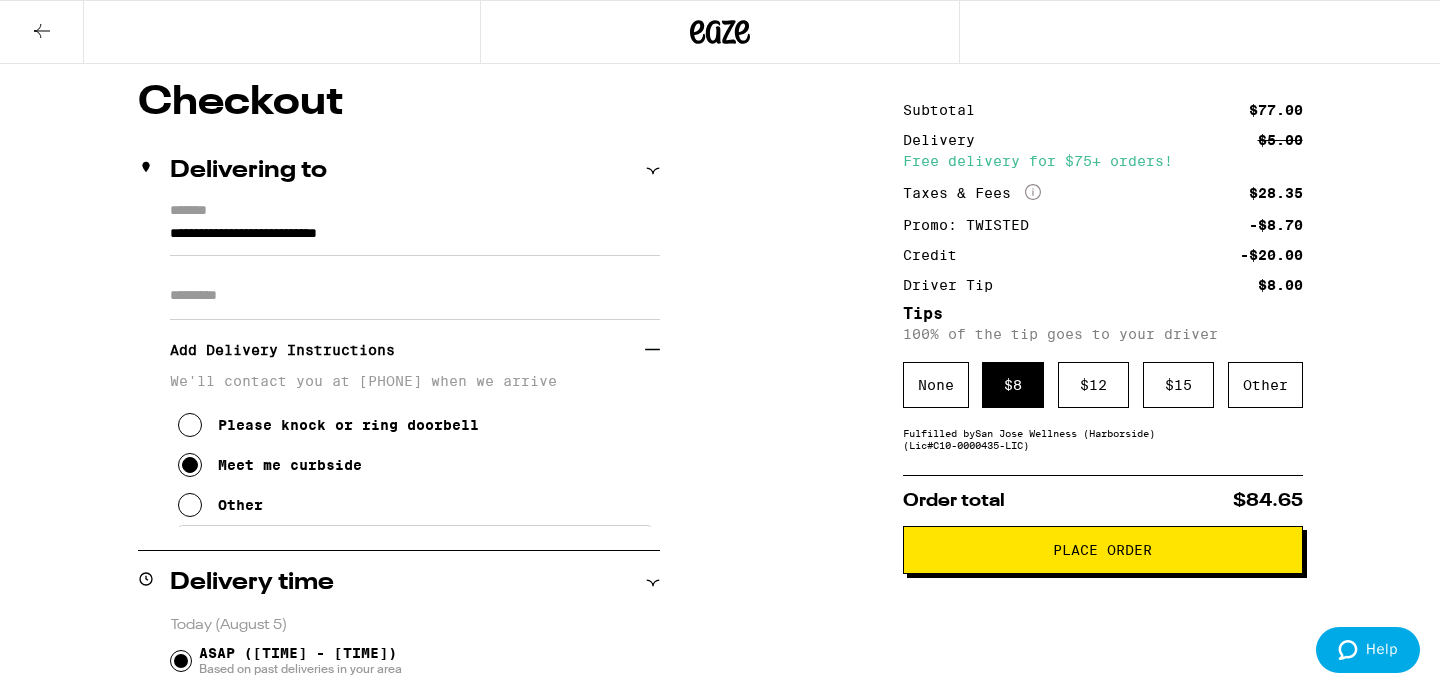 click on "Place Order" at bounding box center (1103, 550) 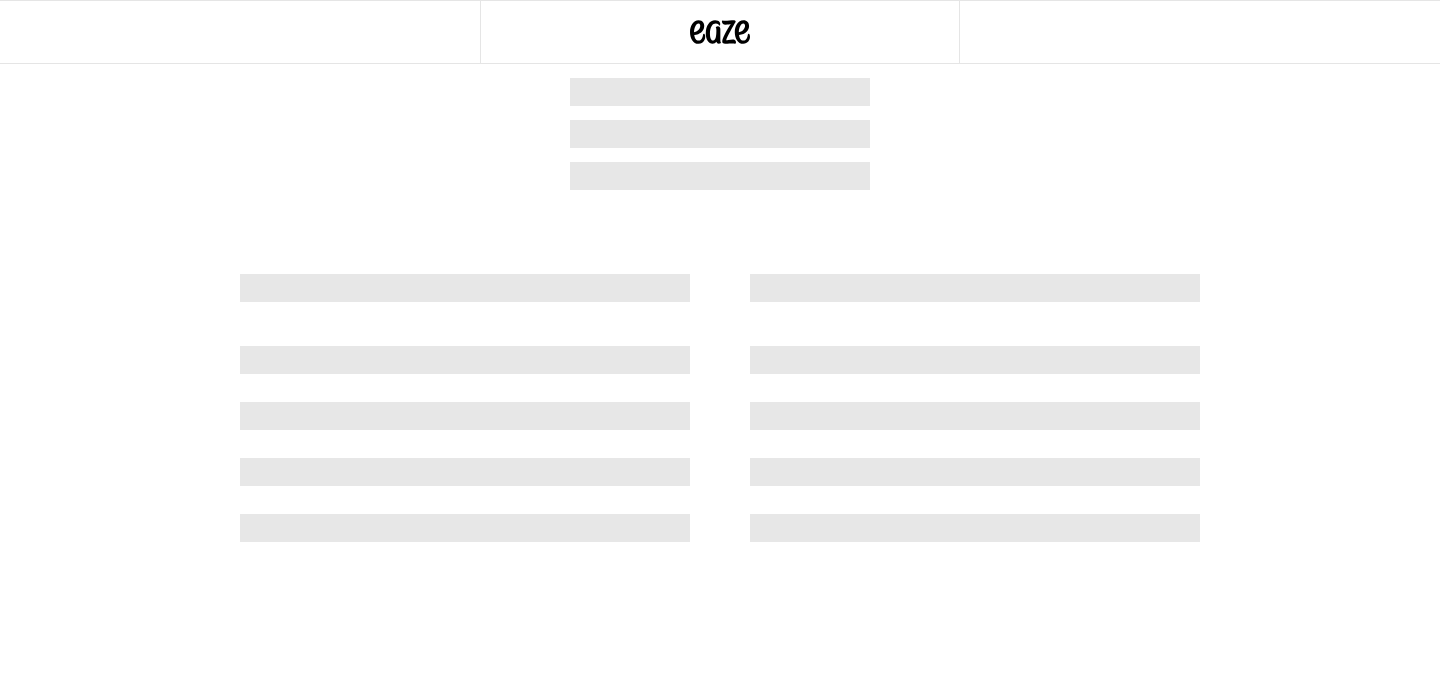 scroll, scrollTop: 0, scrollLeft: 0, axis: both 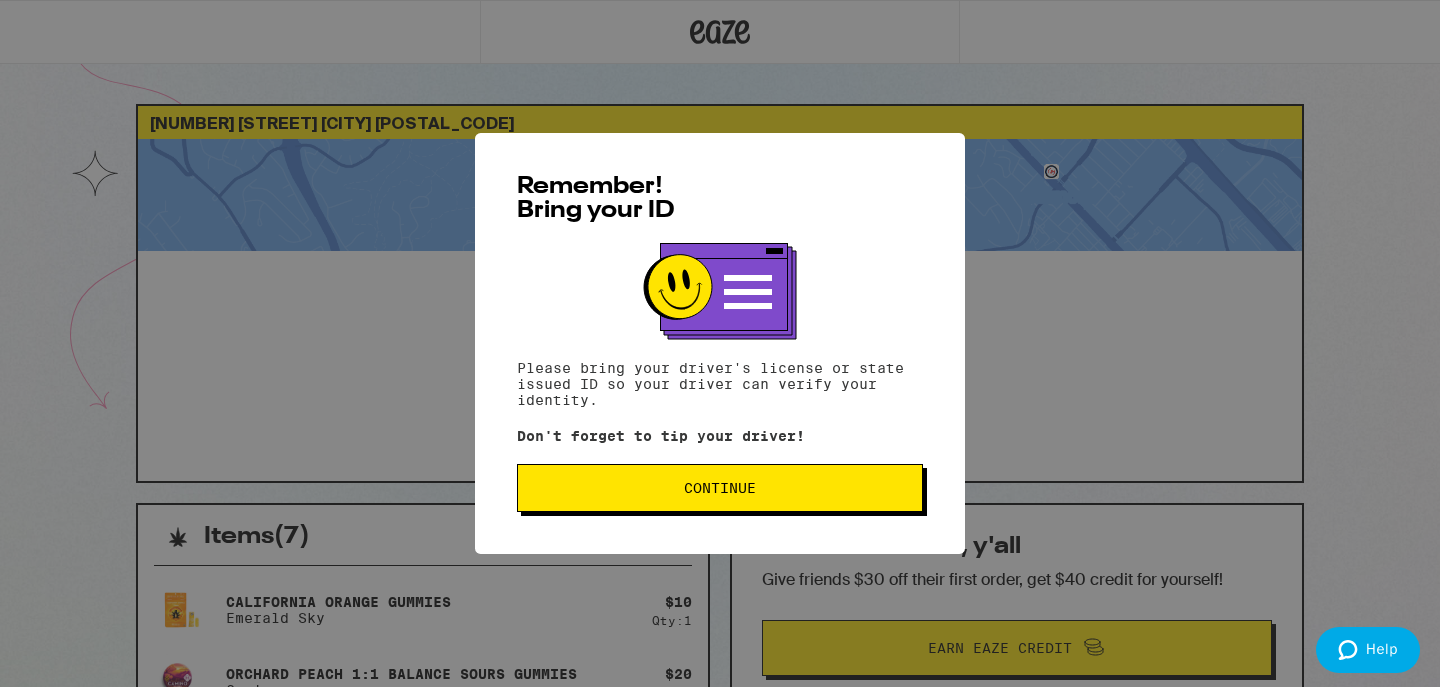 click on "Continue" at bounding box center [720, 488] 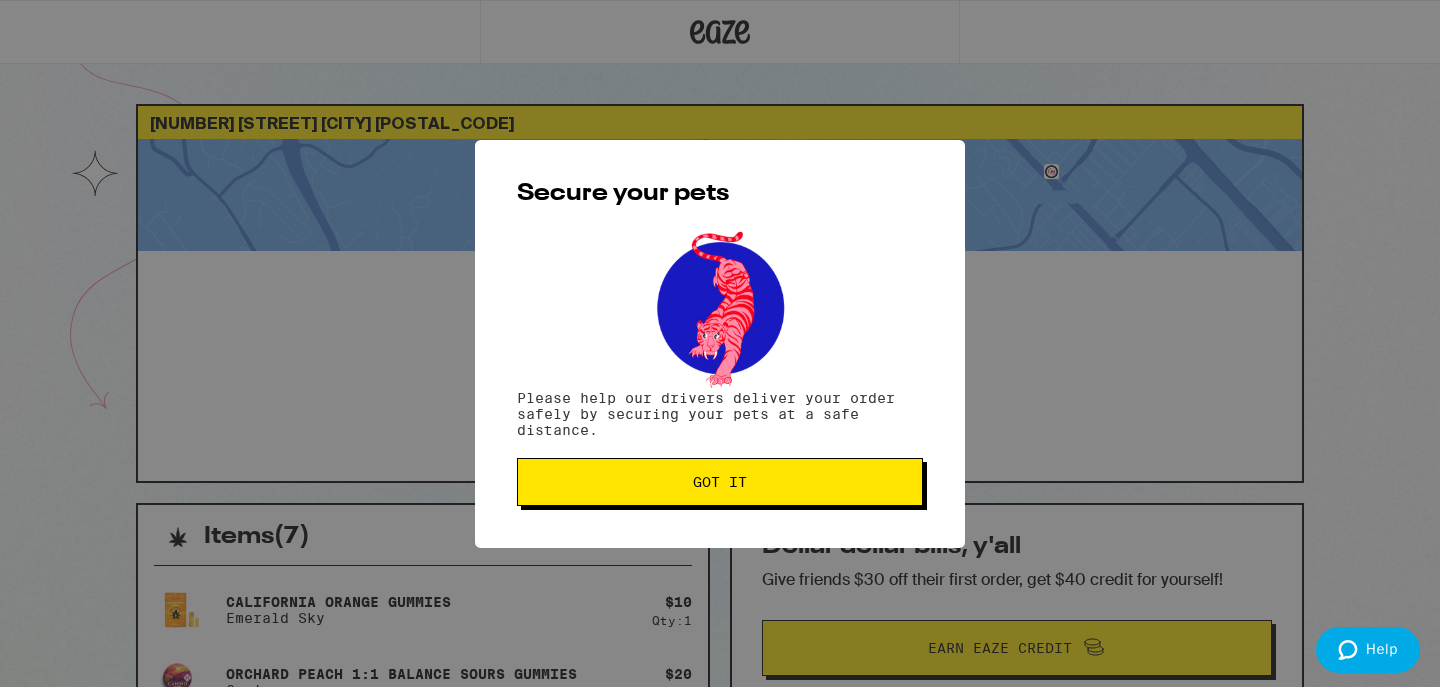click on "Got it" at bounding box center [720, 482] 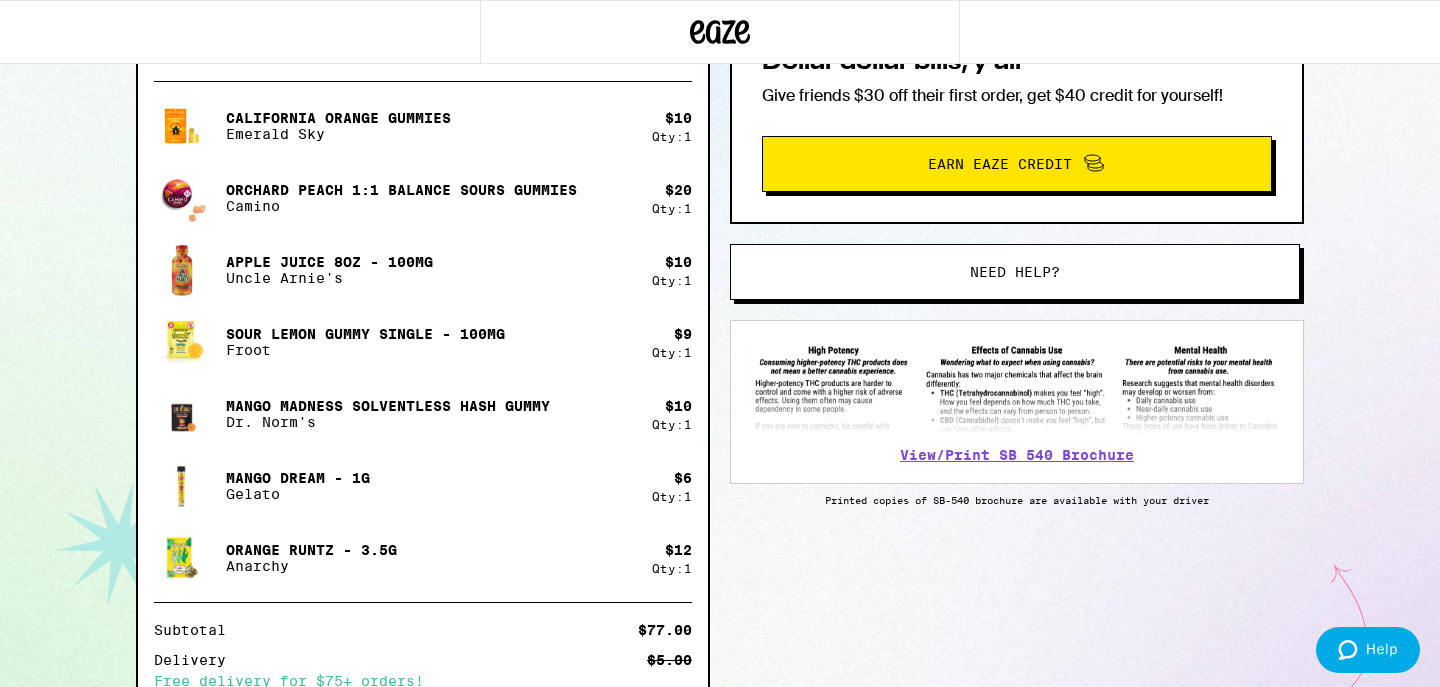 scroll, scrollTop: 0, scrollLeft: 0, axis: both 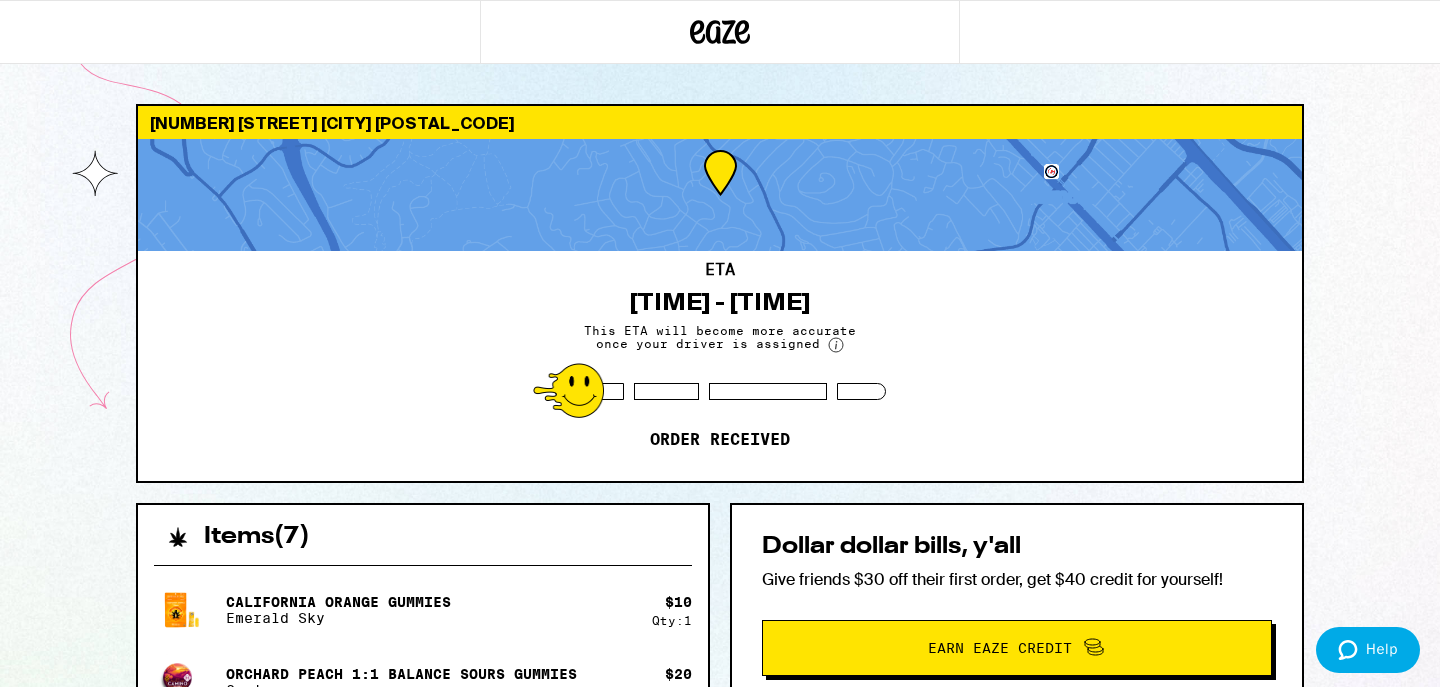 click on "Order received" 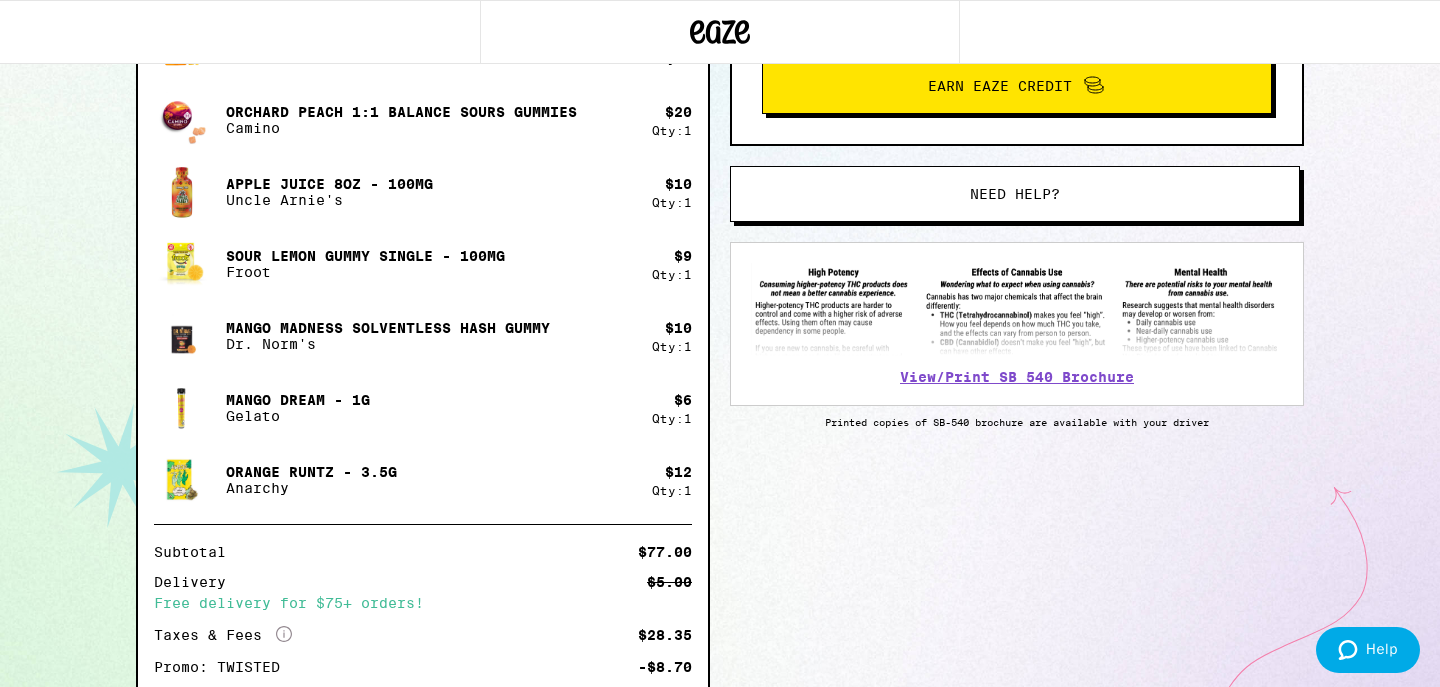 scroll, scrollTop: 563, scrollLeft: 0, axis: vertical 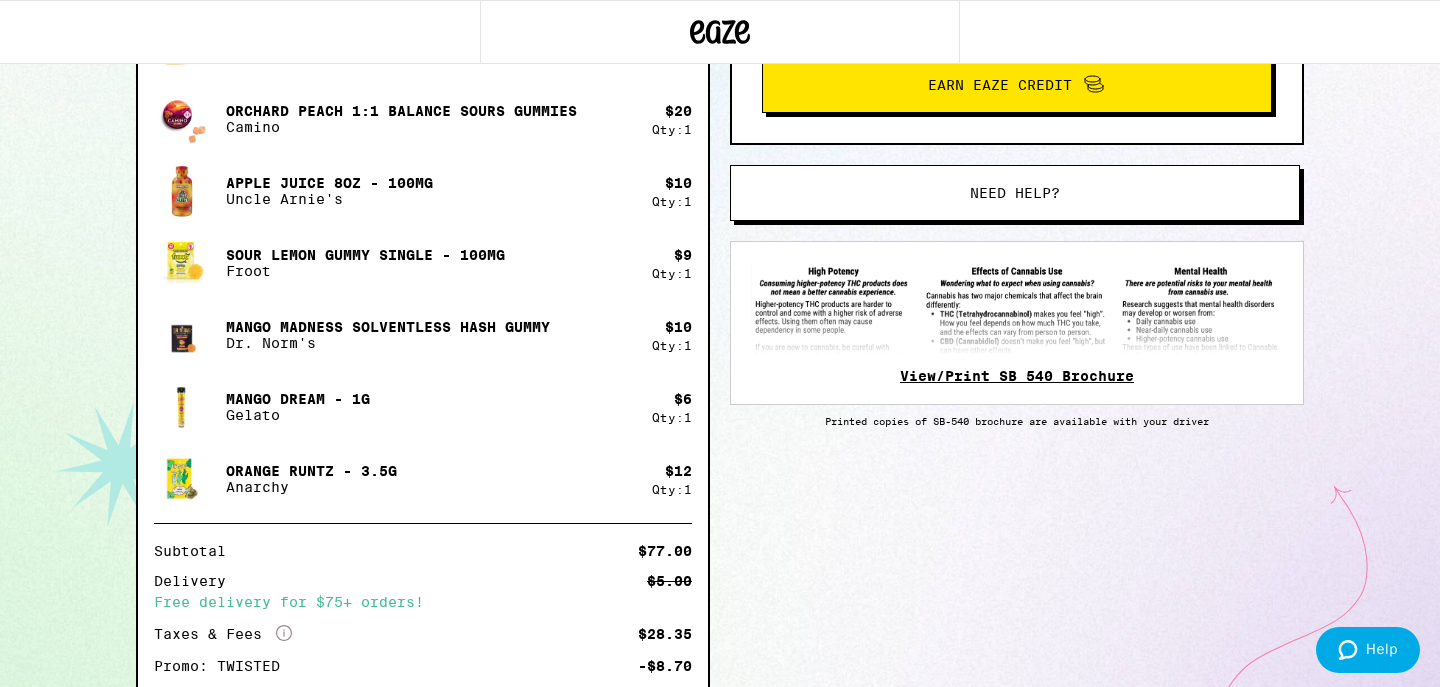 click on "View/Print SB 540 Brochure" at bounding box center [1017, 376] 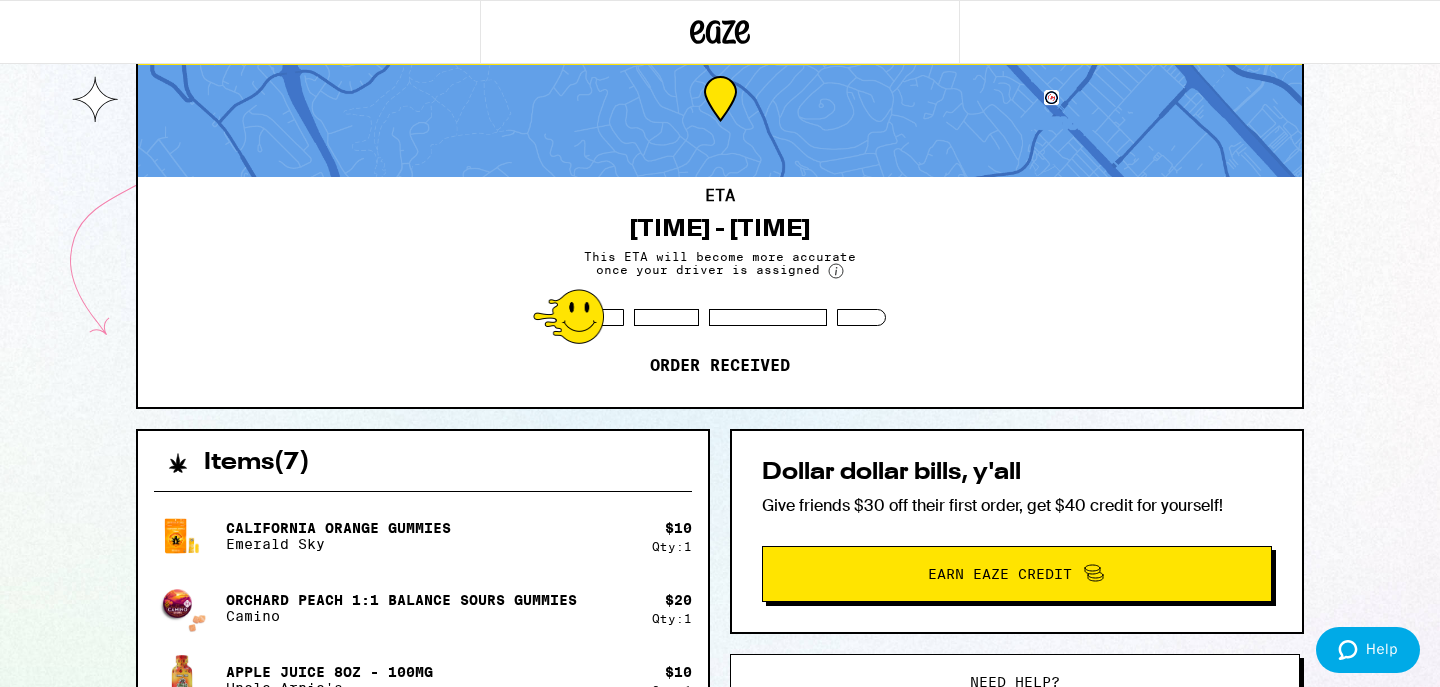 scroll, scrollTop: 0, scrollLeft: 0, axis: both 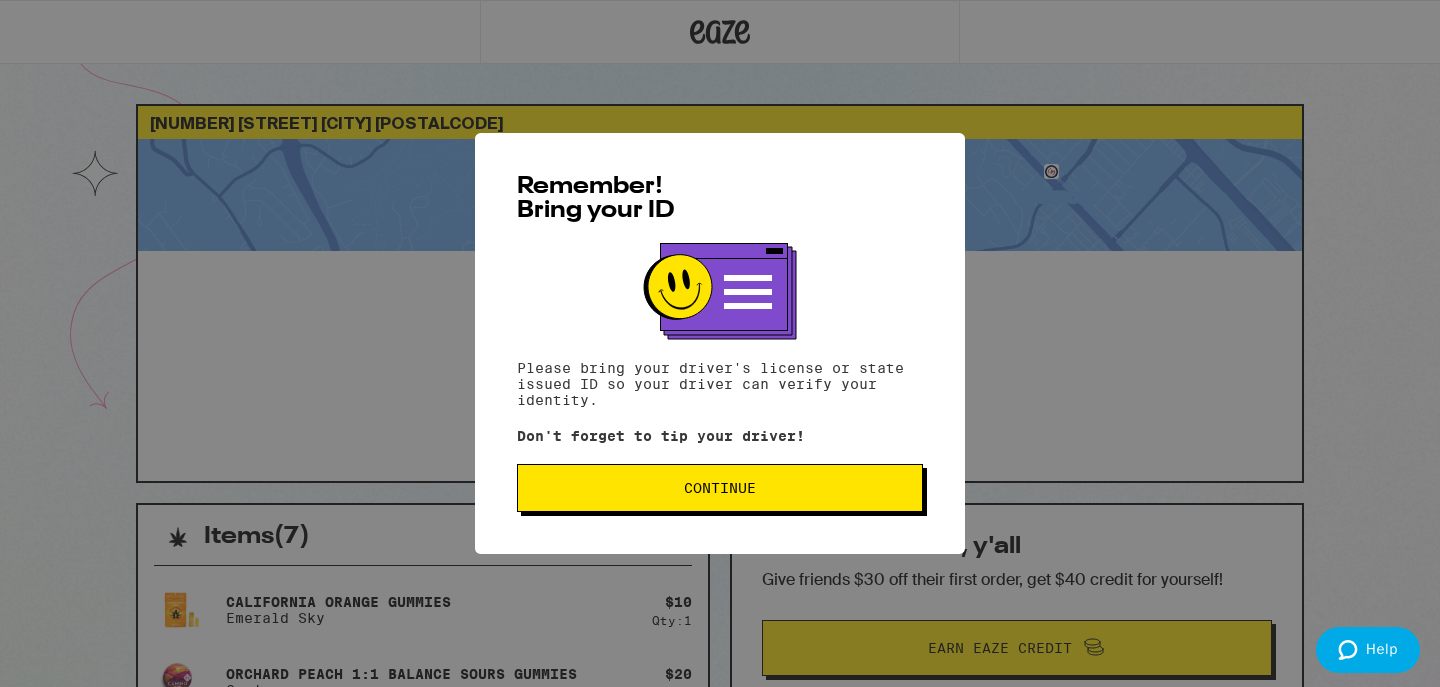 click on "Continue" at bounding box center [720, 488] 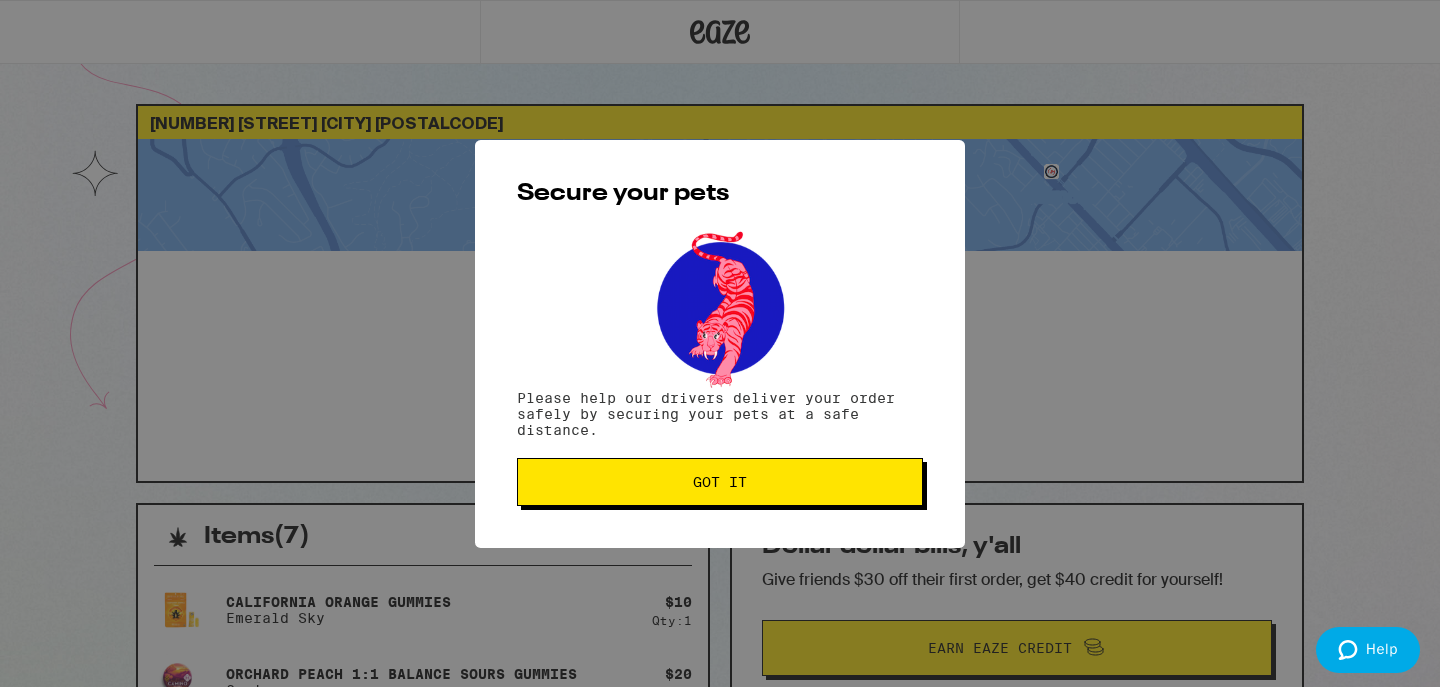scroll, scrollTop: 0, scrollLeft: 0, axis: both 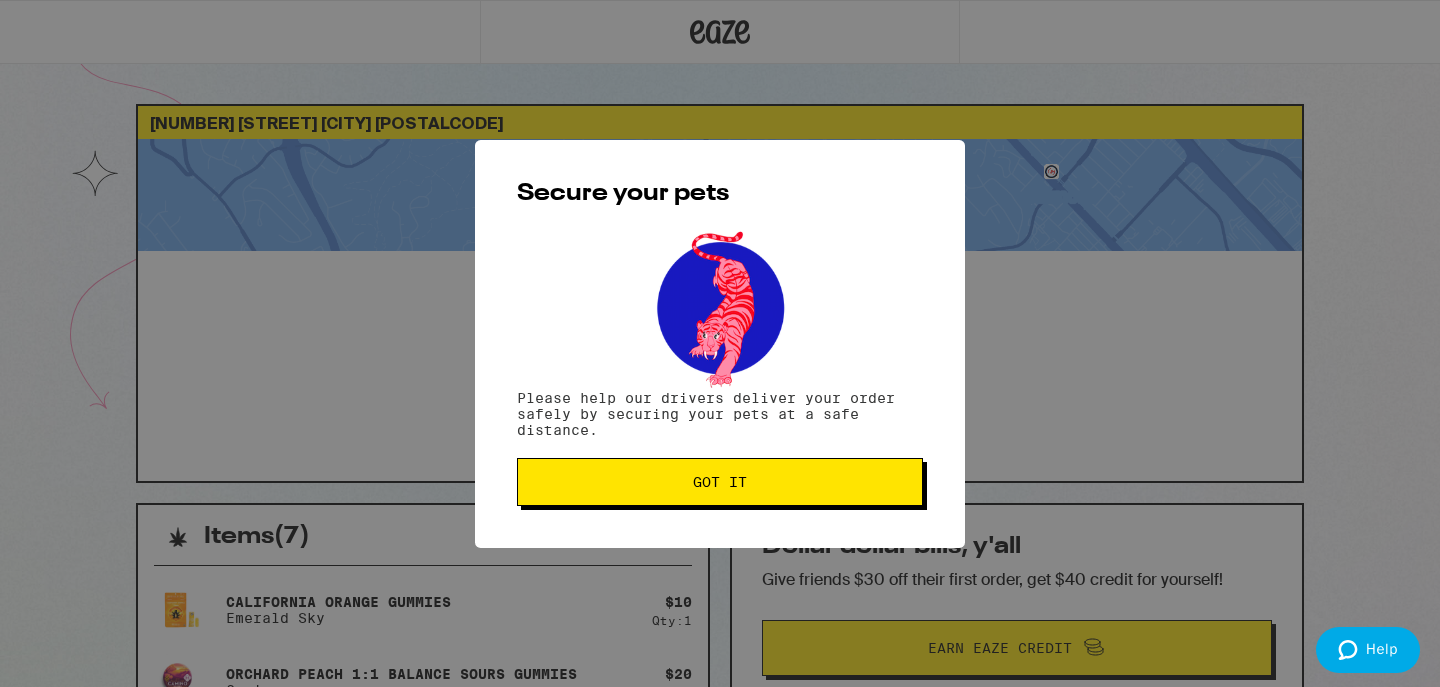 click on "Got it" at bounding box center (720, 482) 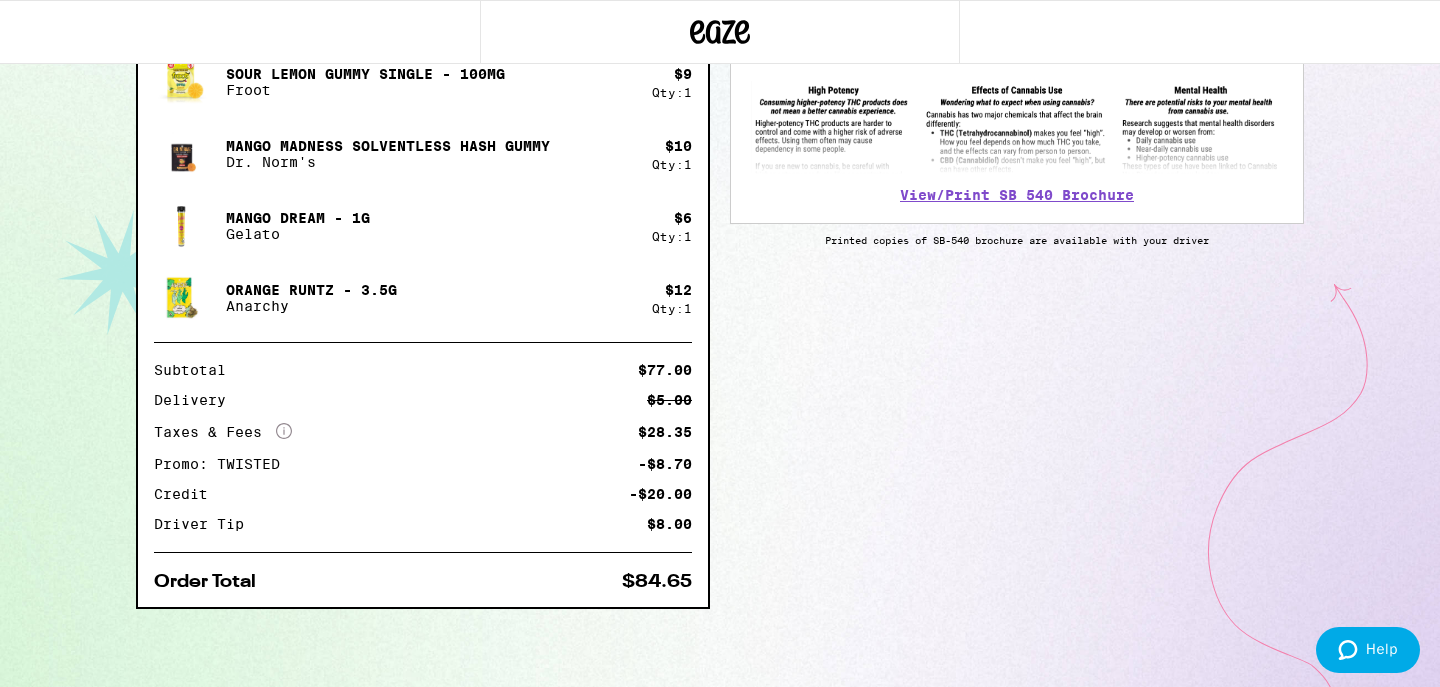 scroll, scrollTop: 746, scrollLeft: 0, axis: vertical 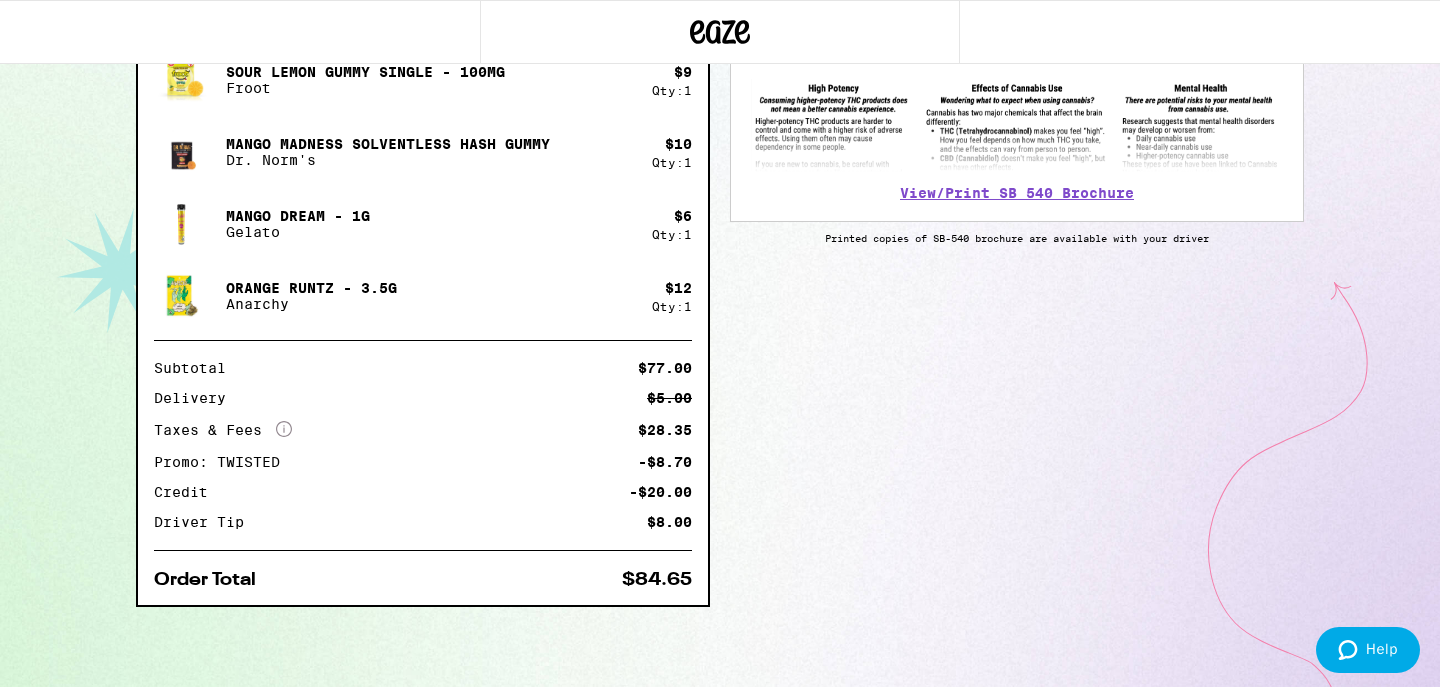drag, startPoint x: 352, startPoint y: 141, endPoint x: 562, endPoint y: 141, distance: 210 